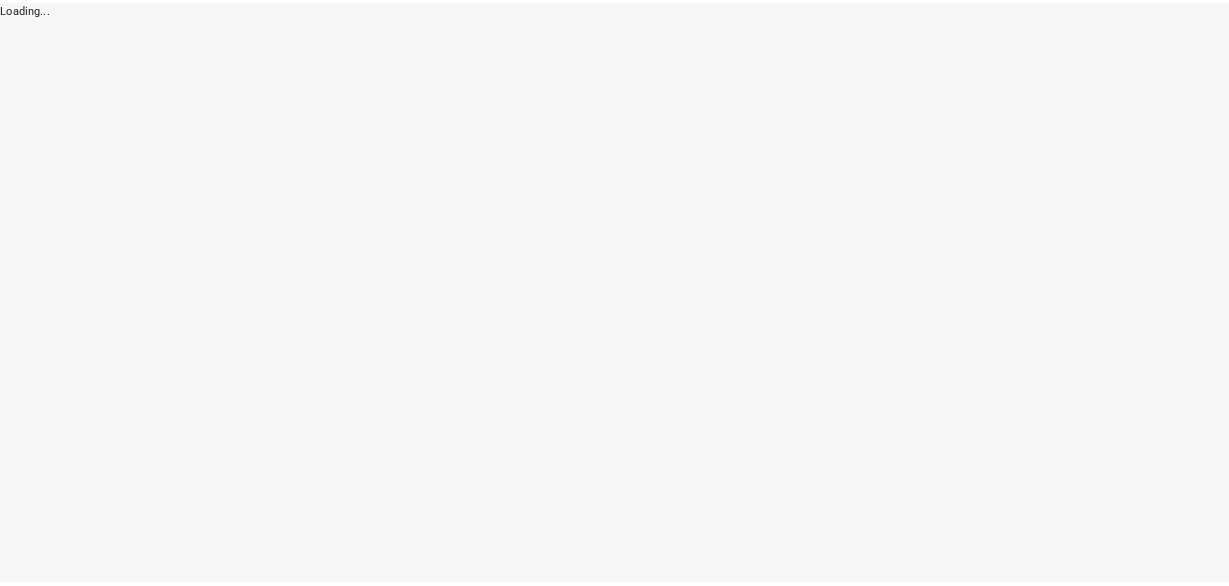 scroll, scrollTop: 0, scrollLeft: 0, axis: both 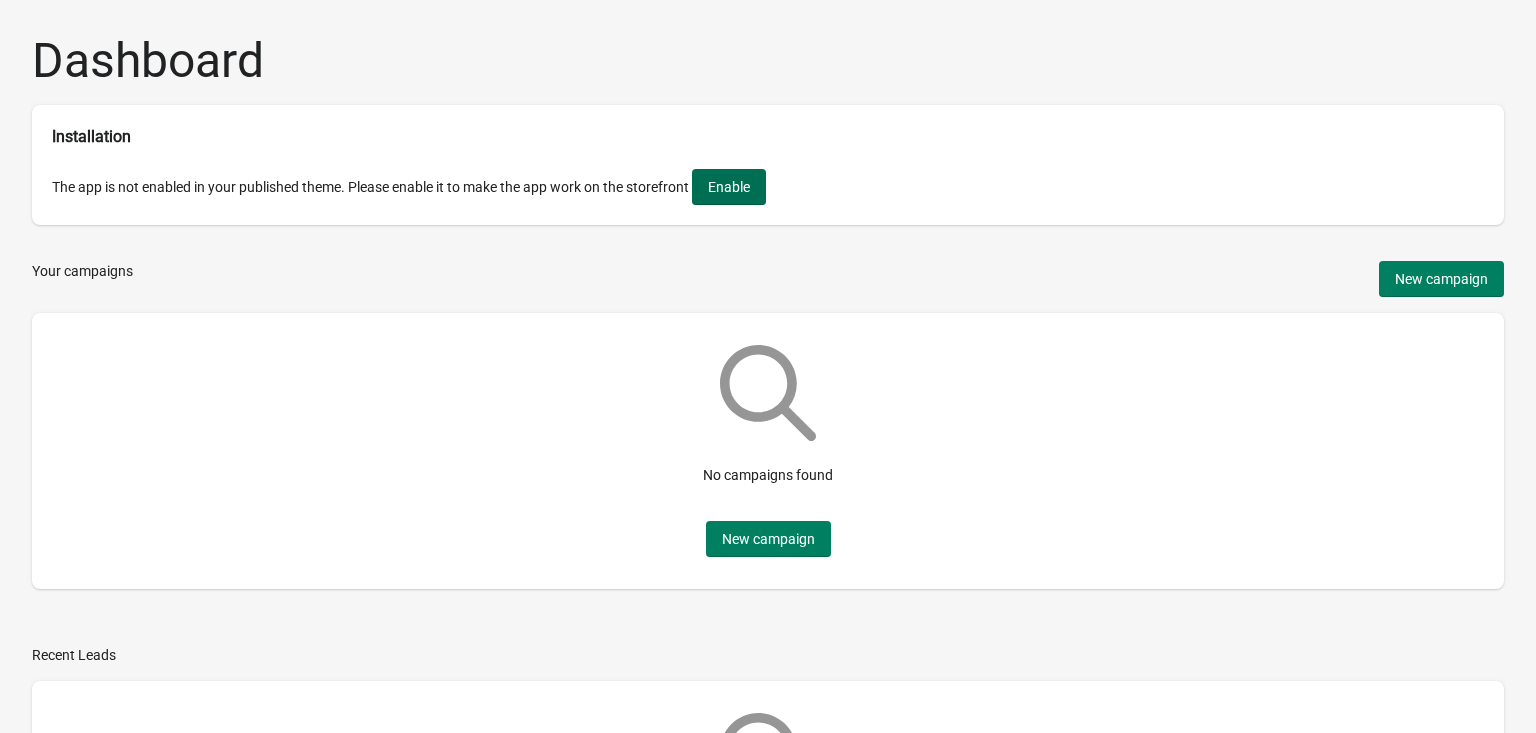 click on "Enable" at bounding box center (729, 187) 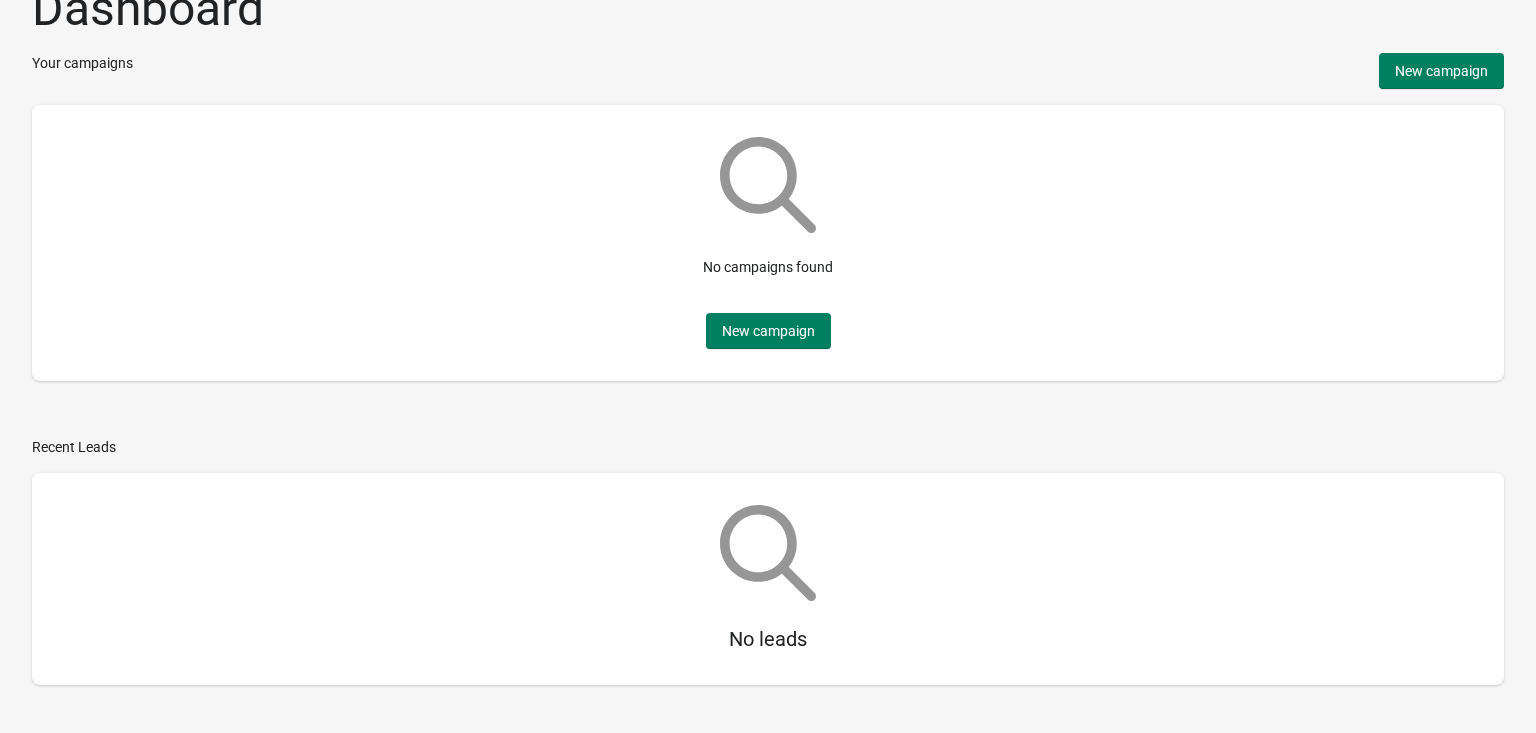 scroll, scrollTop: 0, scrollLeft: 0, axis: both 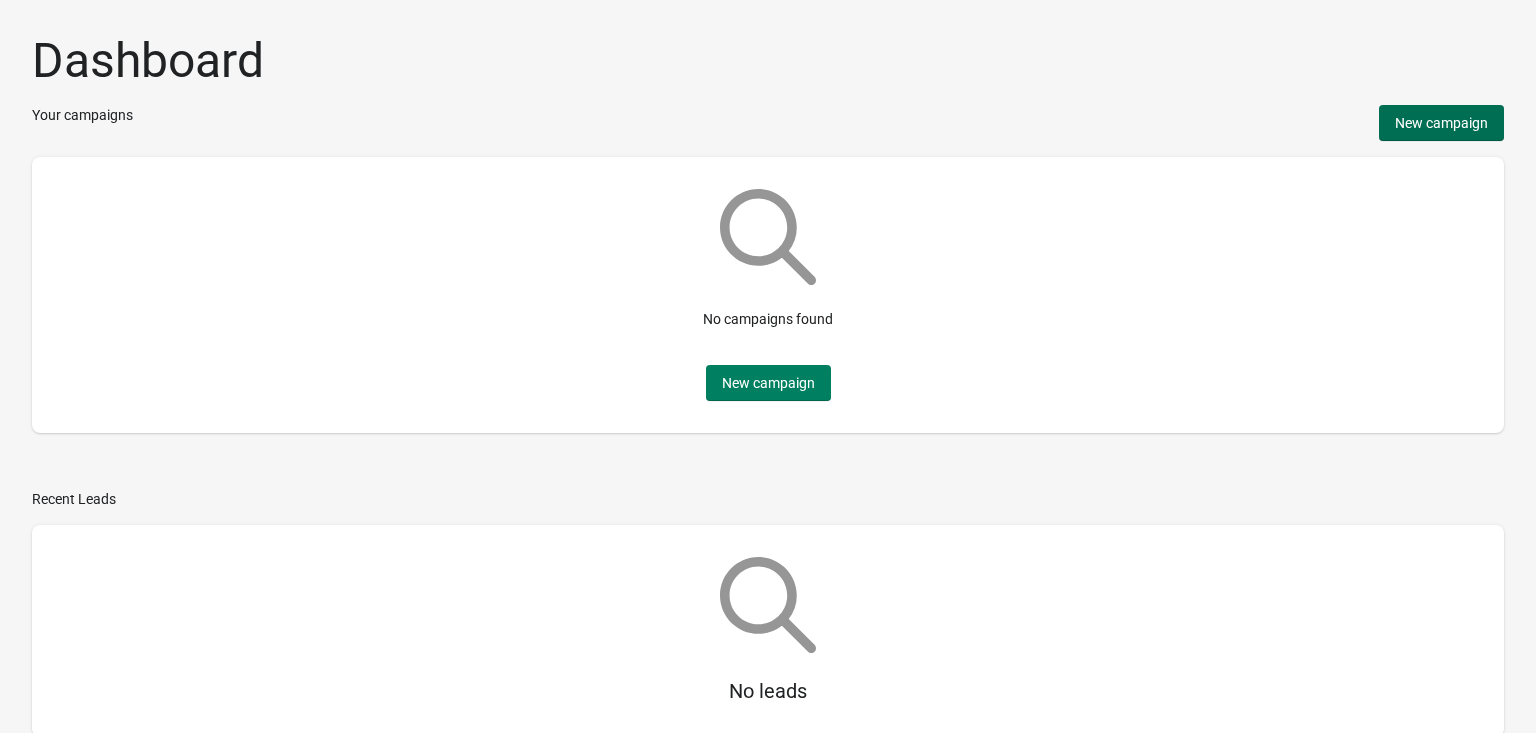 click on "New campaign" at bounding box center (1441, 123) 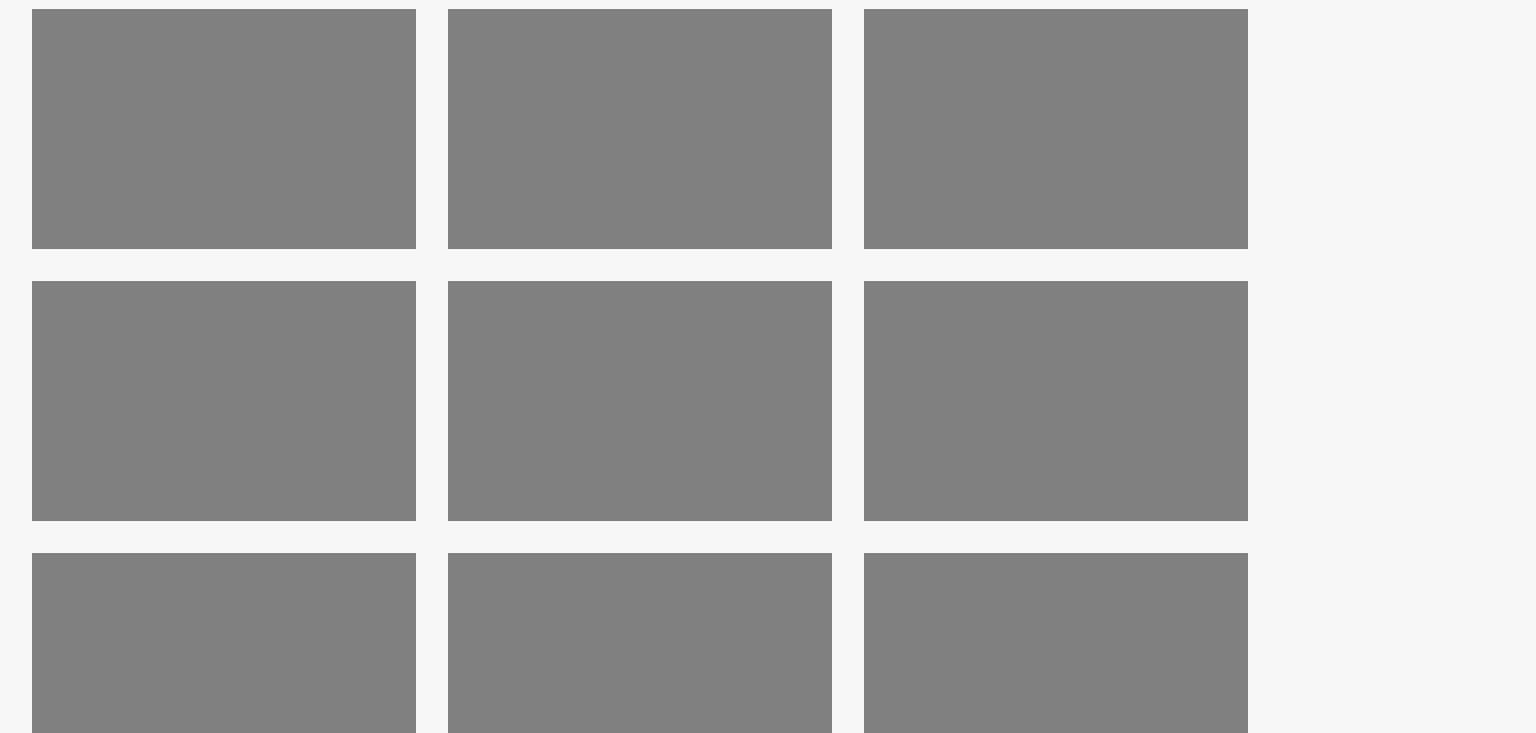 scroll, scrollTop: 439, scrollLeft: 0, axis: vertical 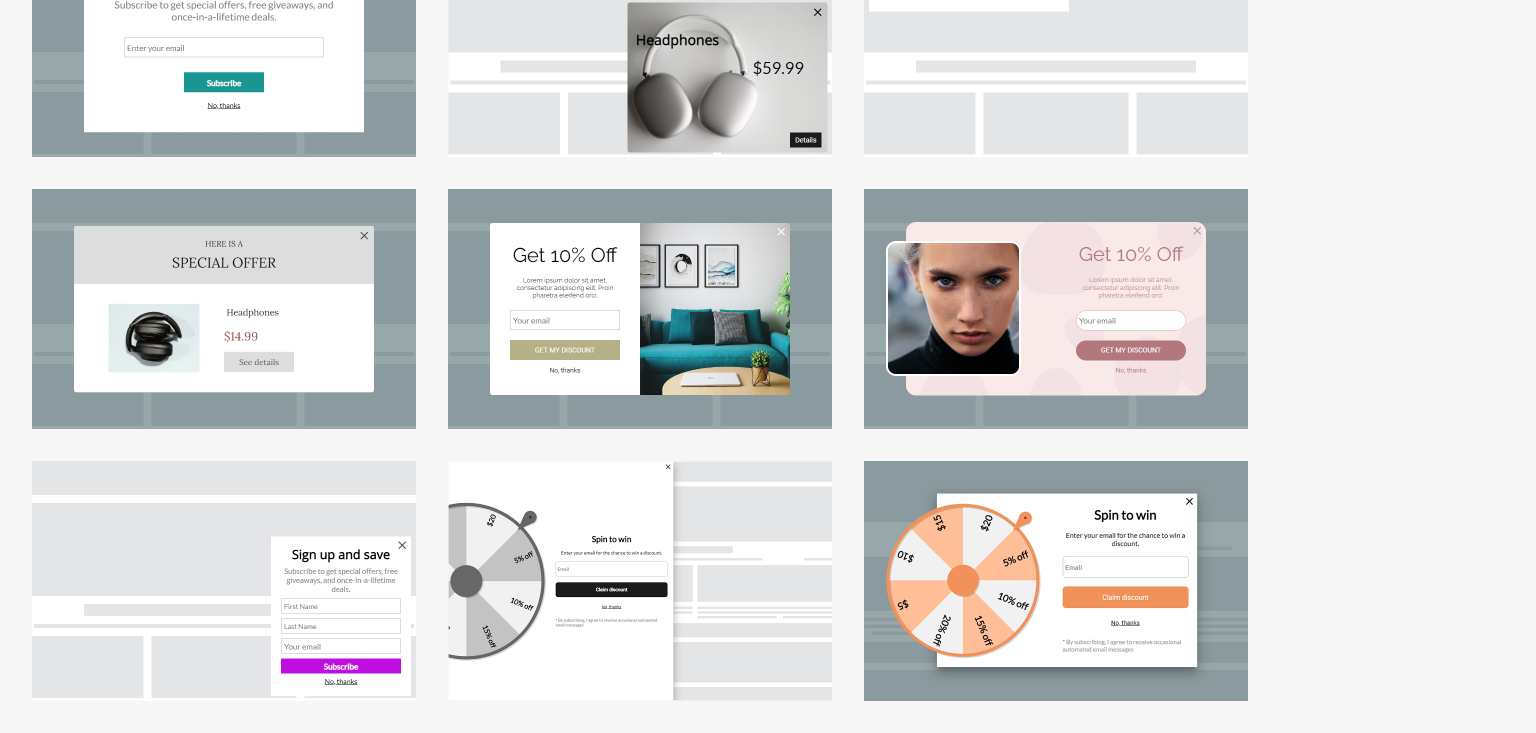click at bounding box center (640, 581) 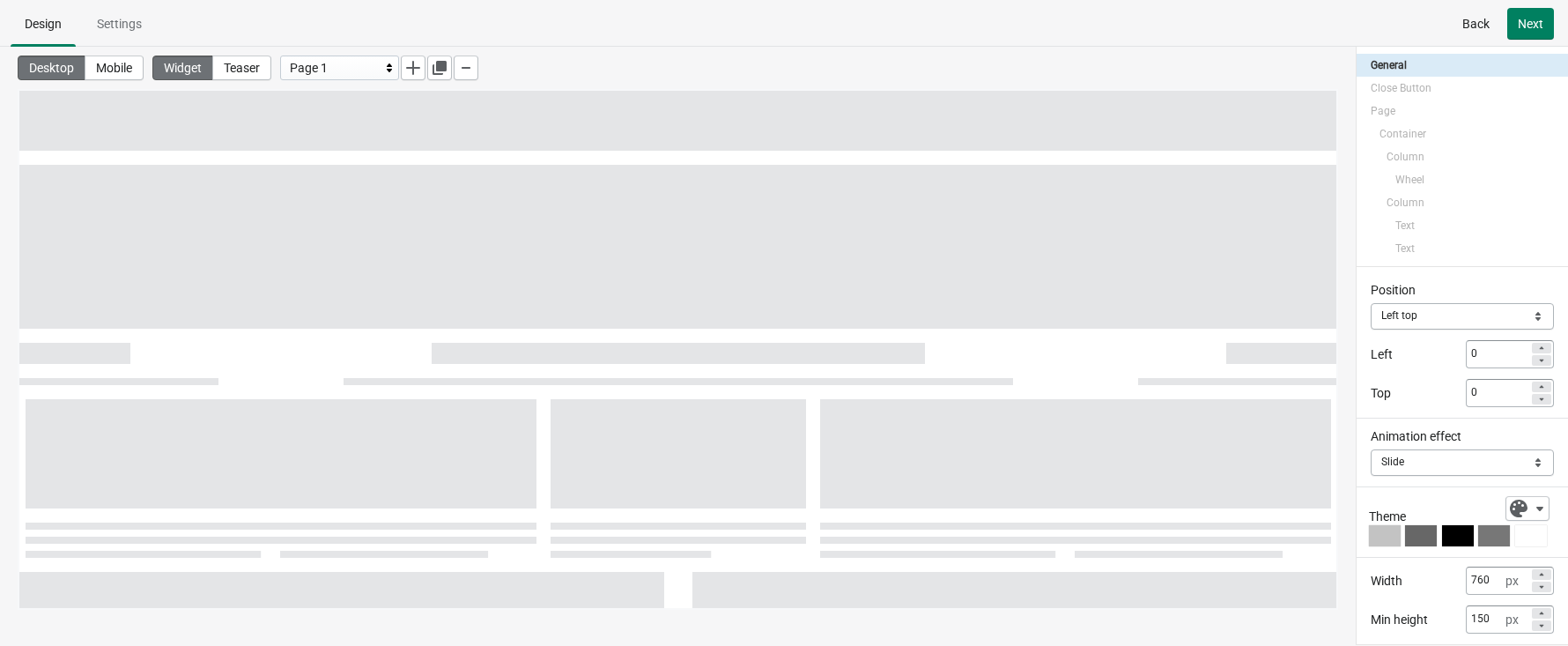 scroll, scrollTop: 0, scrollLeft: 0, axis: both 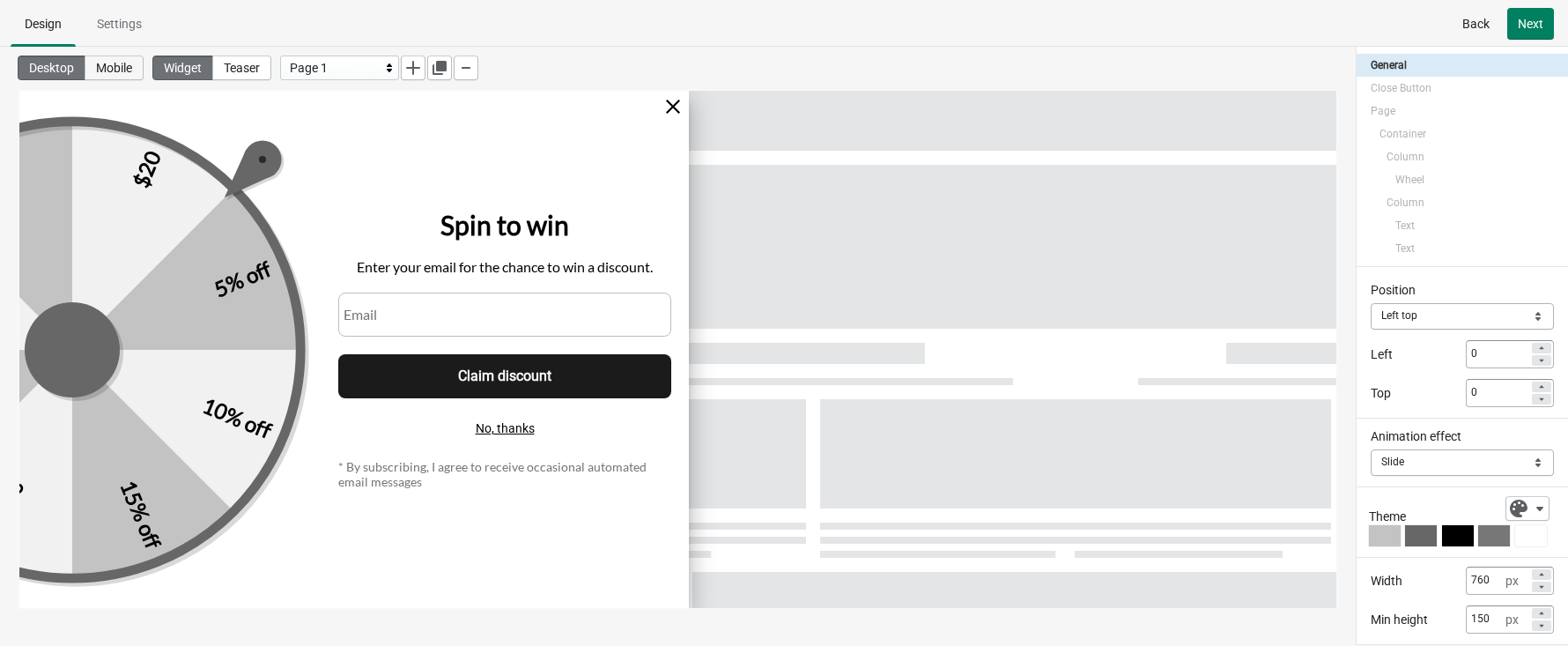 click on "Mobile" at bounding box center (114, 68) 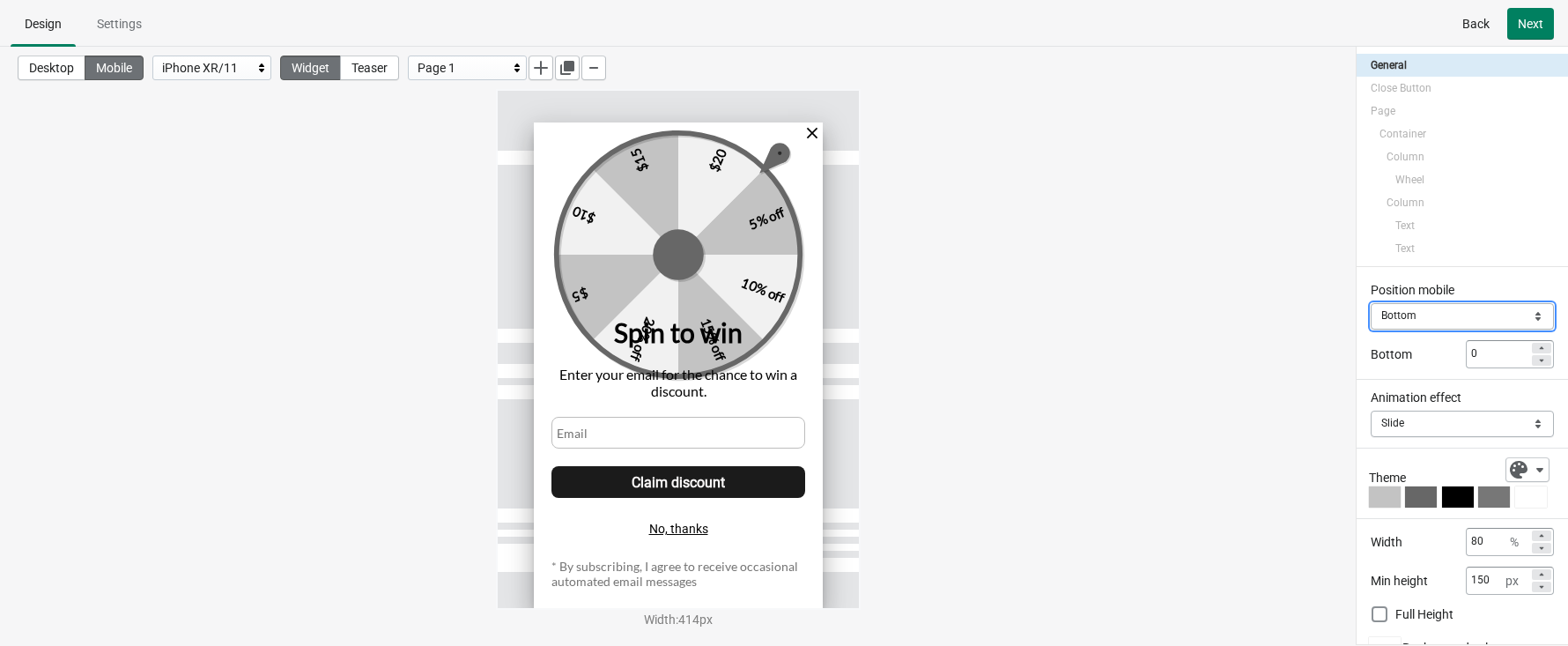 click on "Top Center Bottom" at bounding box center [1462, 316] 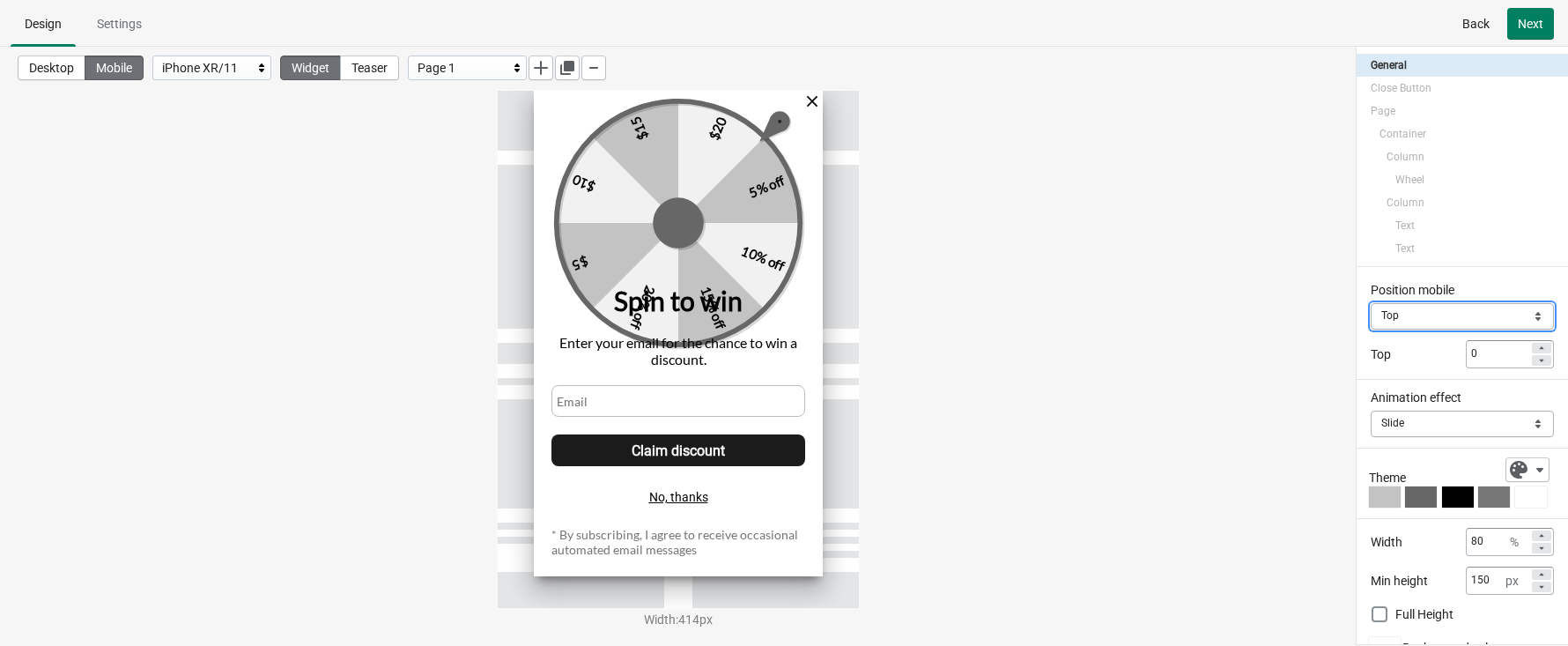 click on "Top Center Bottom" at bounding box center [1462, 316] 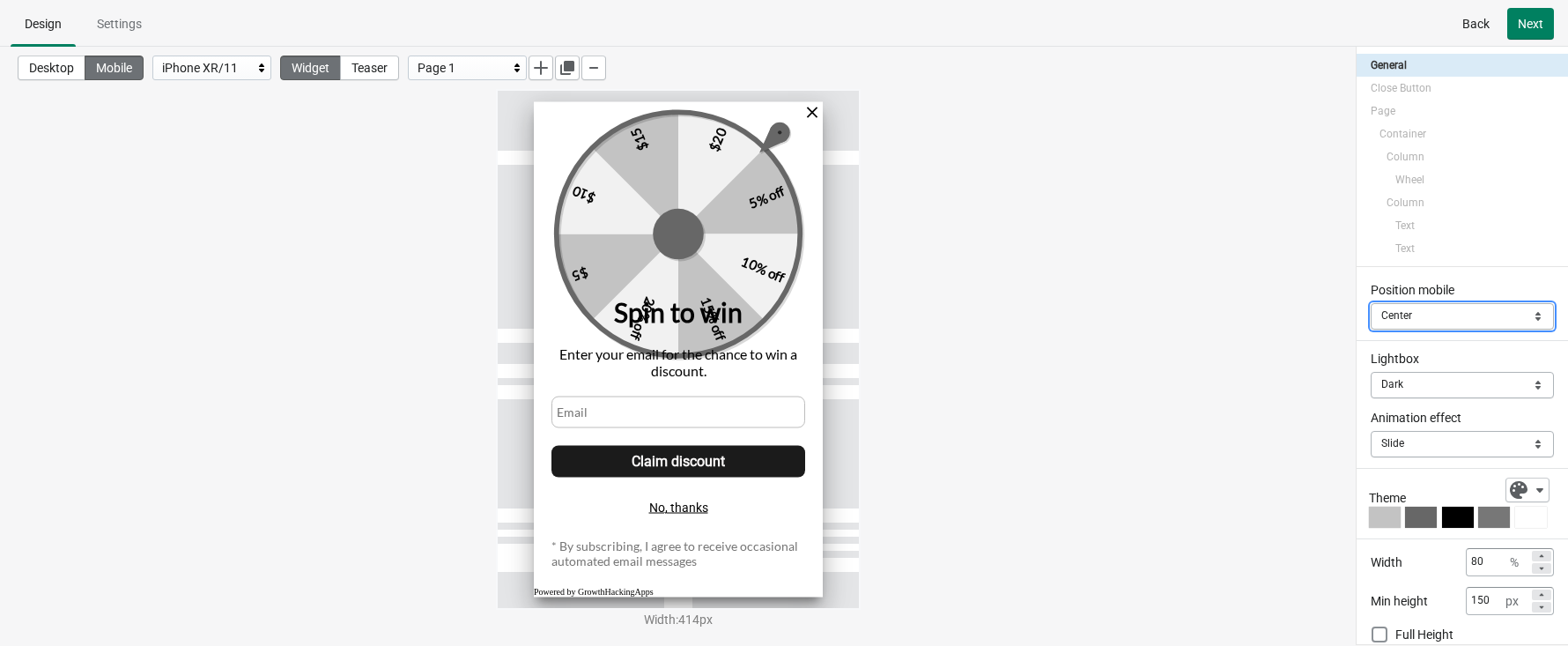 click on "Top Center Bottom" at bounding box center (1462, 316) 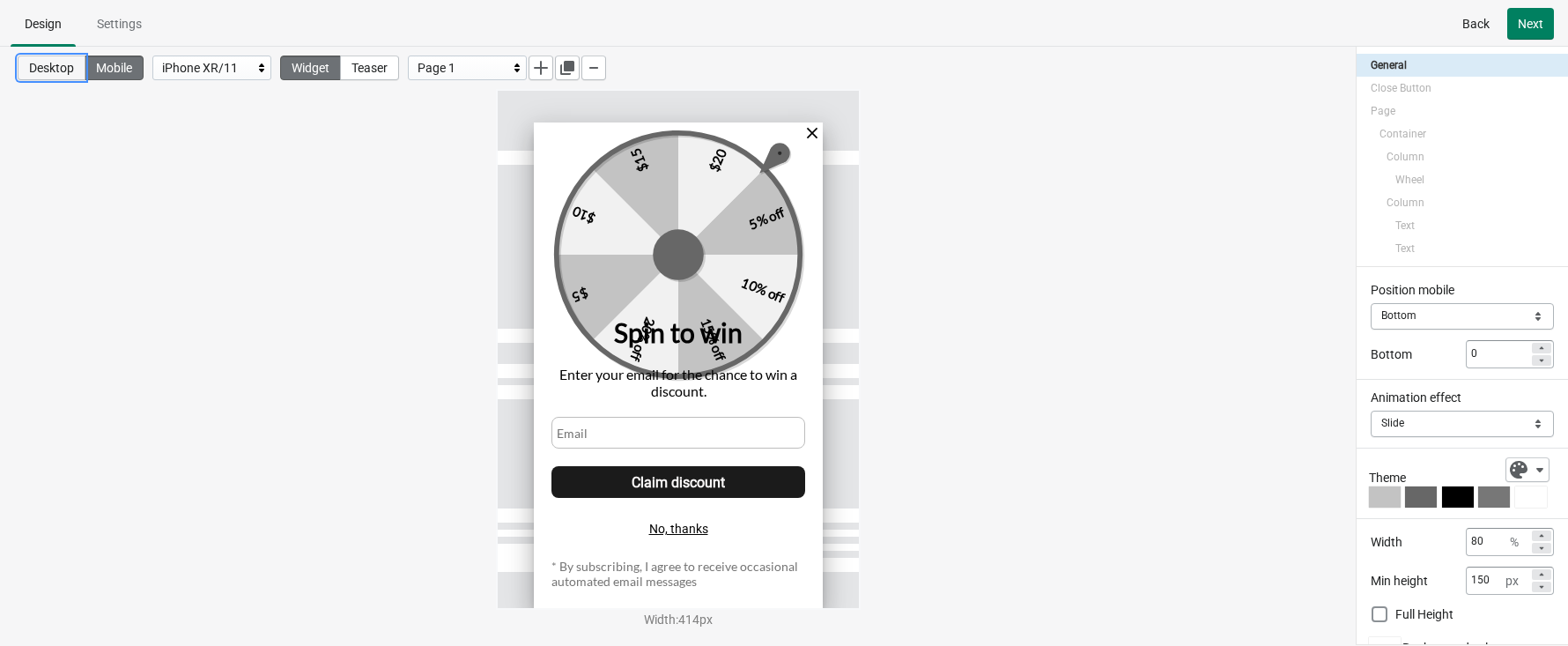 click on "Desktop" at bounding box center [51, 68] 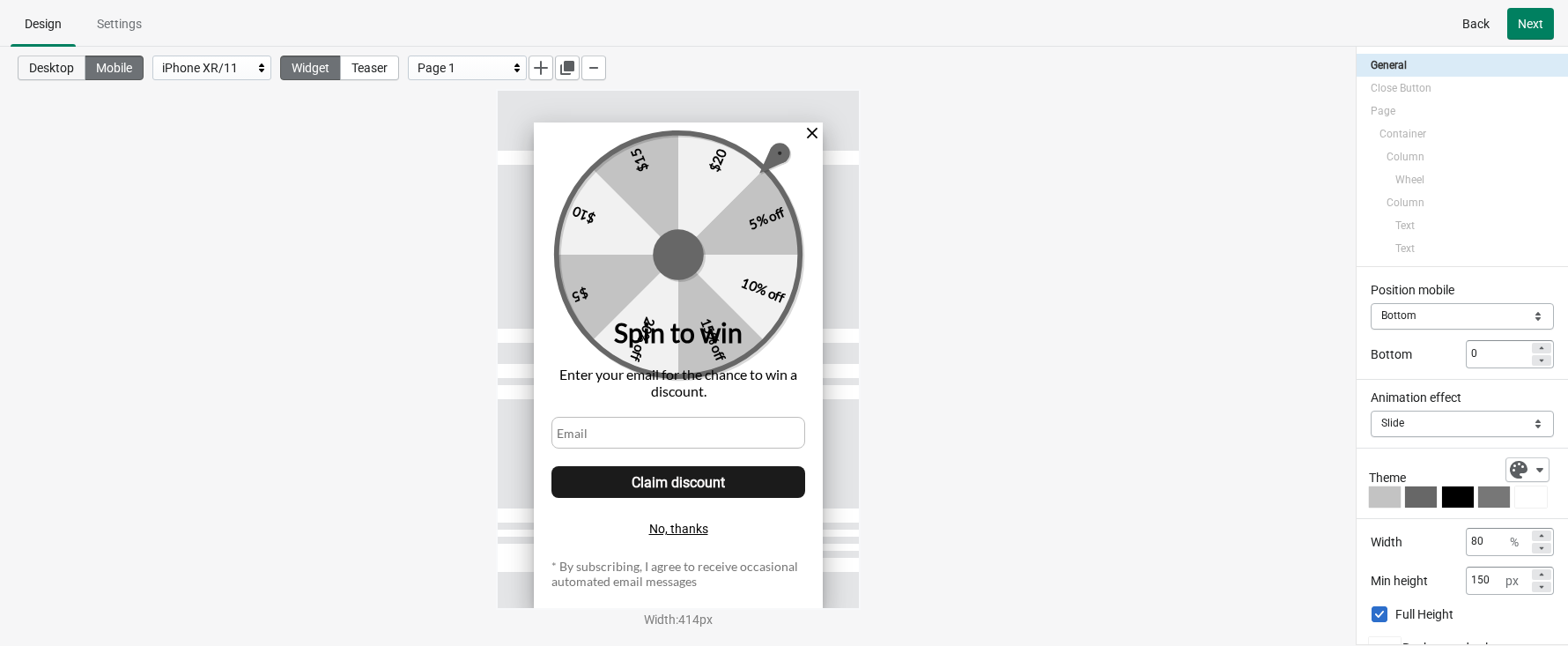 type on "760" 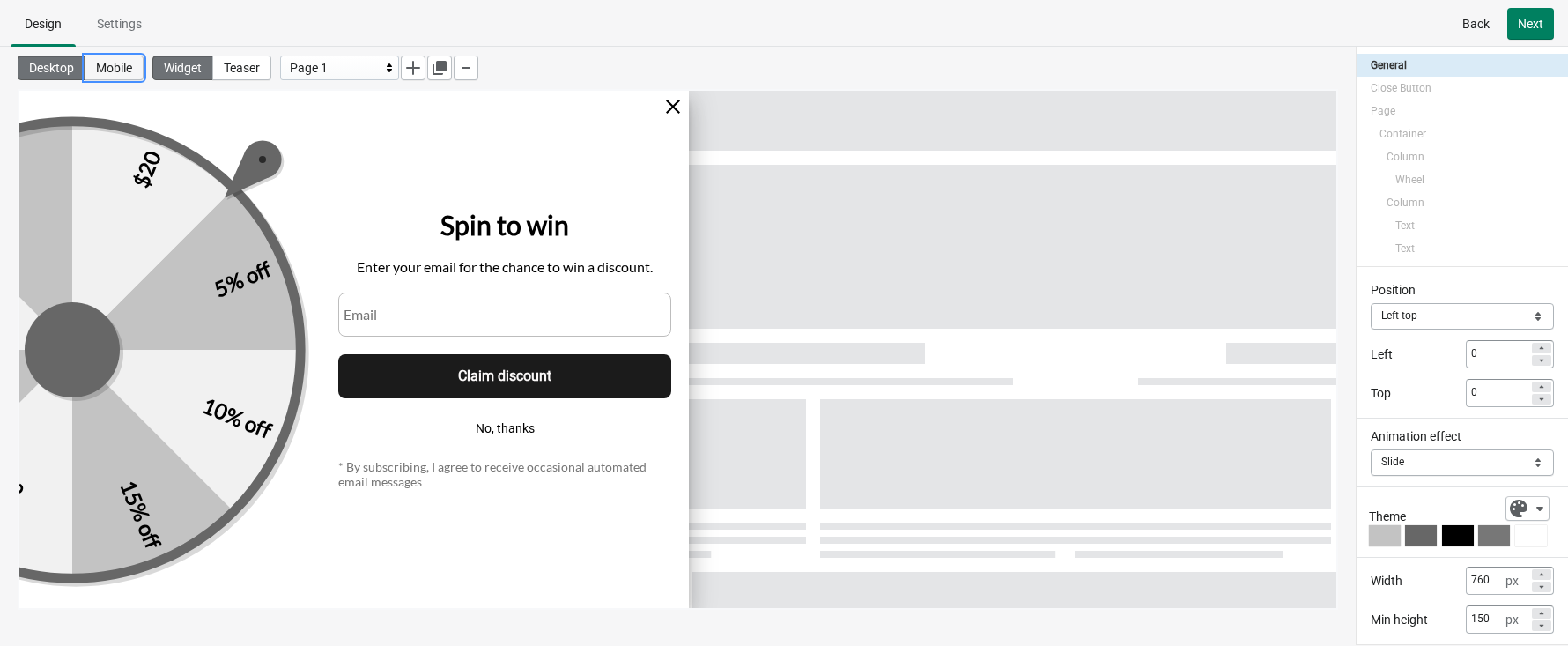 click on "Mobile" at bounding box center [114, 68] 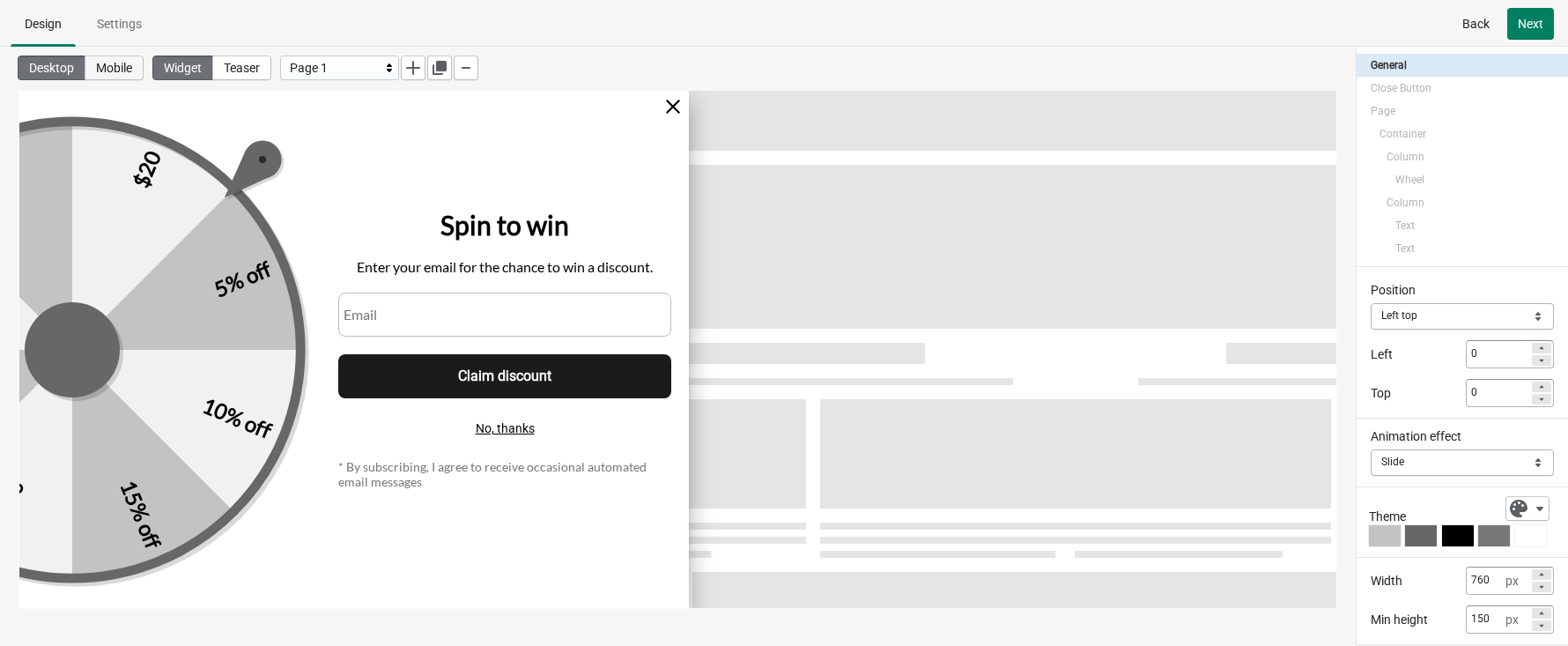 type on "80" 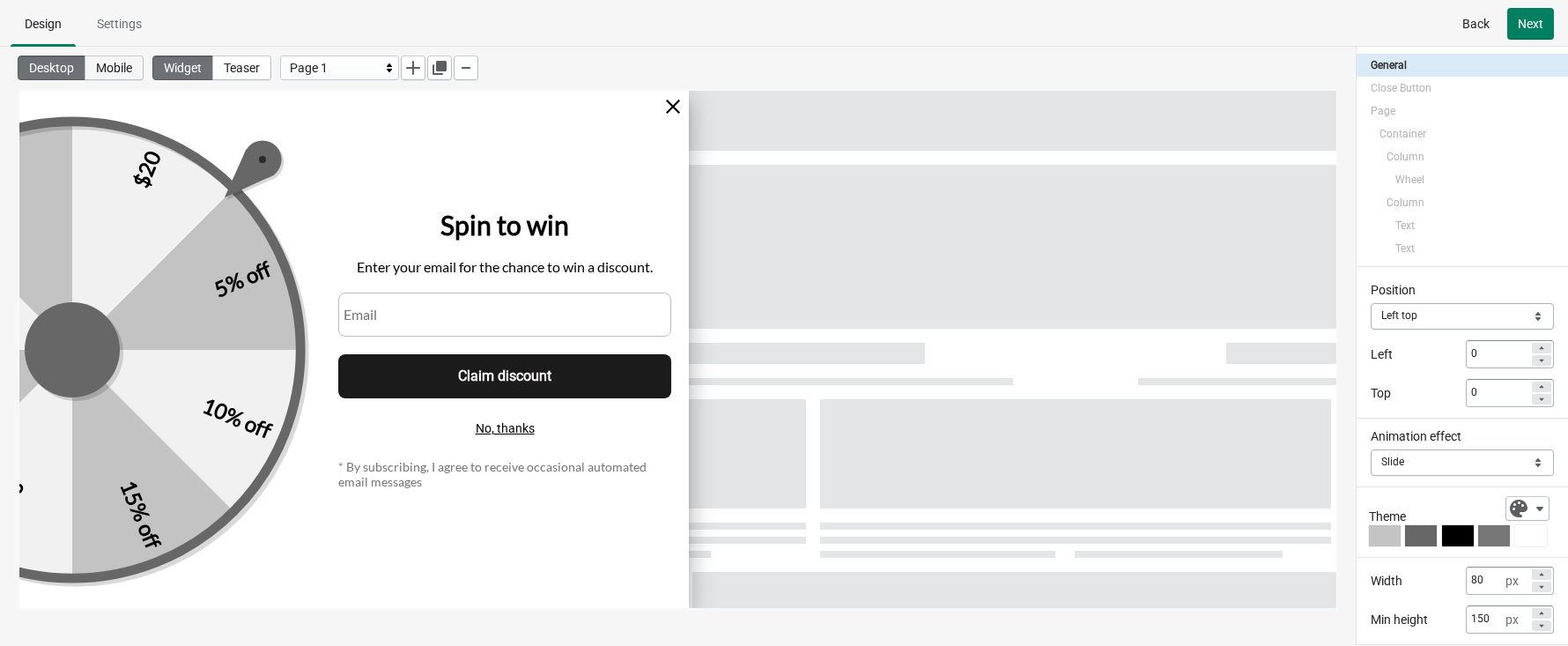 select on "bottom" 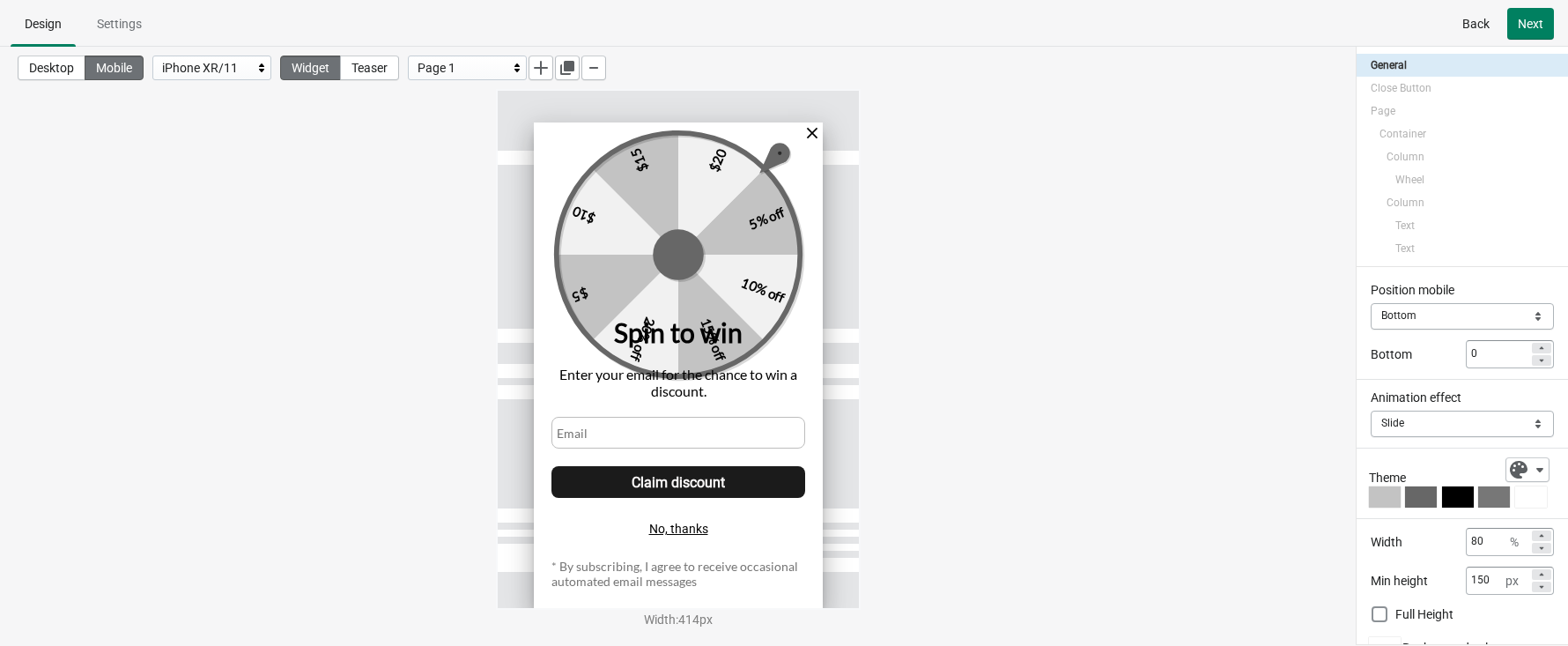 click on "iPhone XR/11" at bounding box center [207, 68] 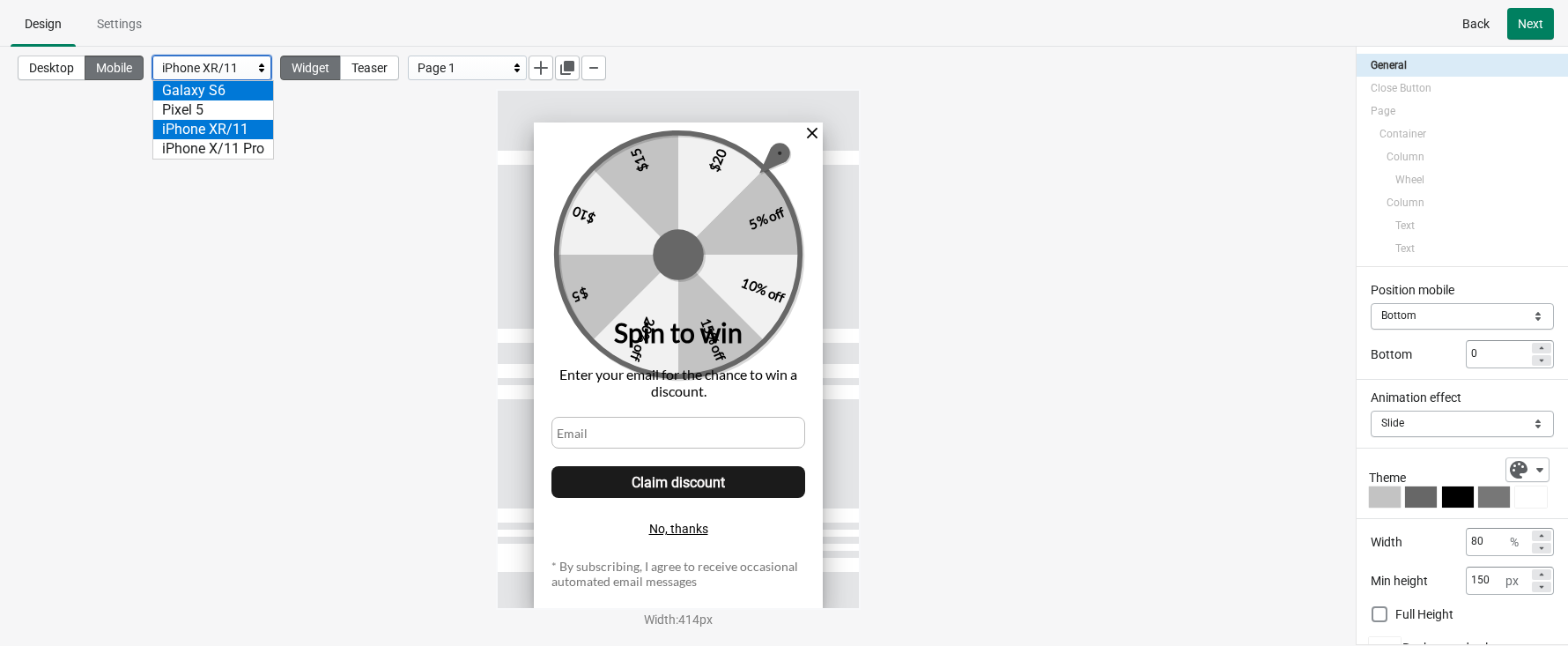 click on "Galaxy S6" at bounding box center [213, 91] 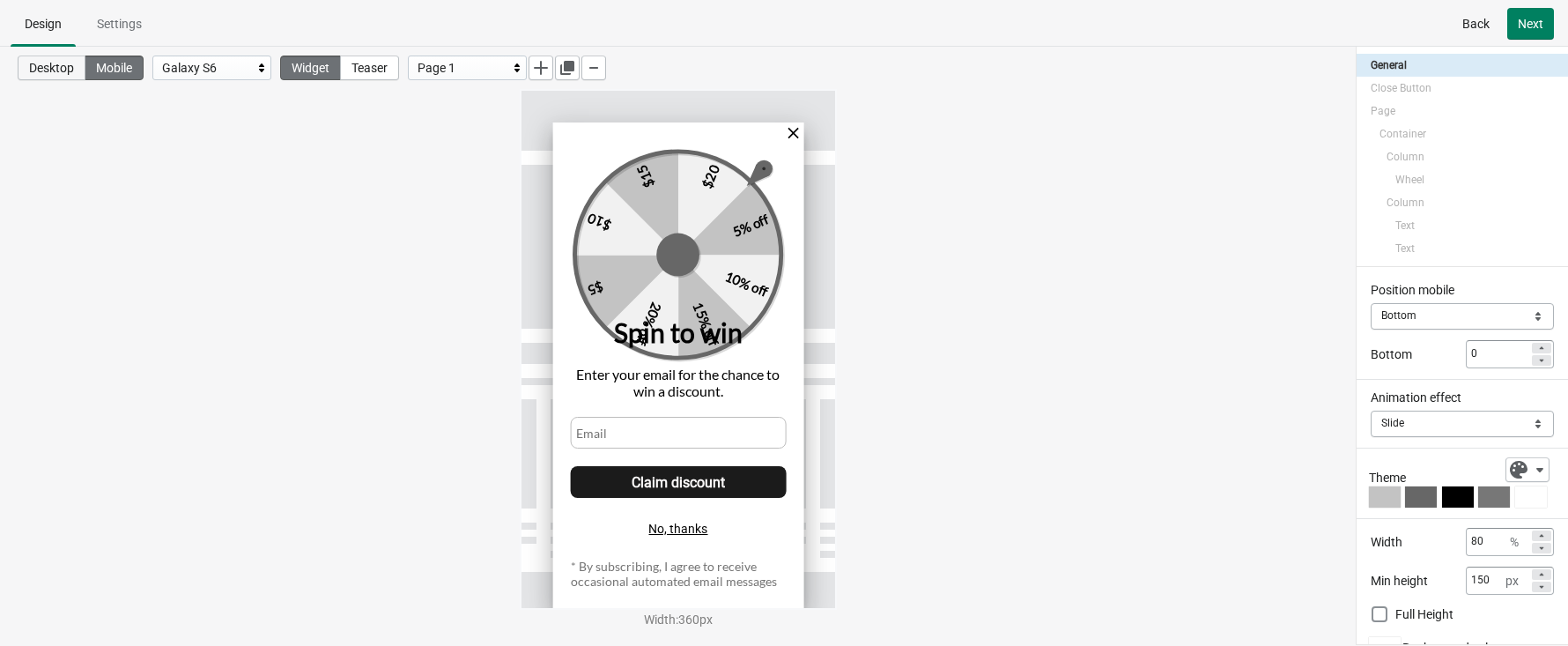 click on "Desktop" at bounding box center (51, 68) 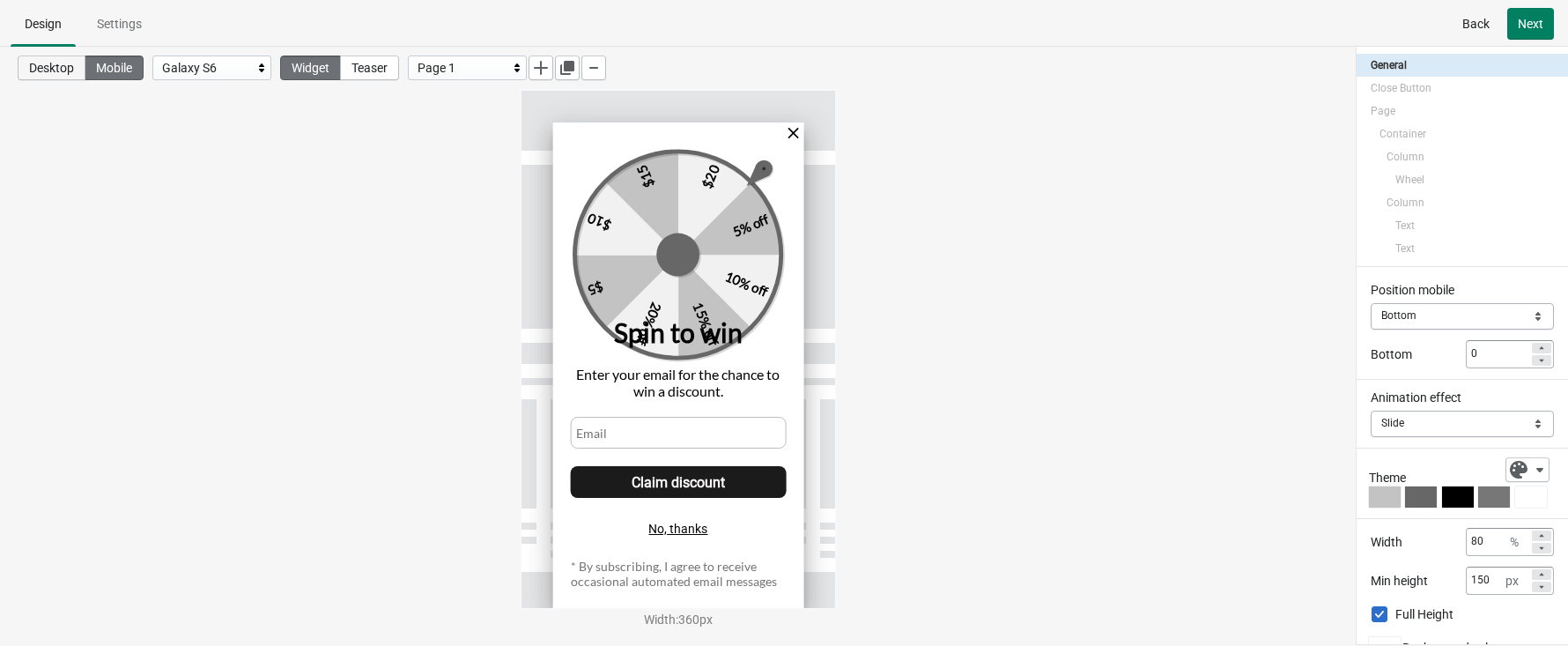 type on "760" 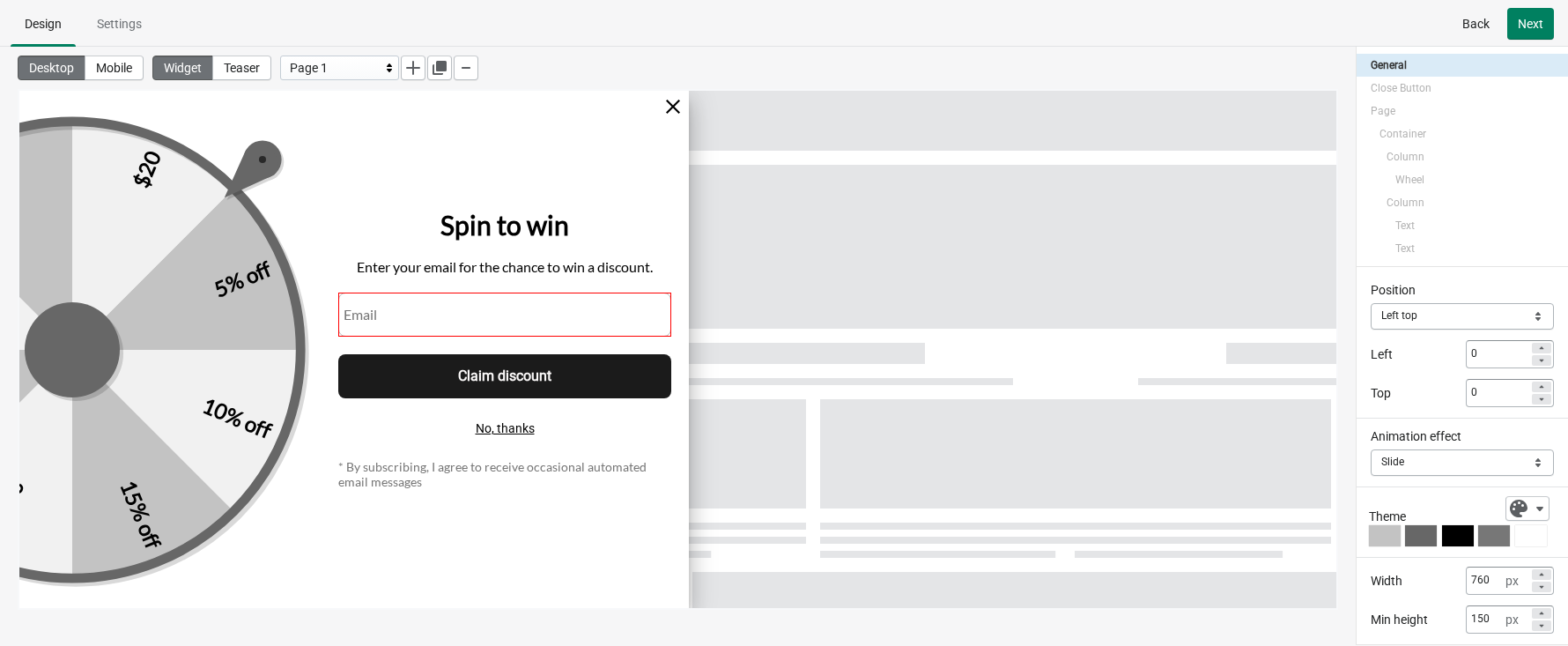 click at bounding box center [505, 315] 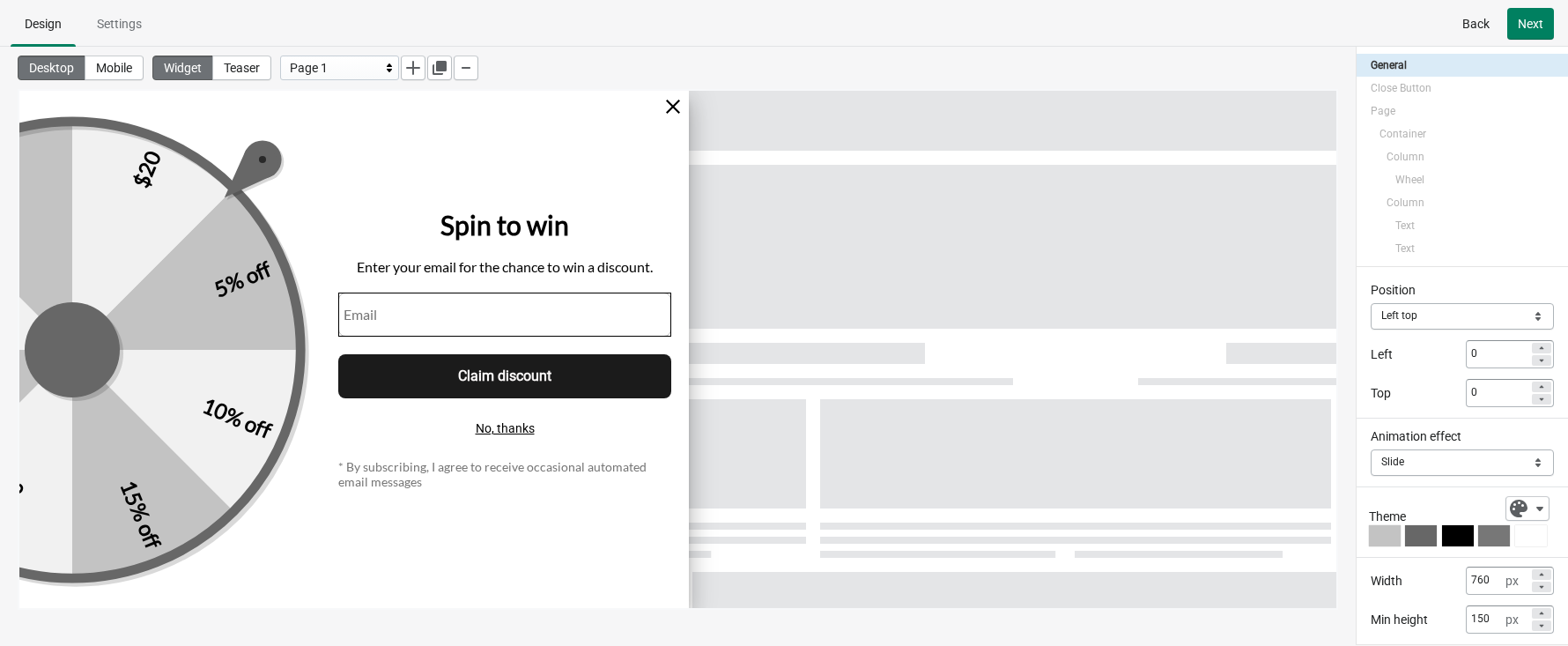 scroll, scrollTop: 16, scrollLeft: 0, axis: vertical 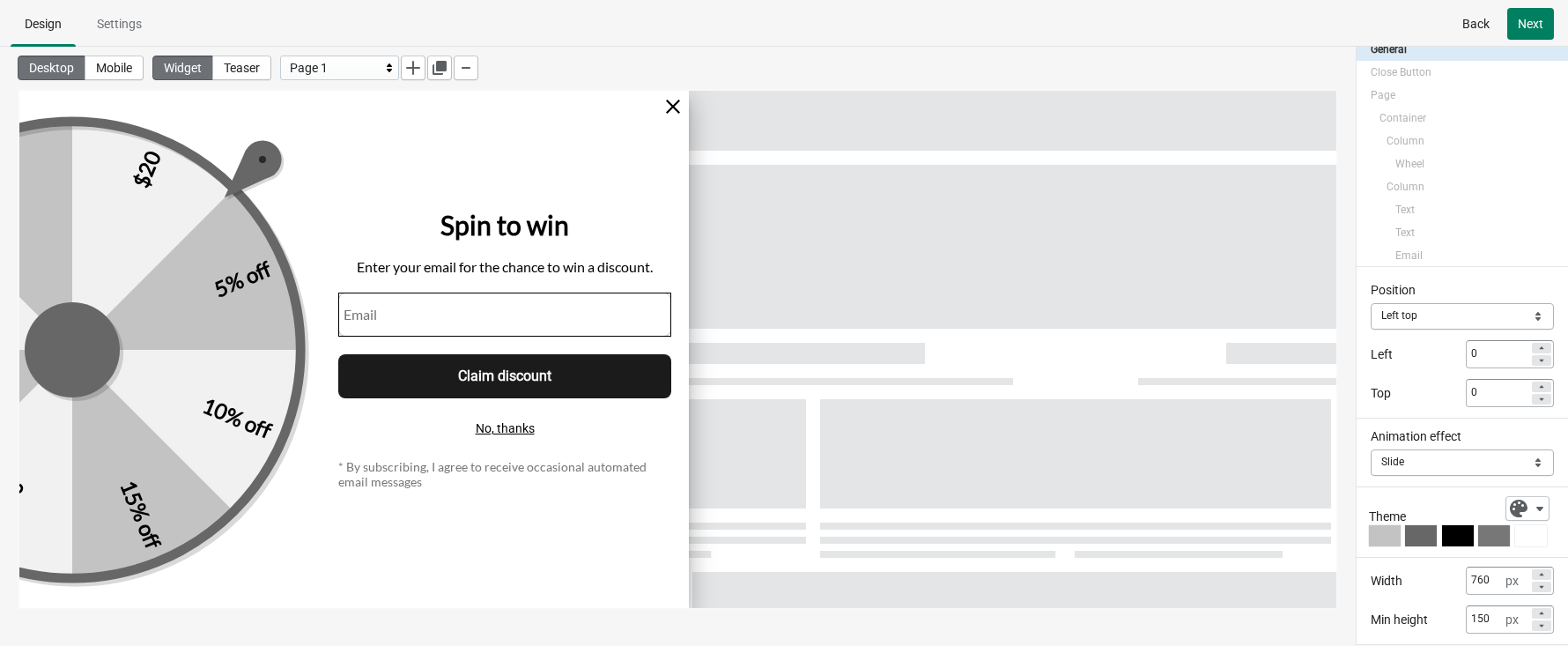 select on "both" 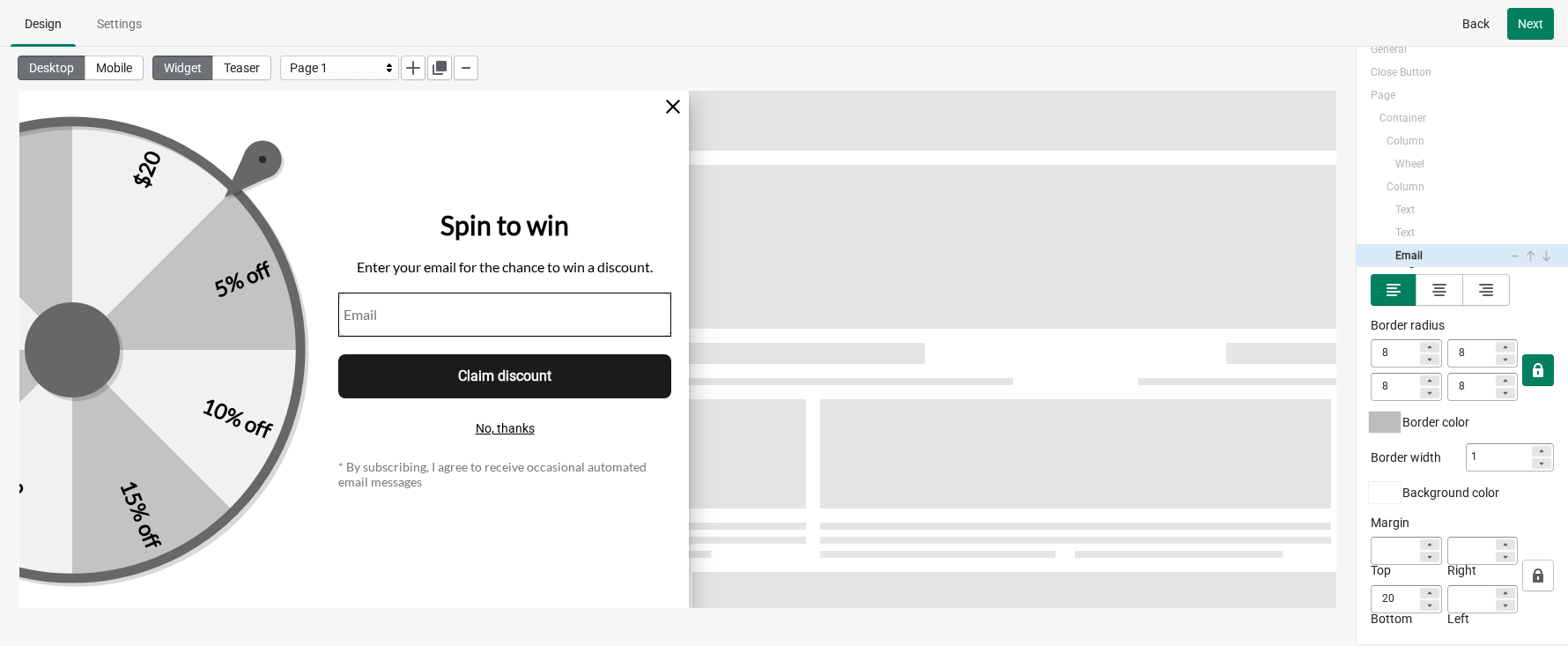 scroll, scrollTop: 0, scrollLeft: 0, axis: both 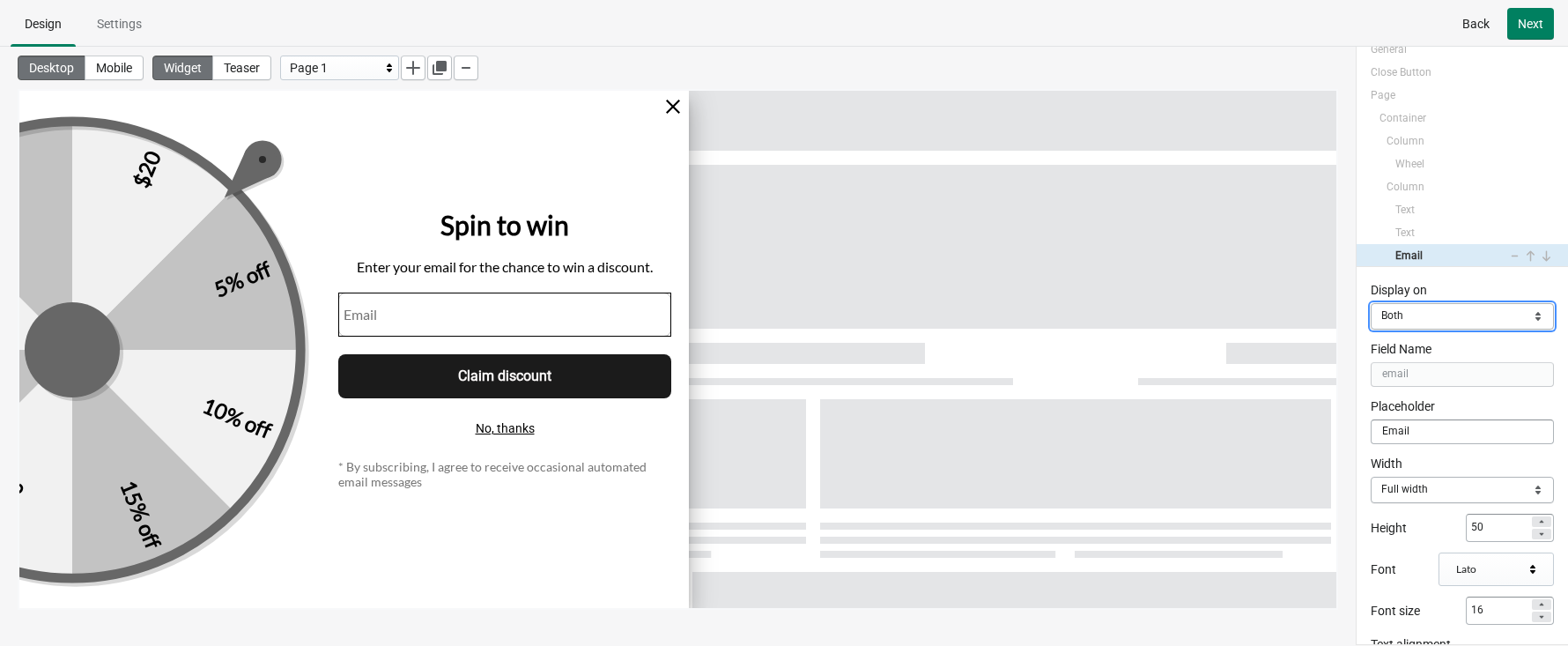 click on "Mobile Desktop Both" at bounding box center (1462, 316) 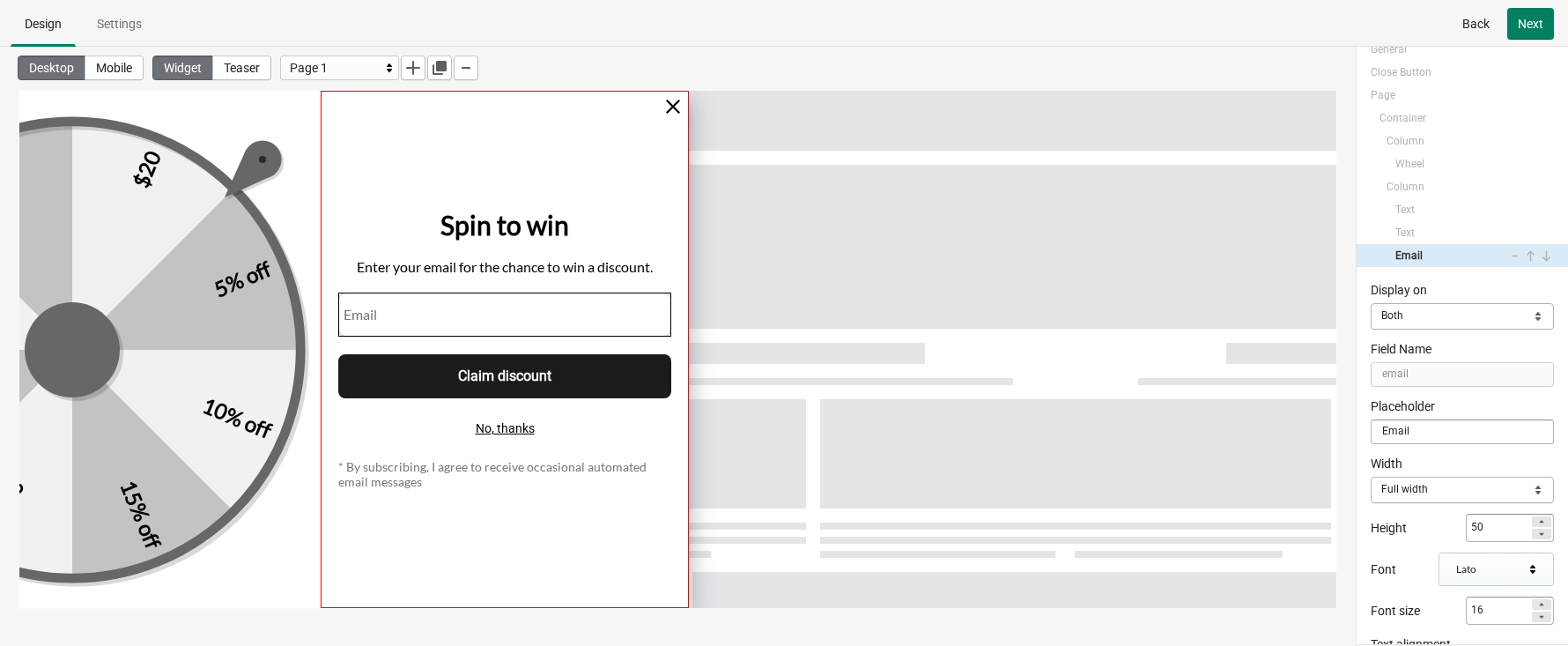 click at bounding box center [505, 349] 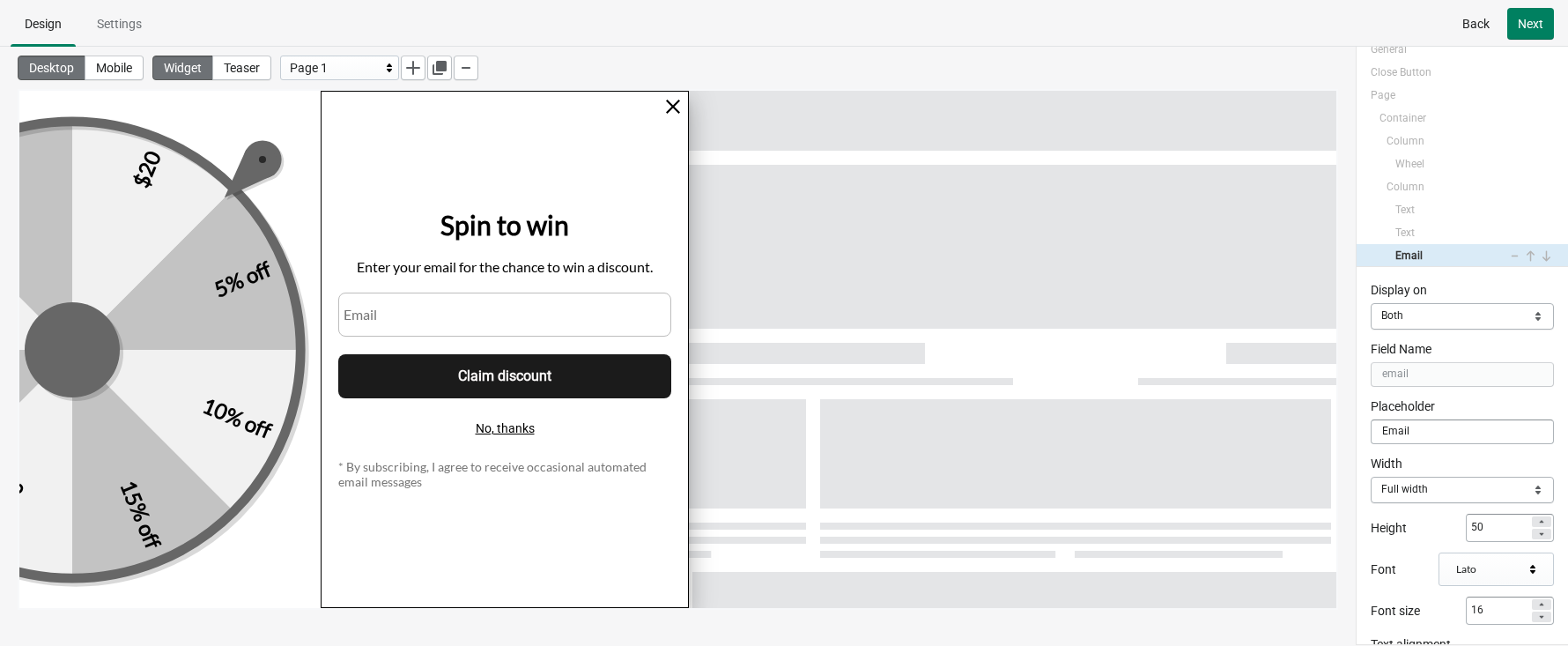 select on "both" 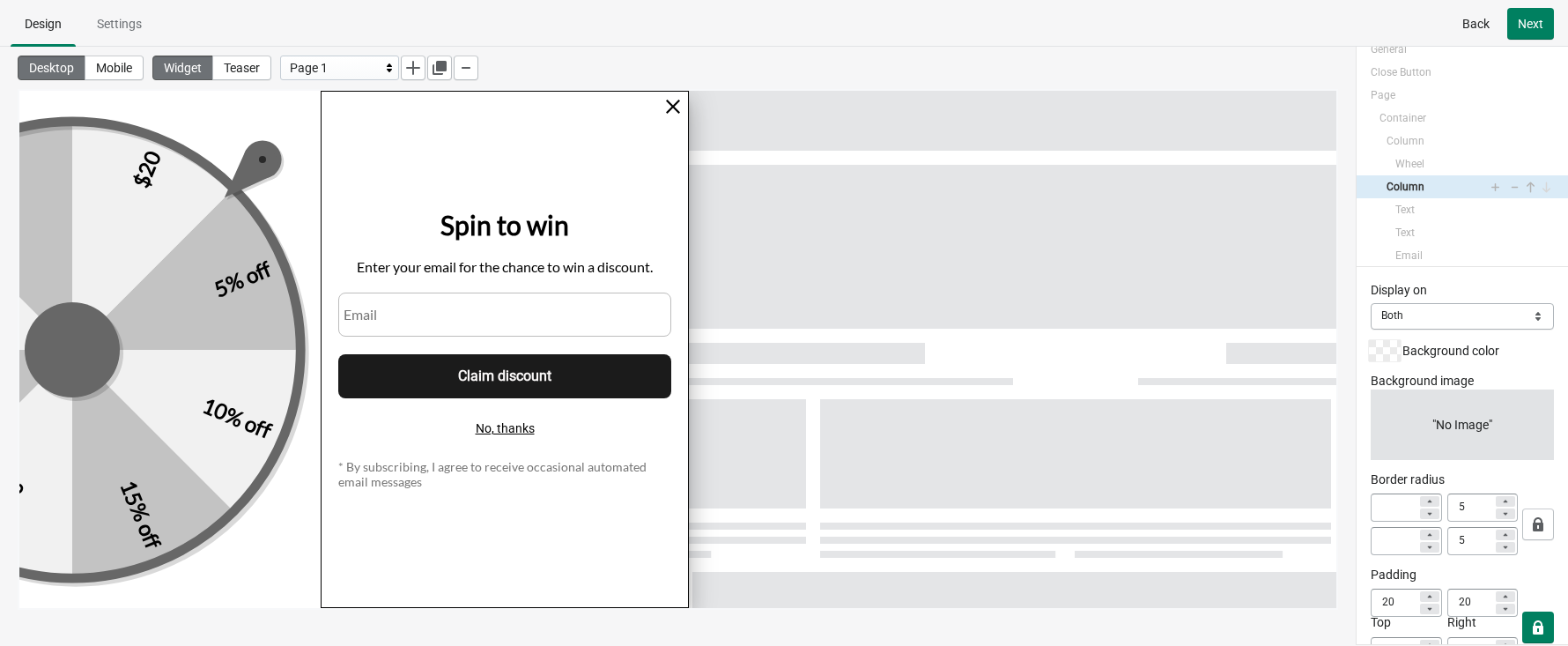 scroll, scrollTop: 158, scrollLeft: 0, axis: vertical 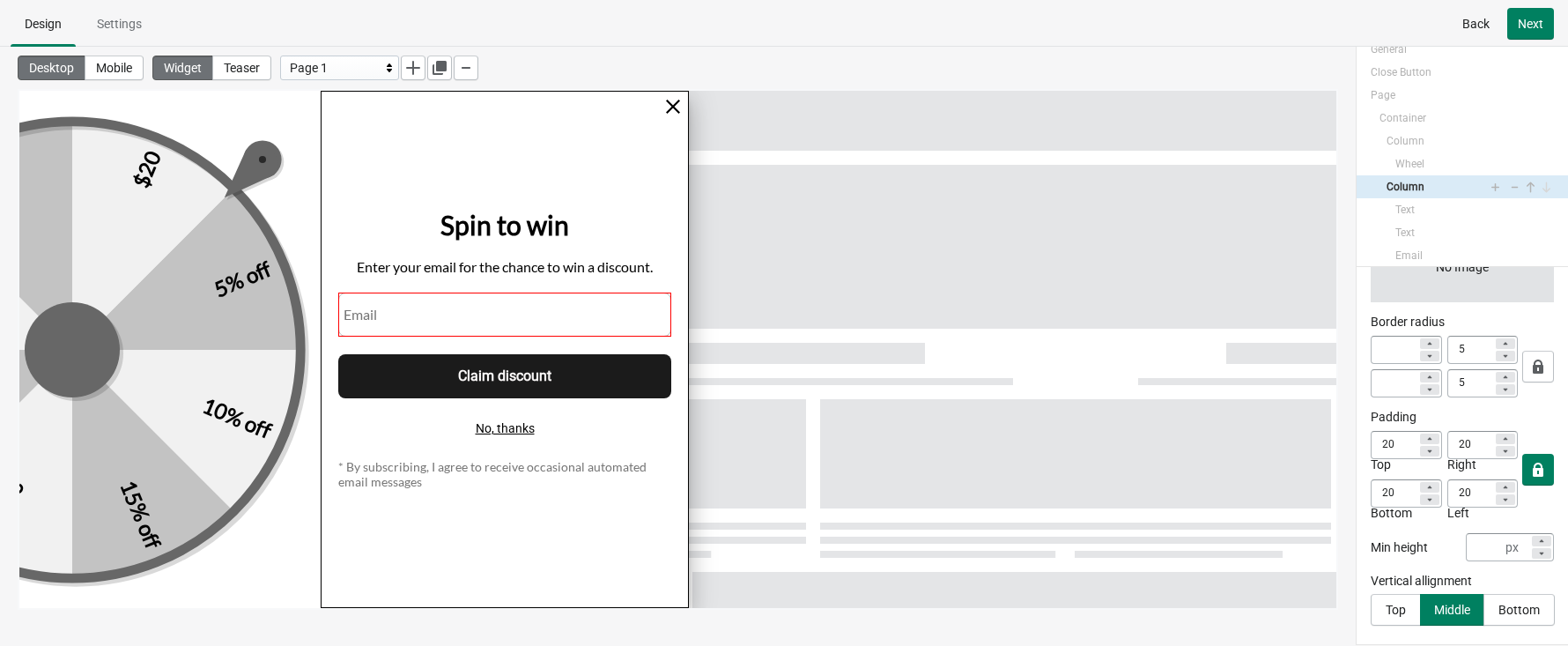 click at bounding box center [505, 315] 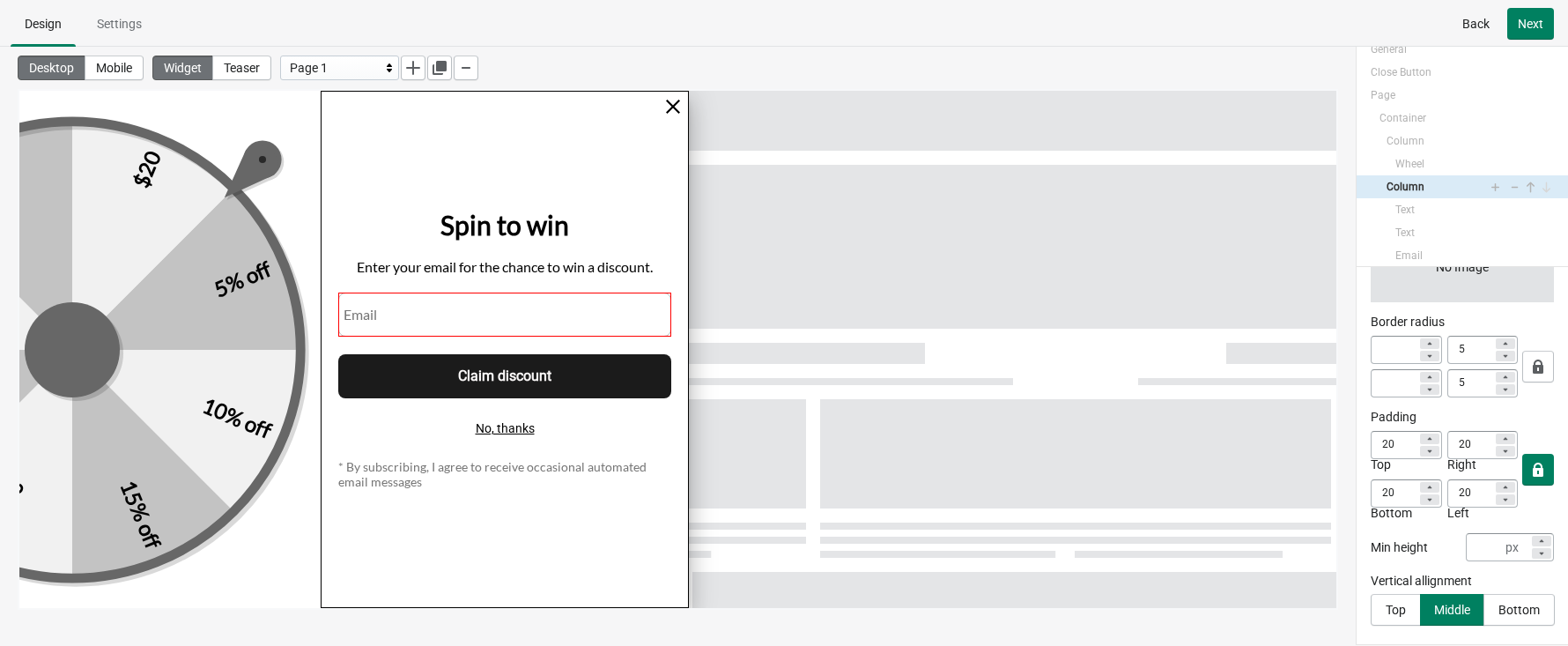 select on "both" 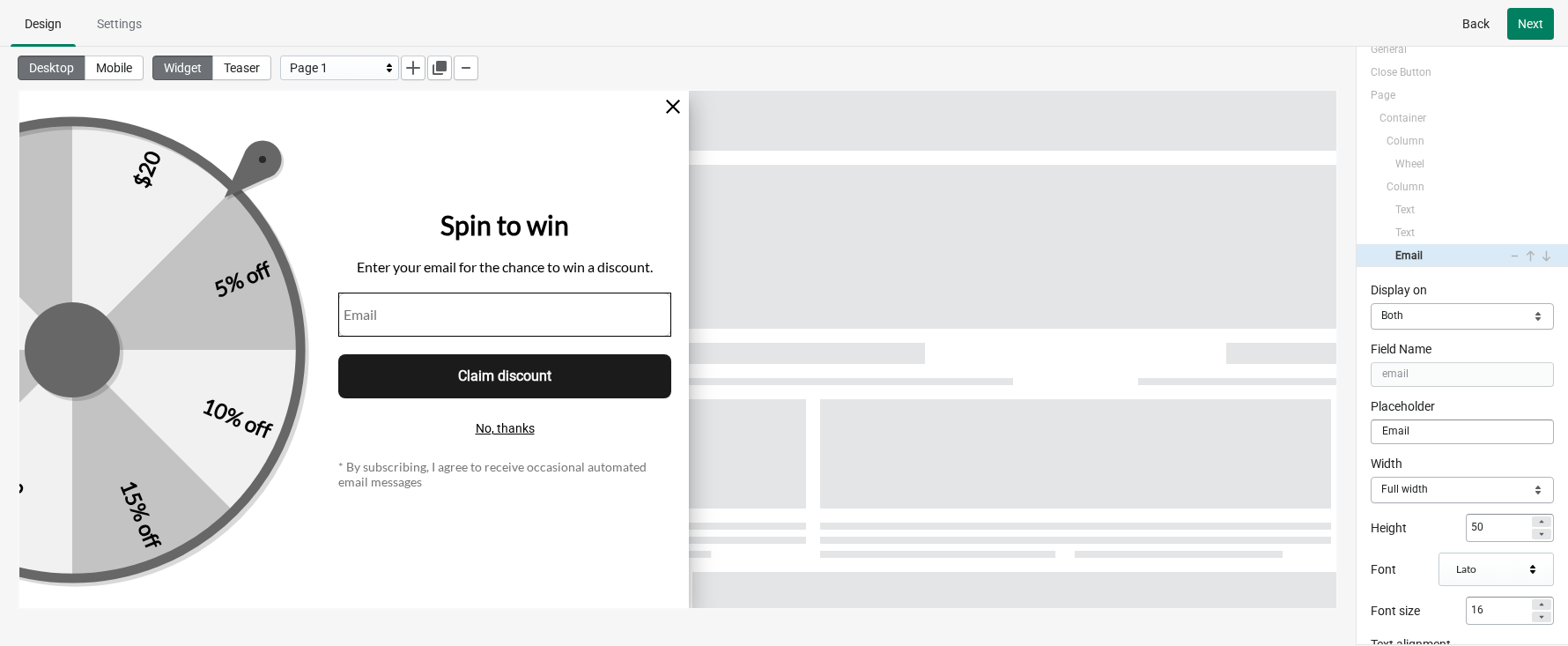 select on "both" 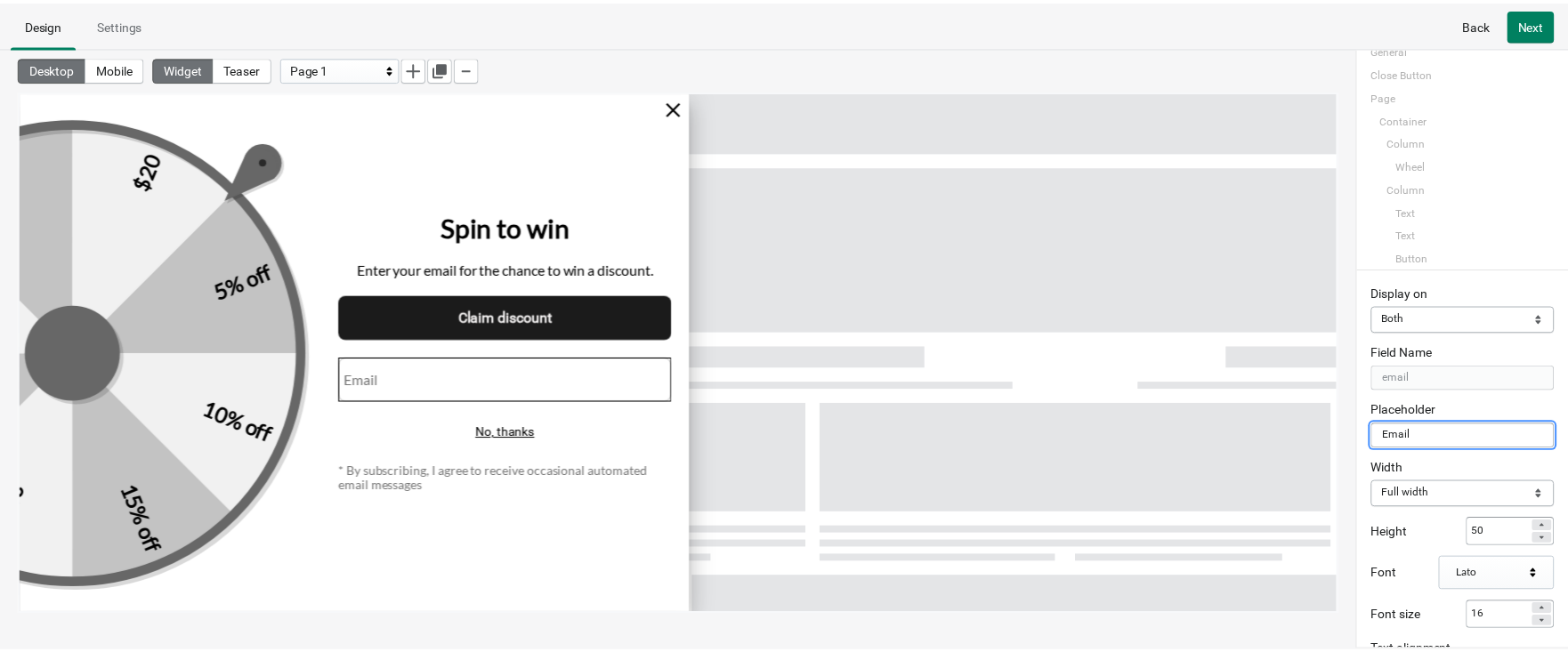 scroll, scrollTop: 39, scrollLeft: 0, axis: vertical 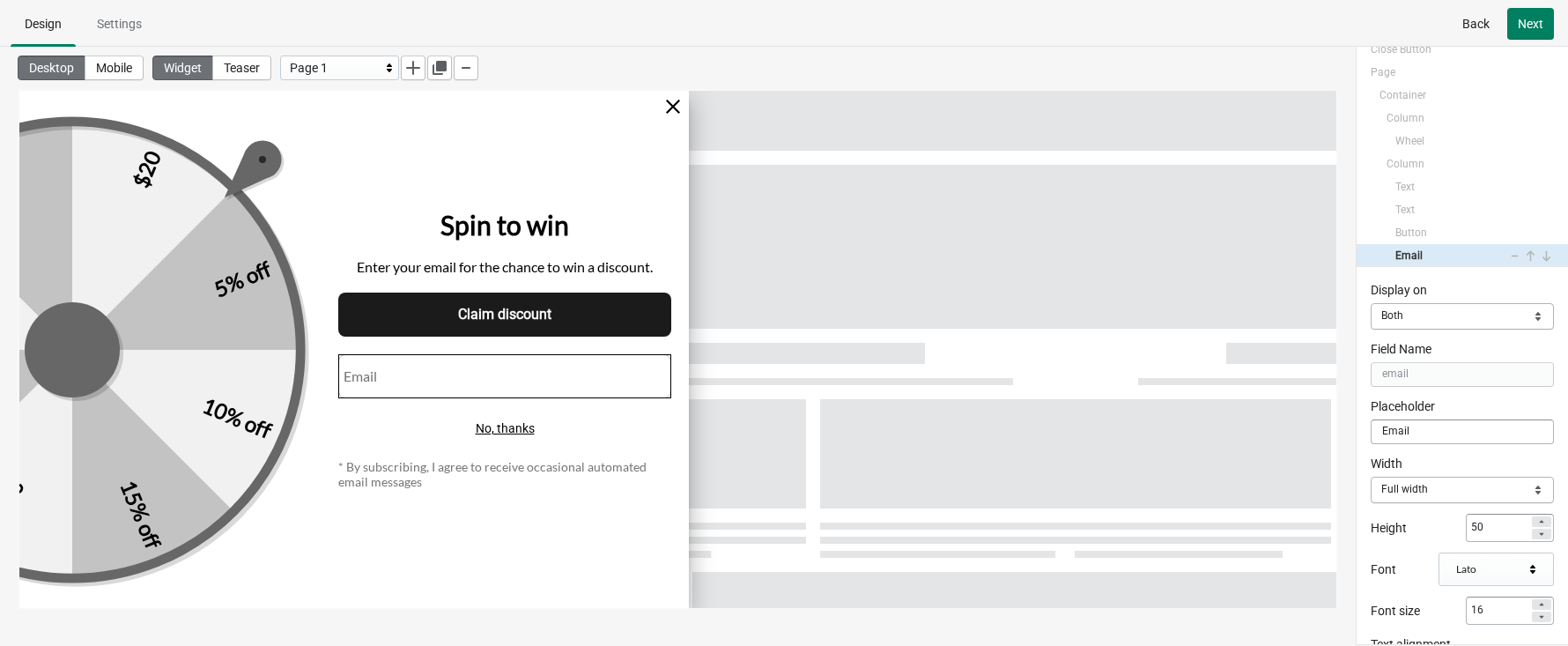 select on "both" 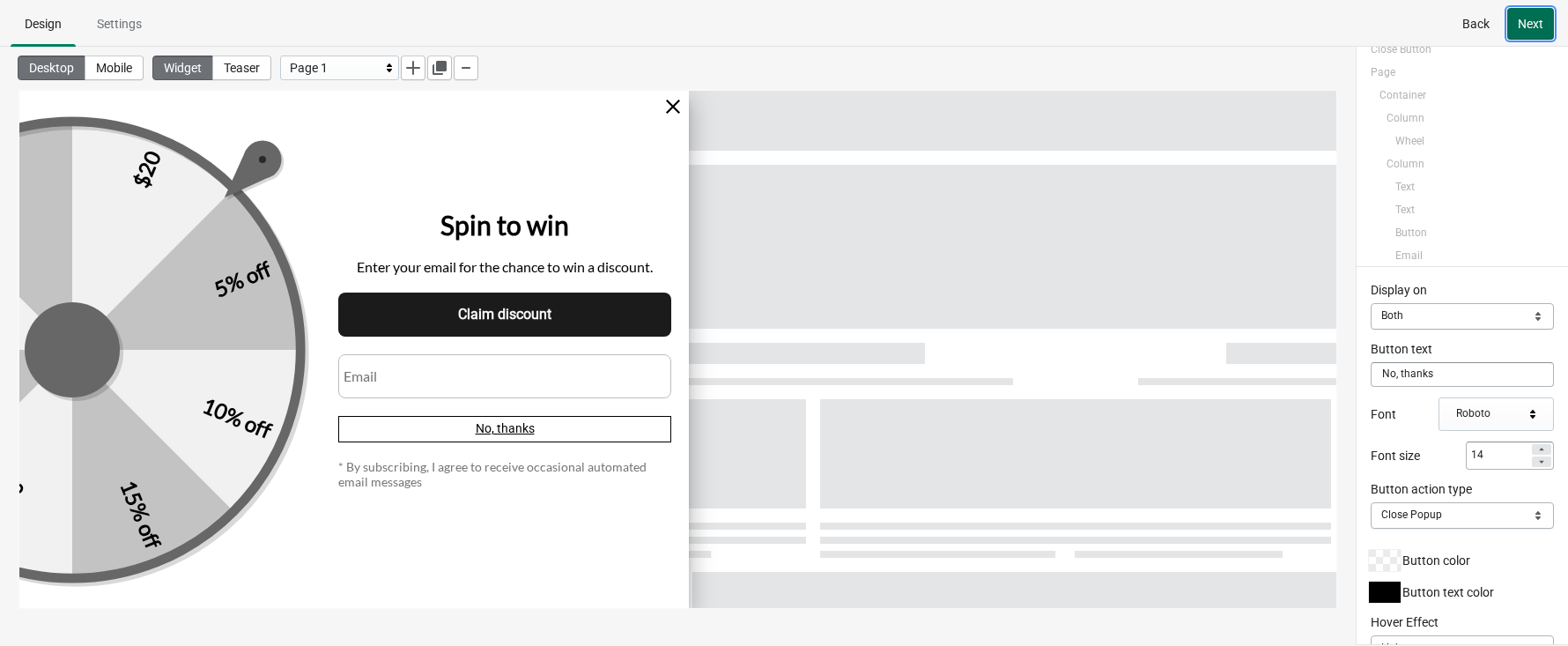 click on "Next" at bounding box center (1530, 24) 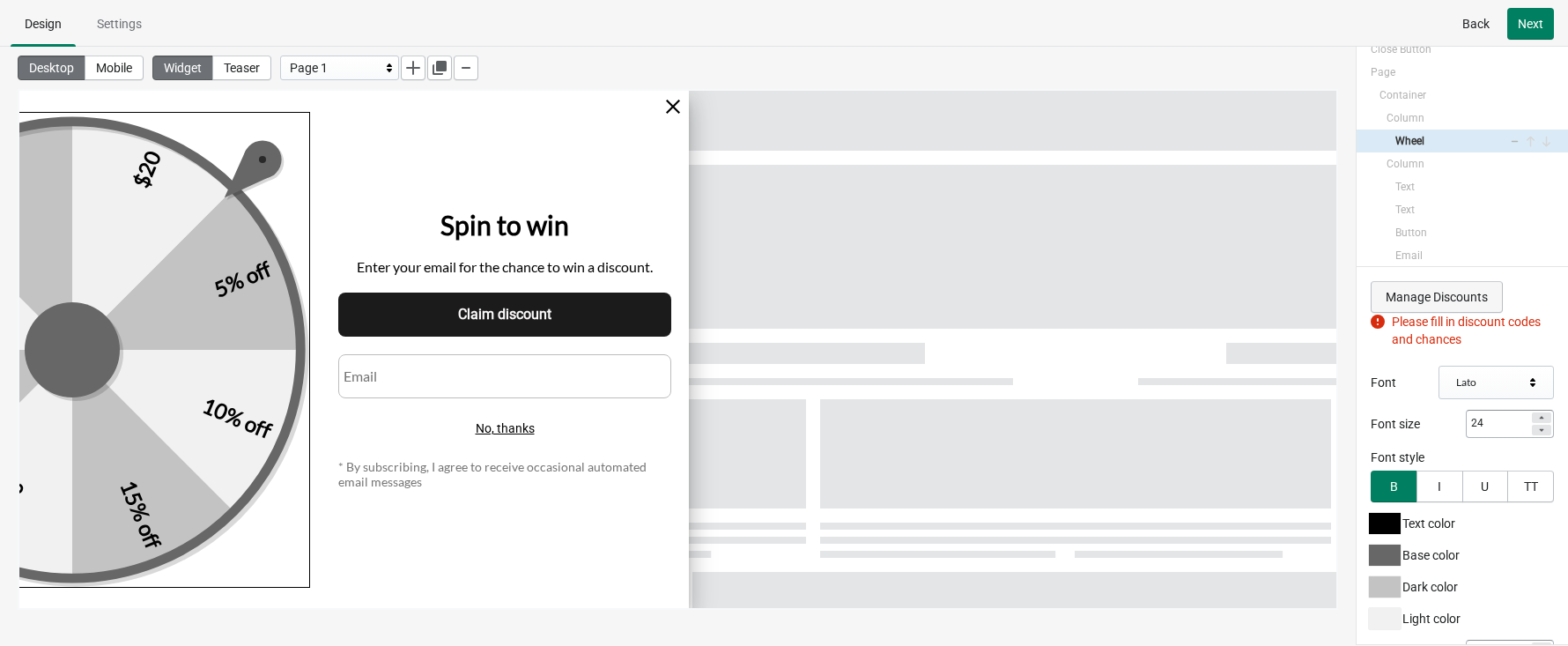 click on "Manage Discounts" at bounding box center [1437, 297] 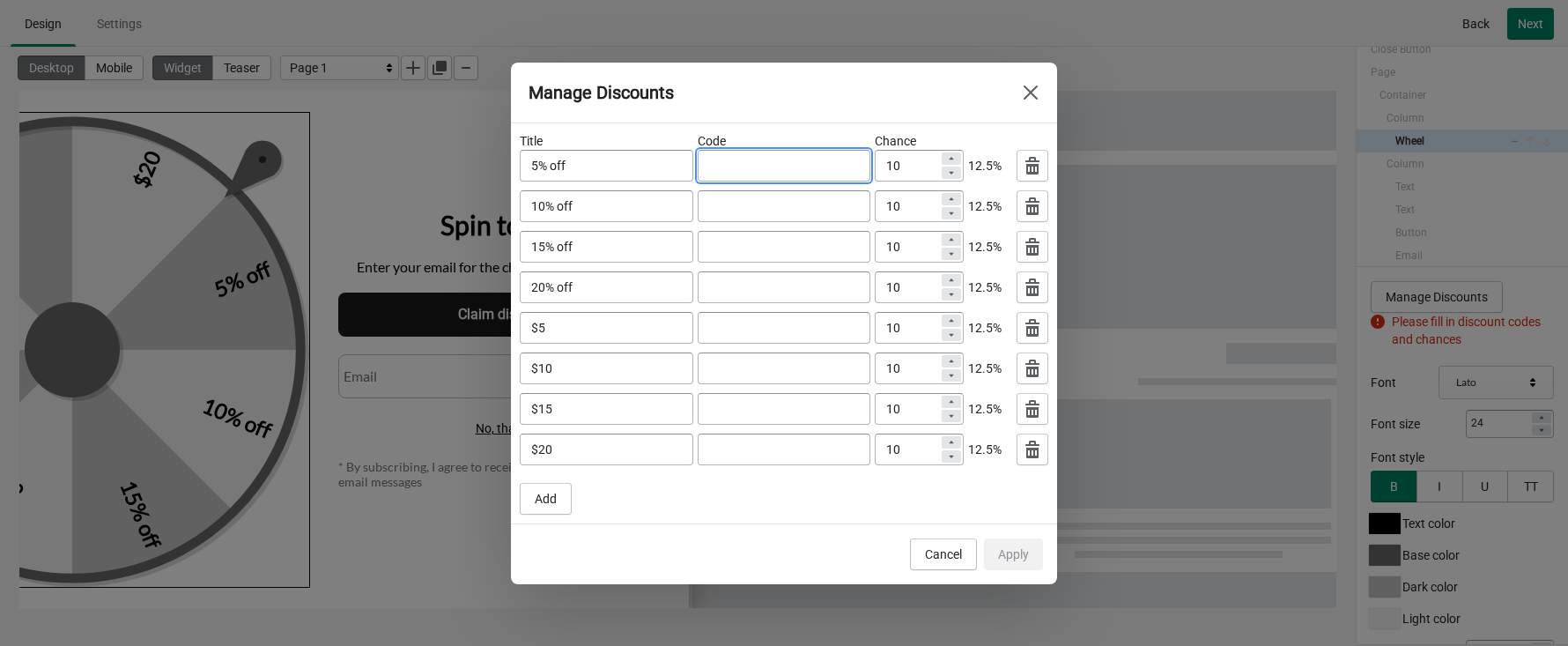 click at bounding box center (784, 166) 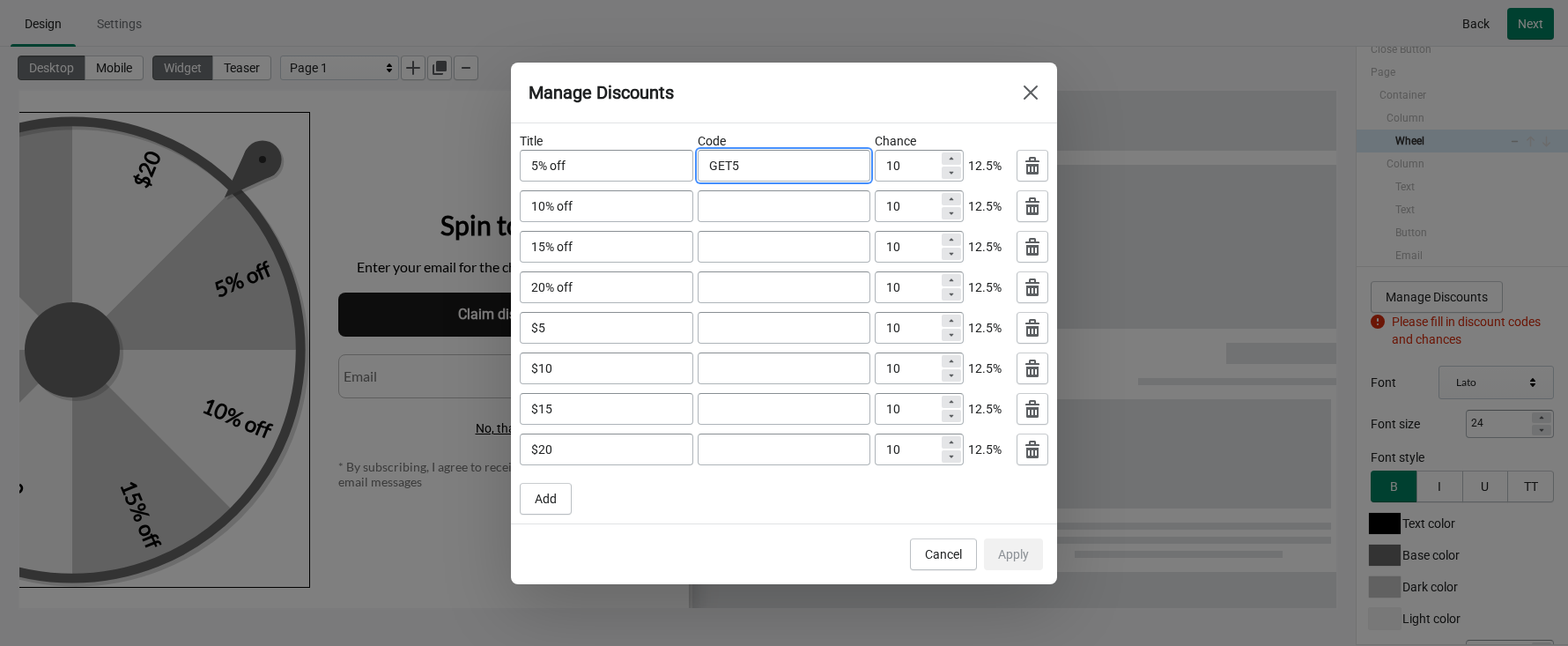 drag, startPoint x: 788, startPoint y: 174, endPoint x: 672, endPoint y: 160, distance: 116.84177 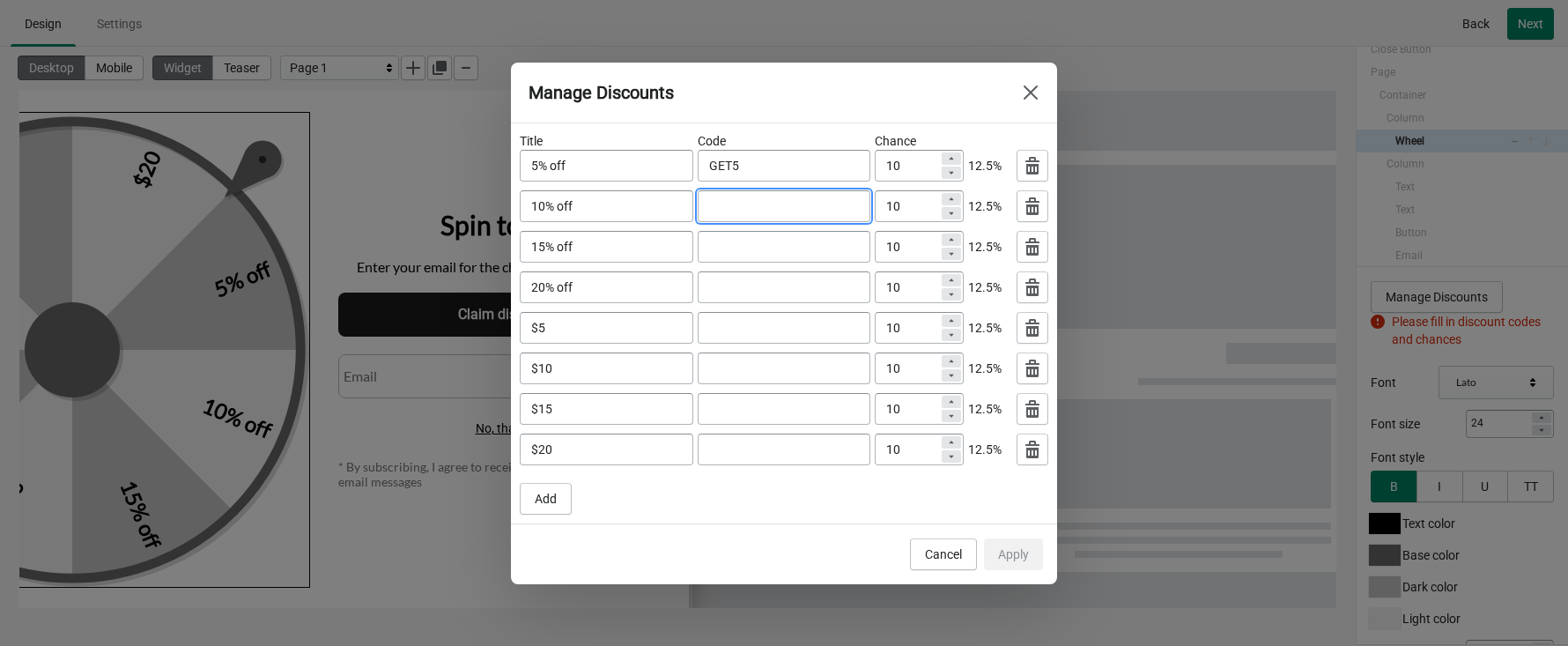 click at bounding box center [784, 206] 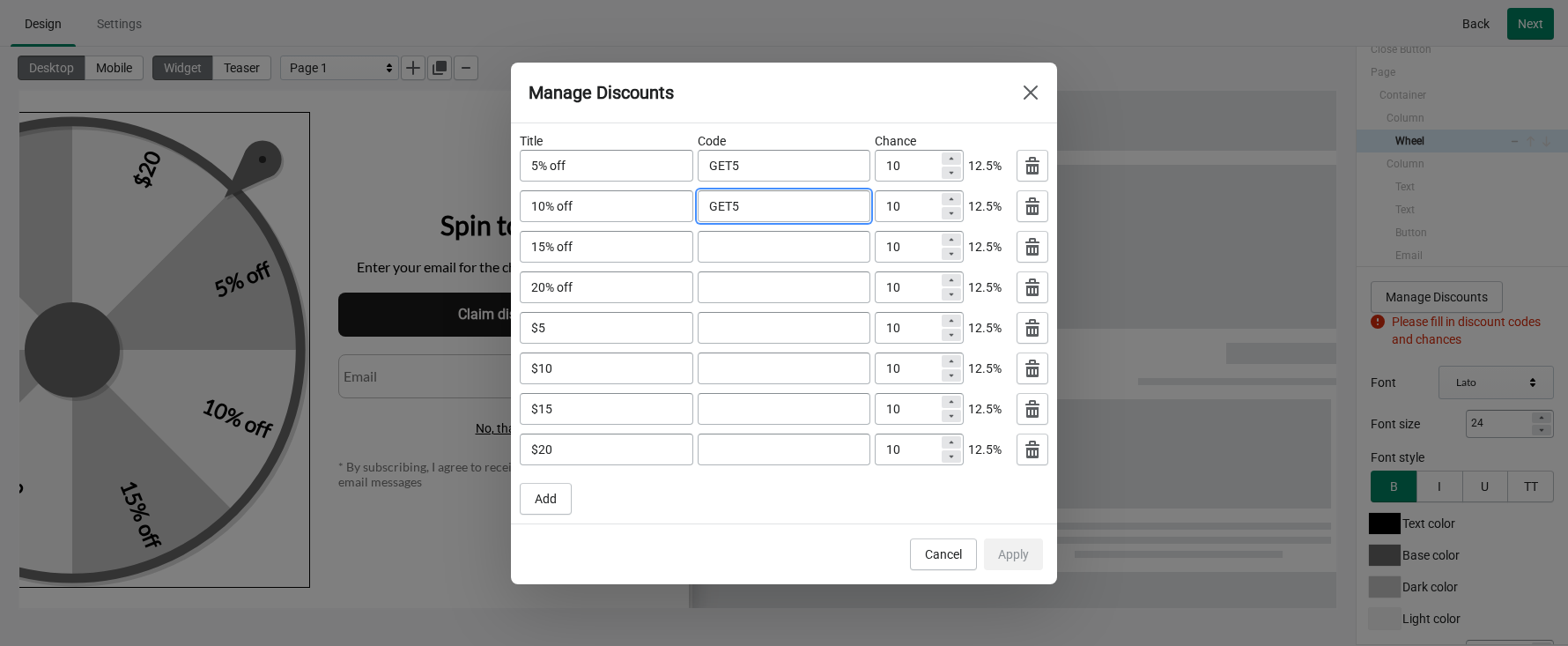 type on "GET5" 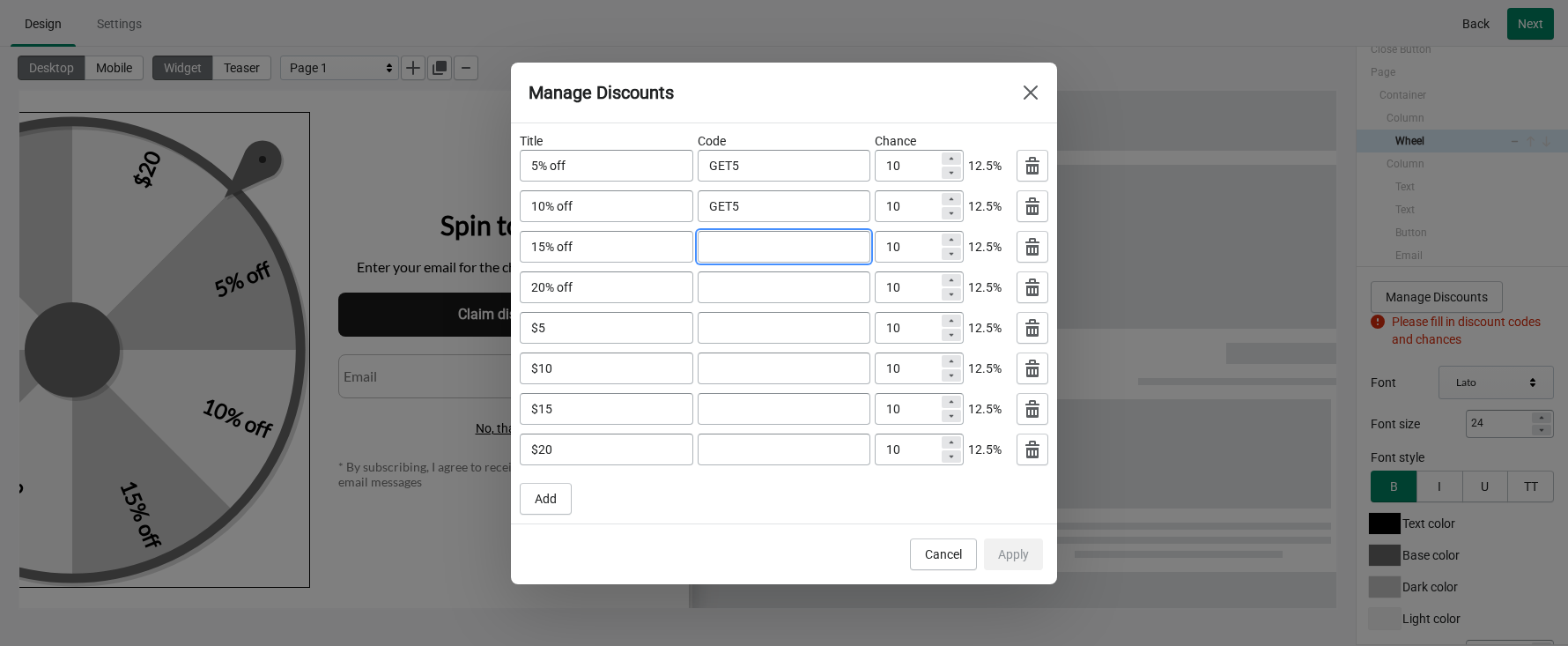 click at bounding box center (784, 247) 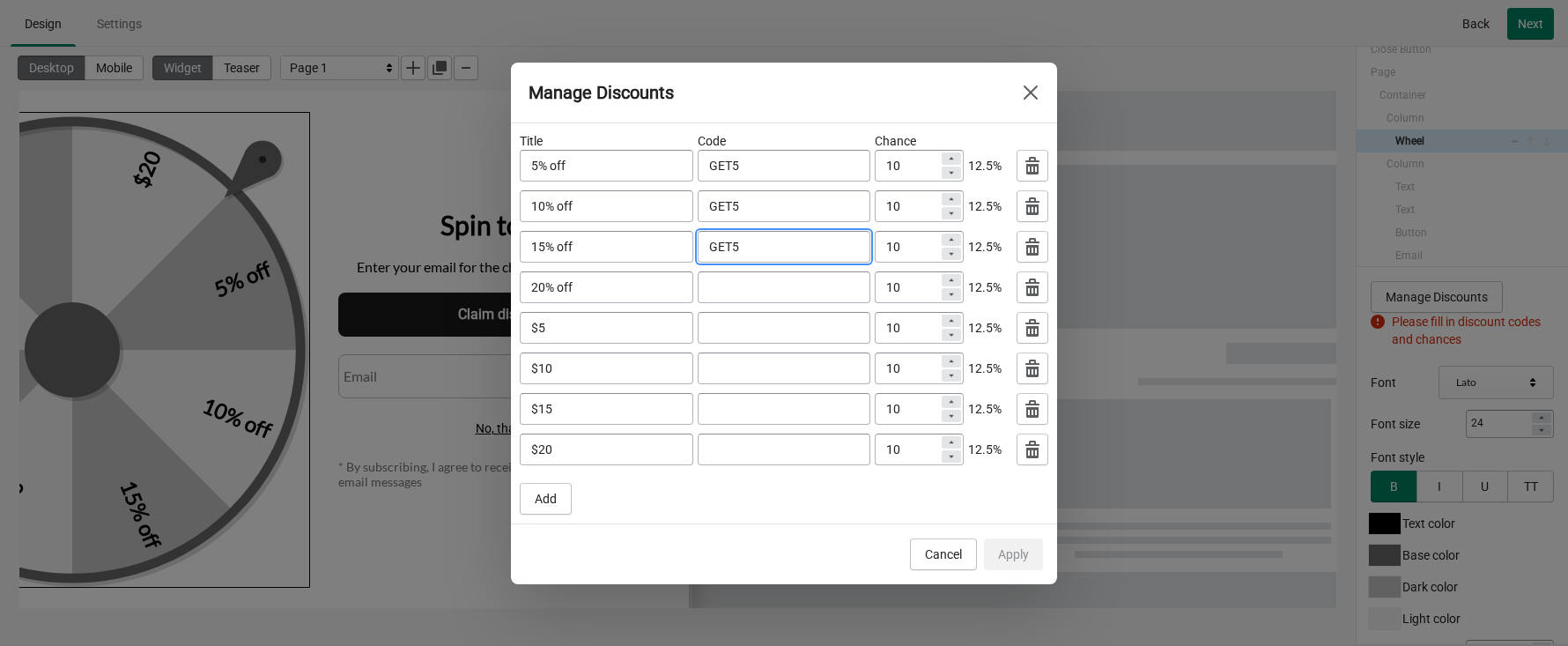 type on "GET5" 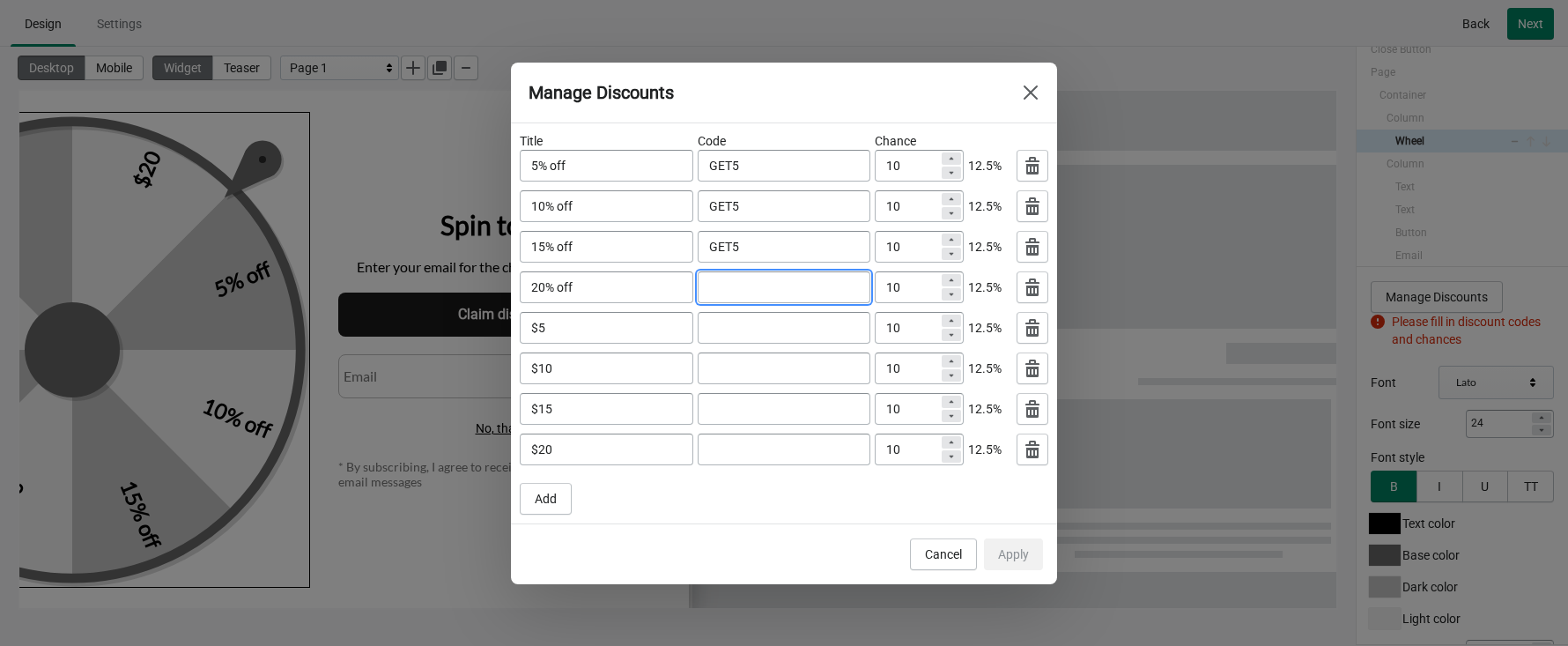 click at bounding box center (784, 287) 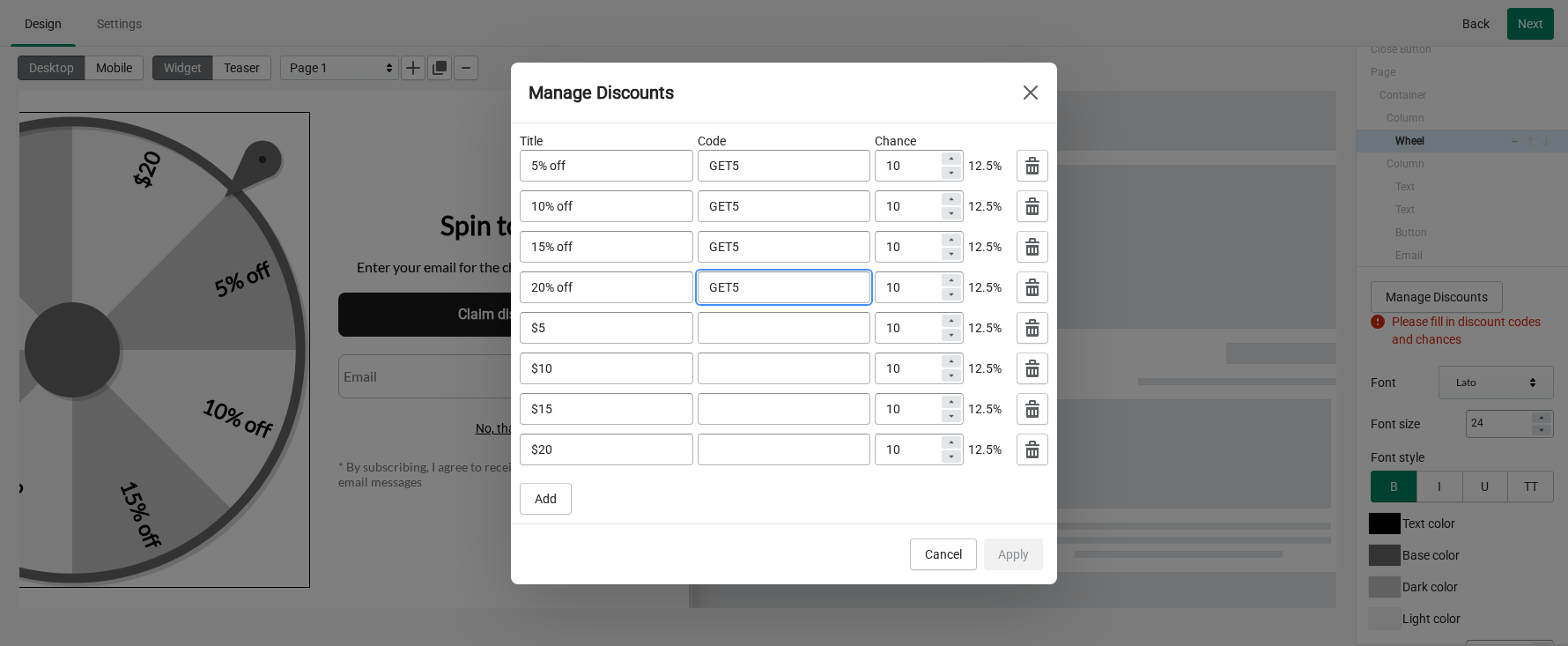 type on "GET5" 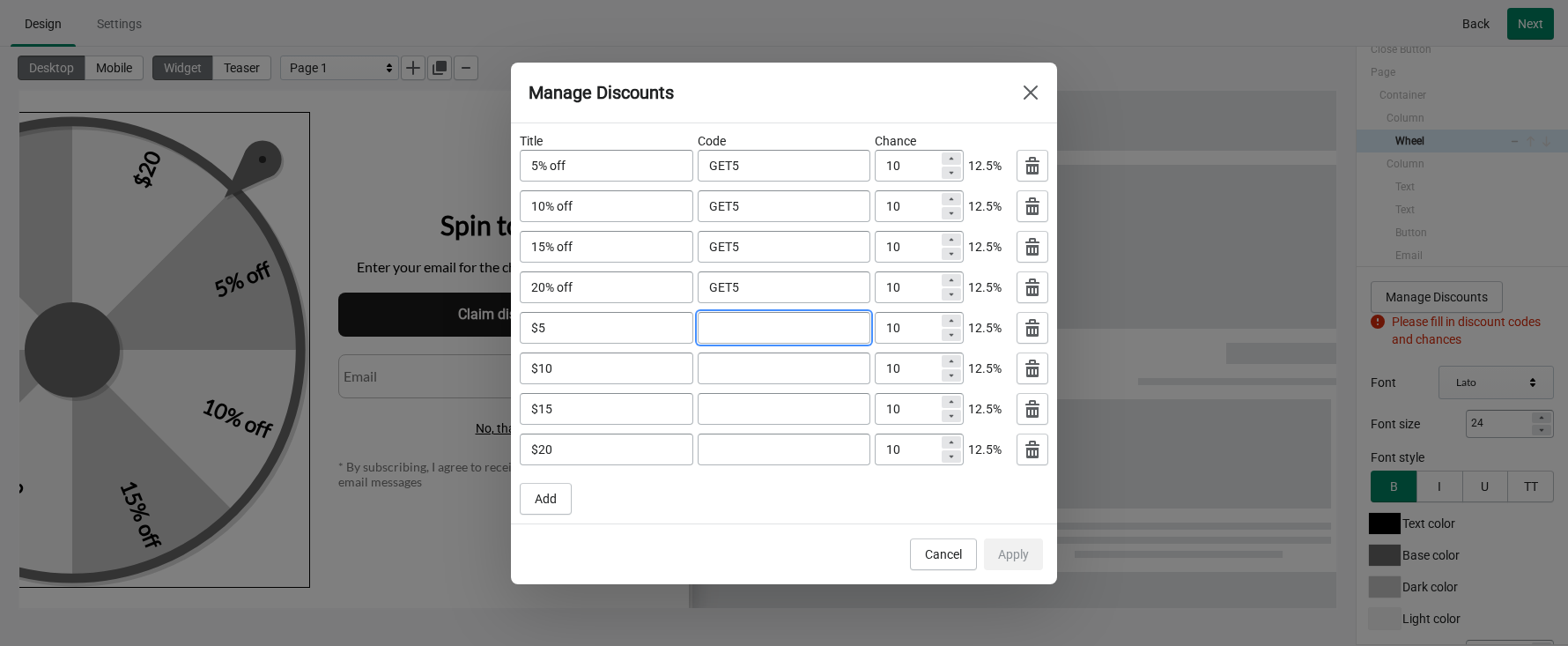 click at bounding box center (784, 328) 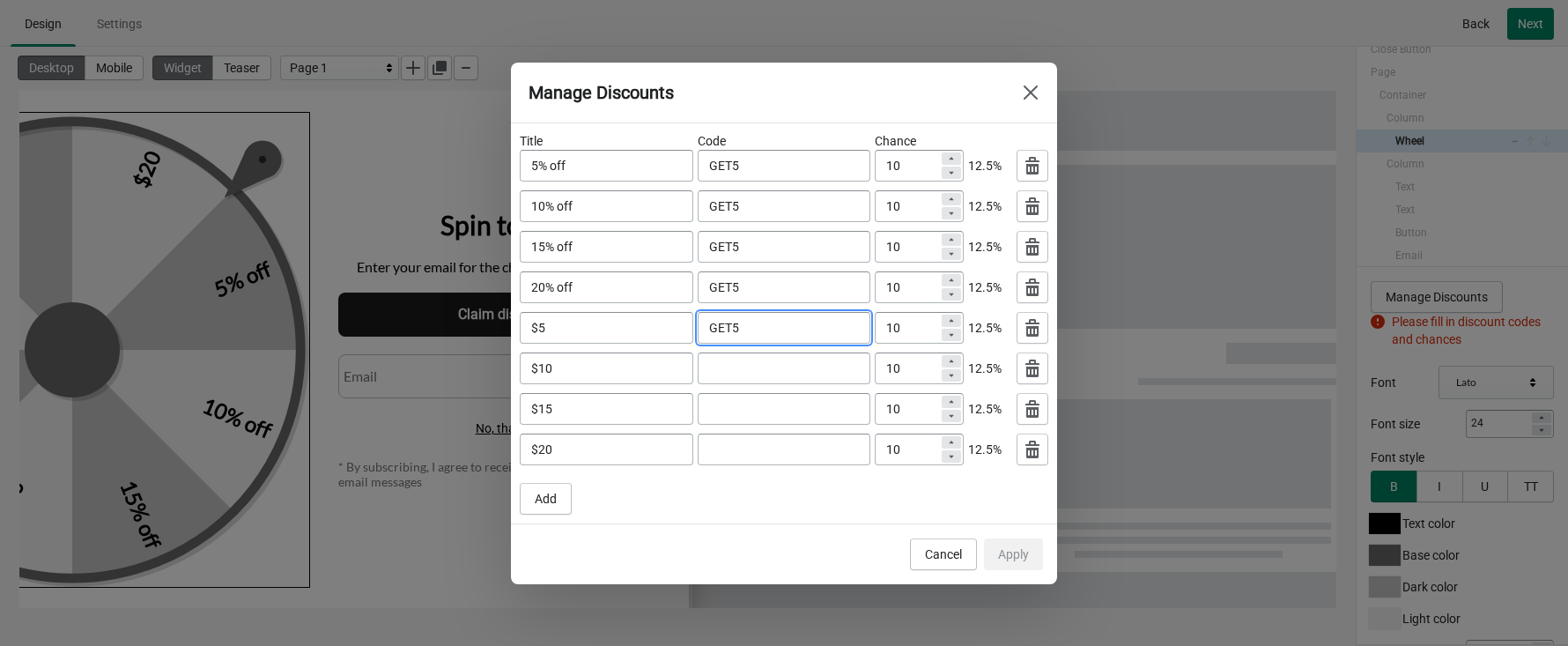 click on "GET5" at bounding box center (784, 328) 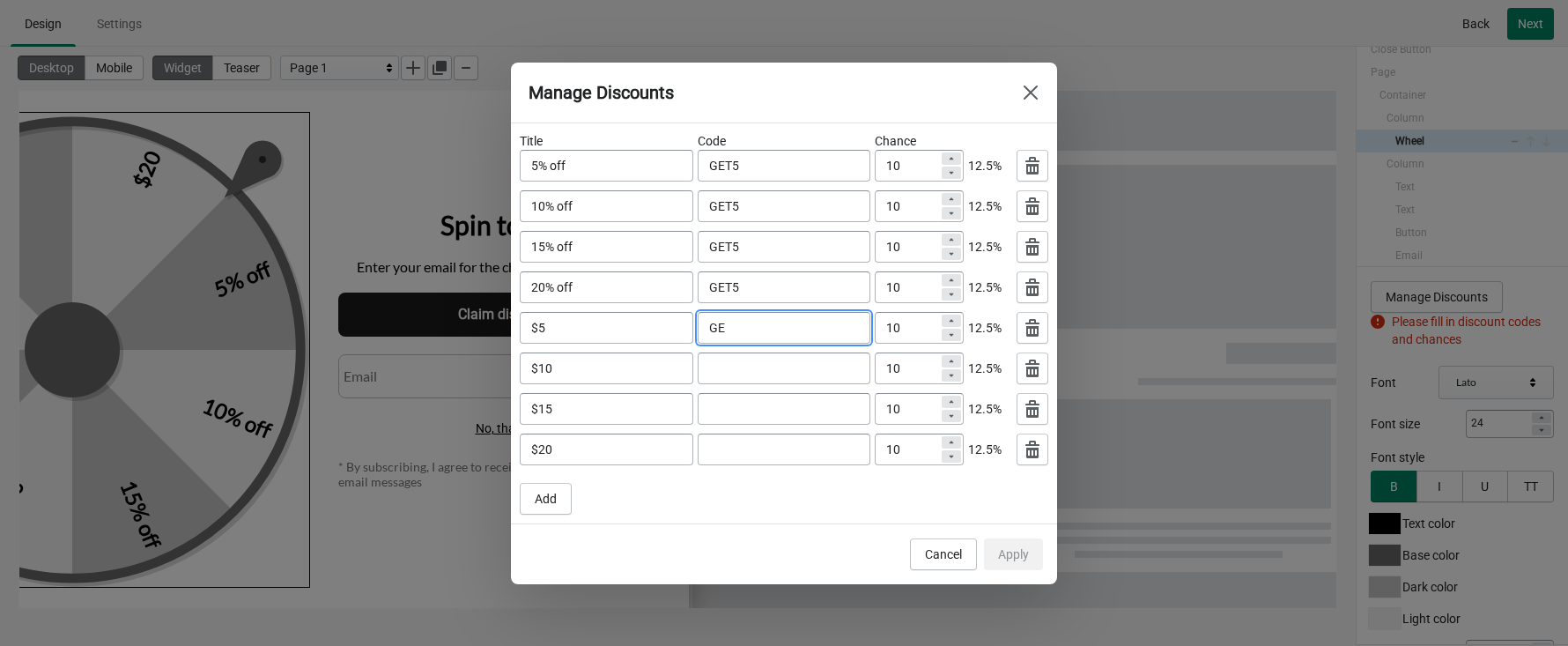 type on "G" 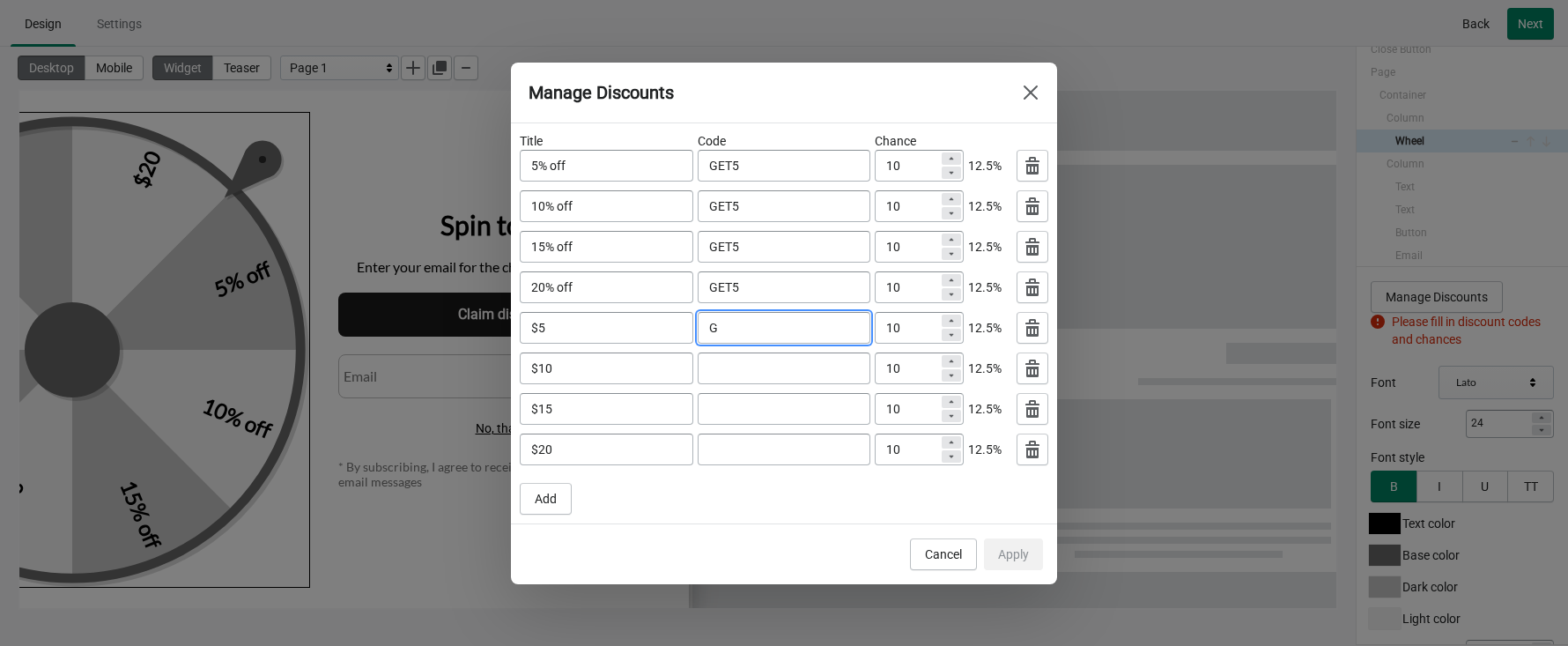 type 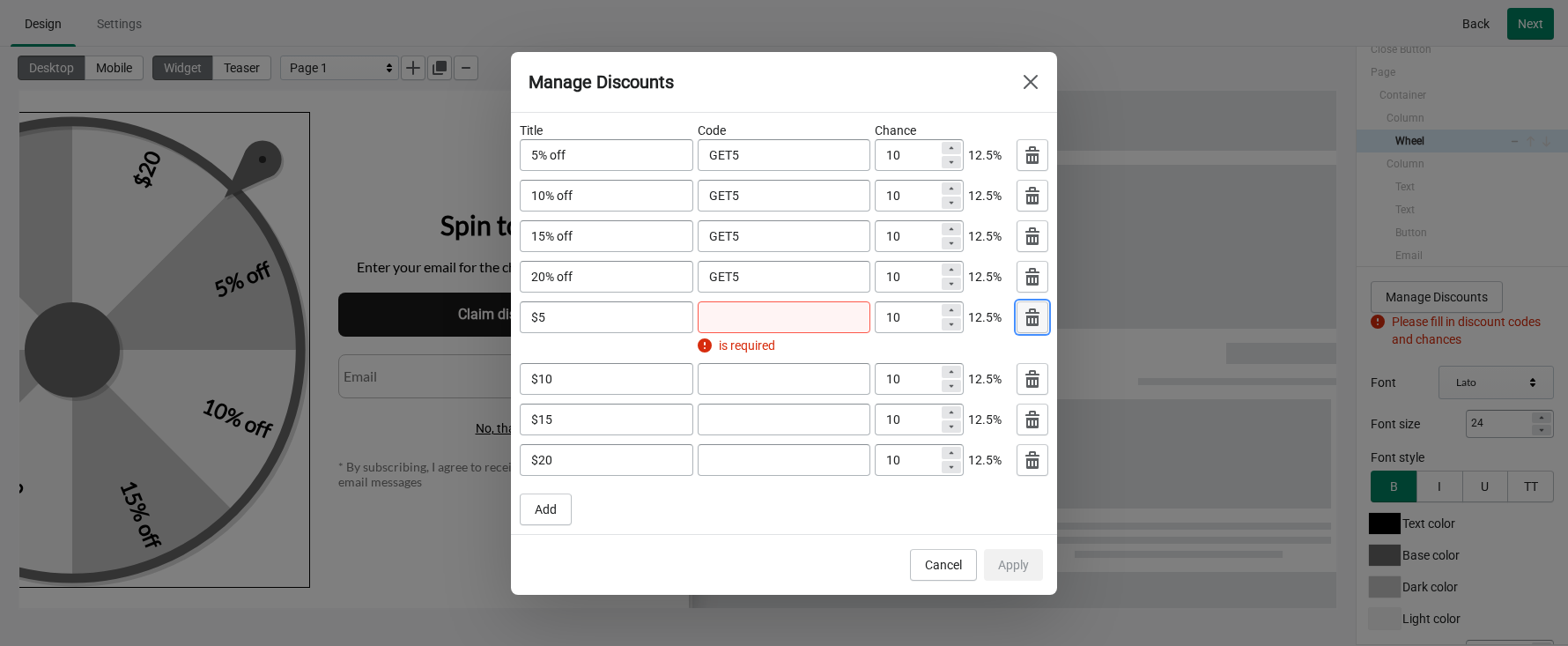 click at bounding box center (1032, 317) 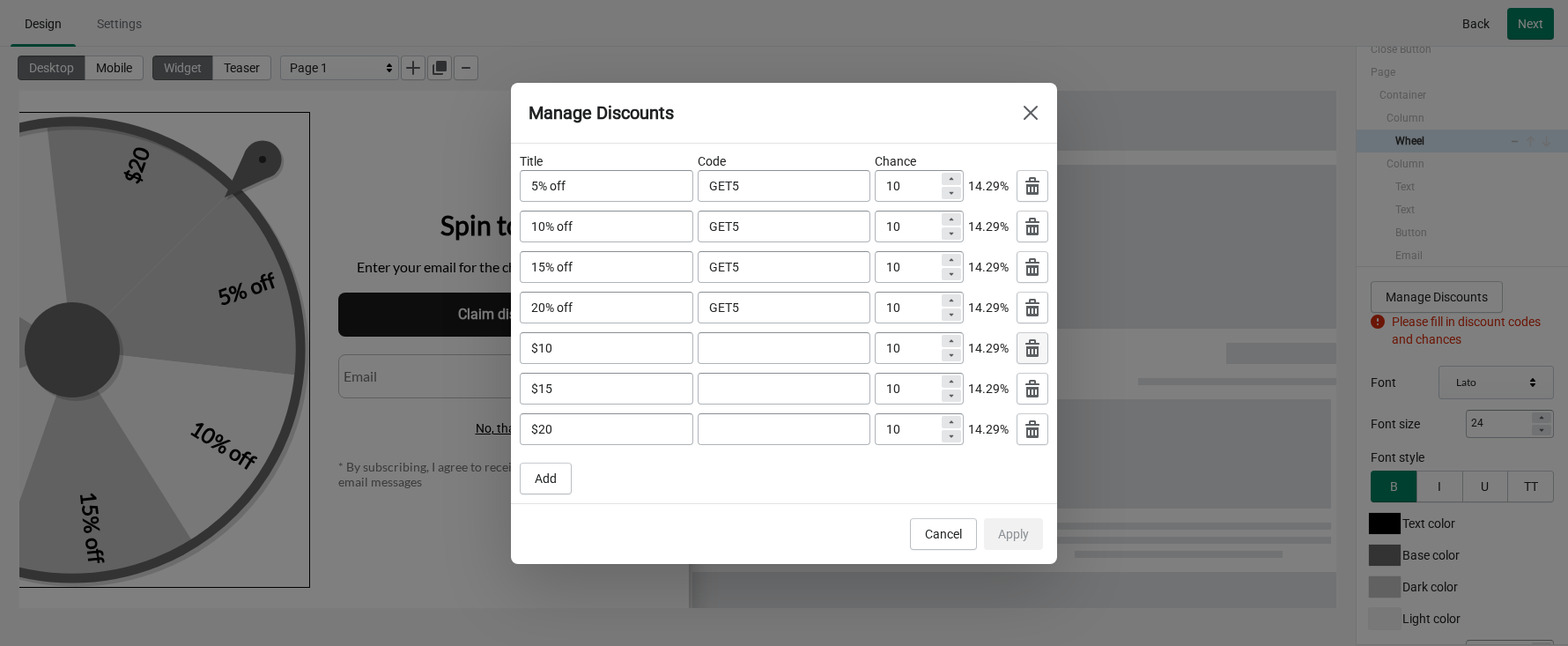 click 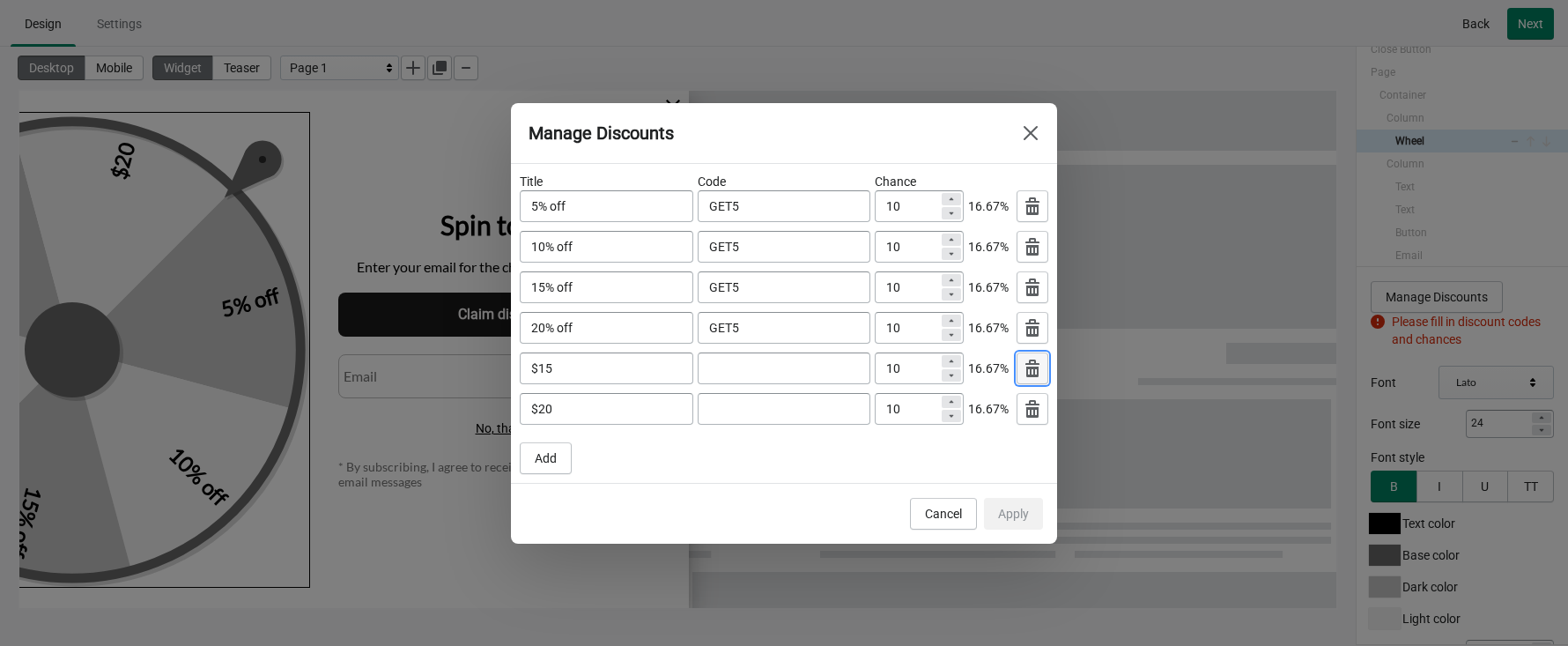 click 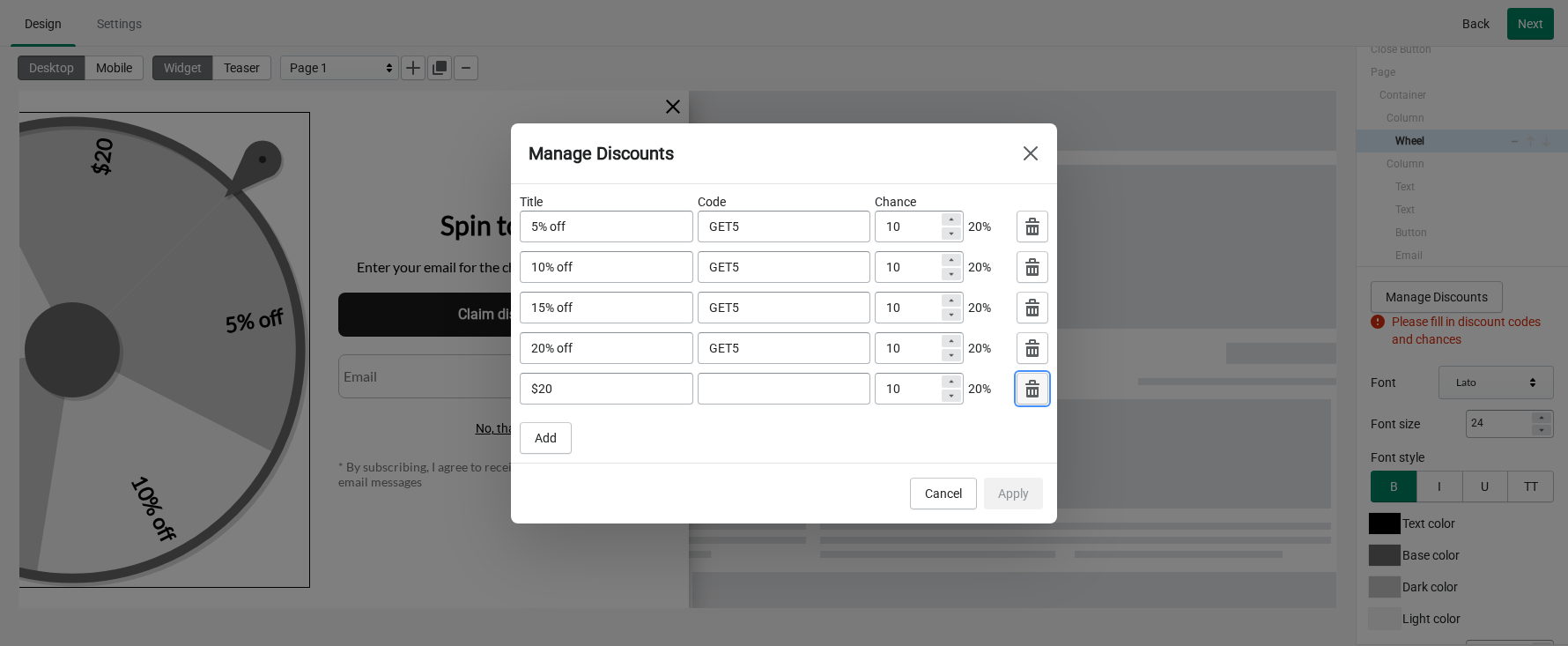 click 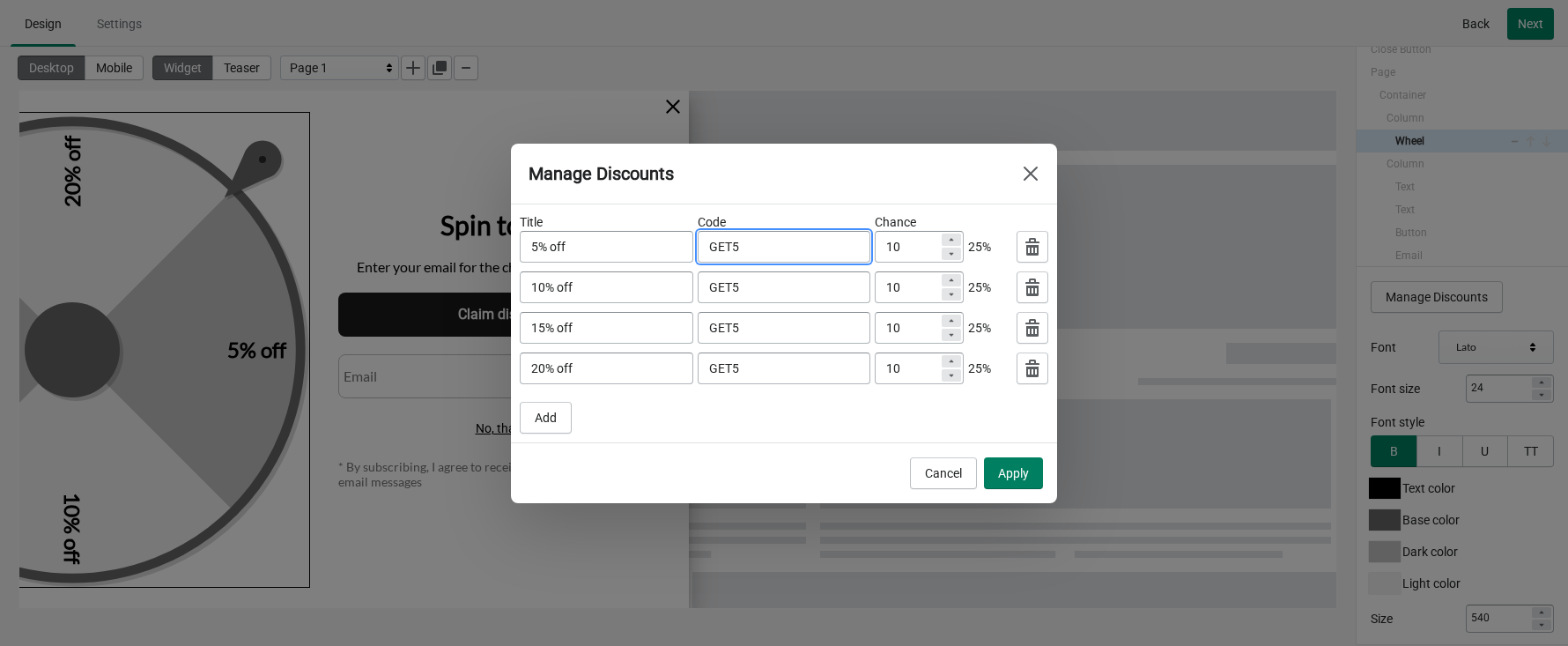 click on "GET5" at bounding box center (784, 247) 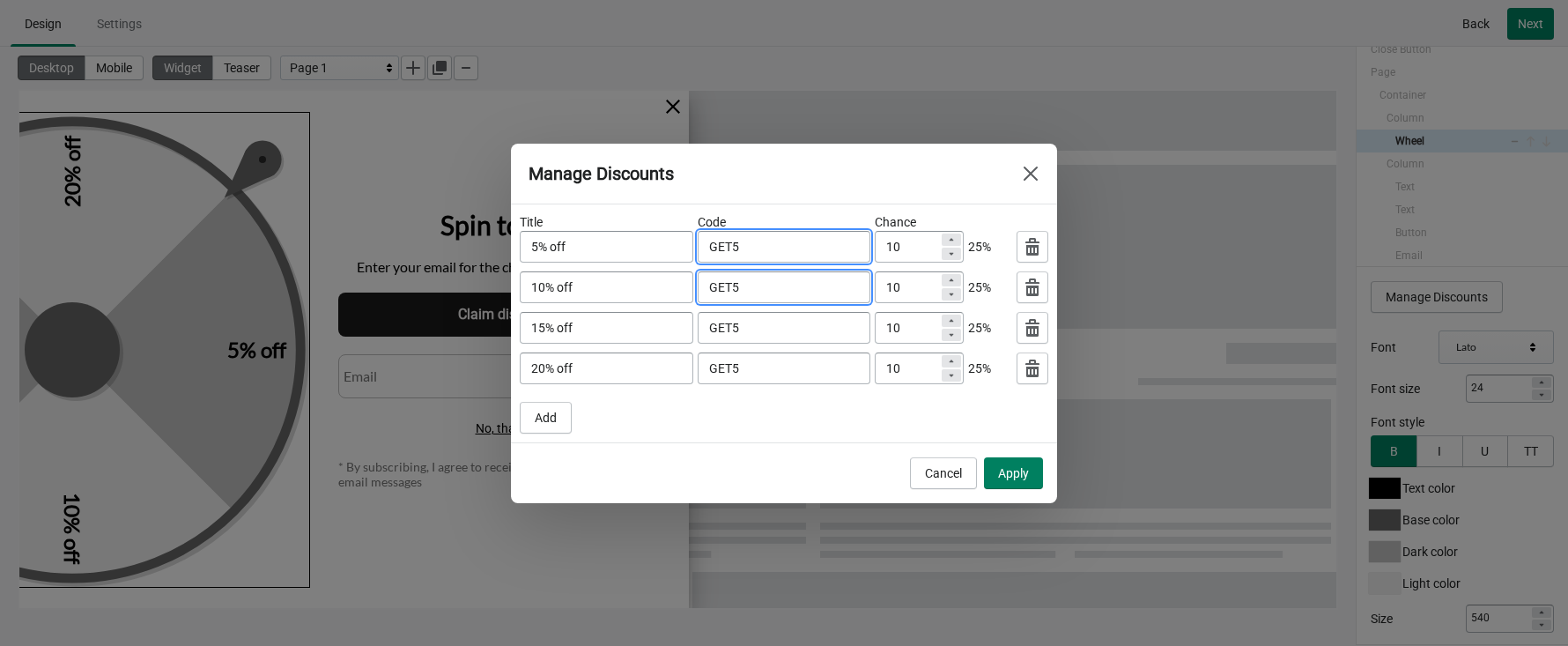 click on "GET5" at bounding box center [784, 287] 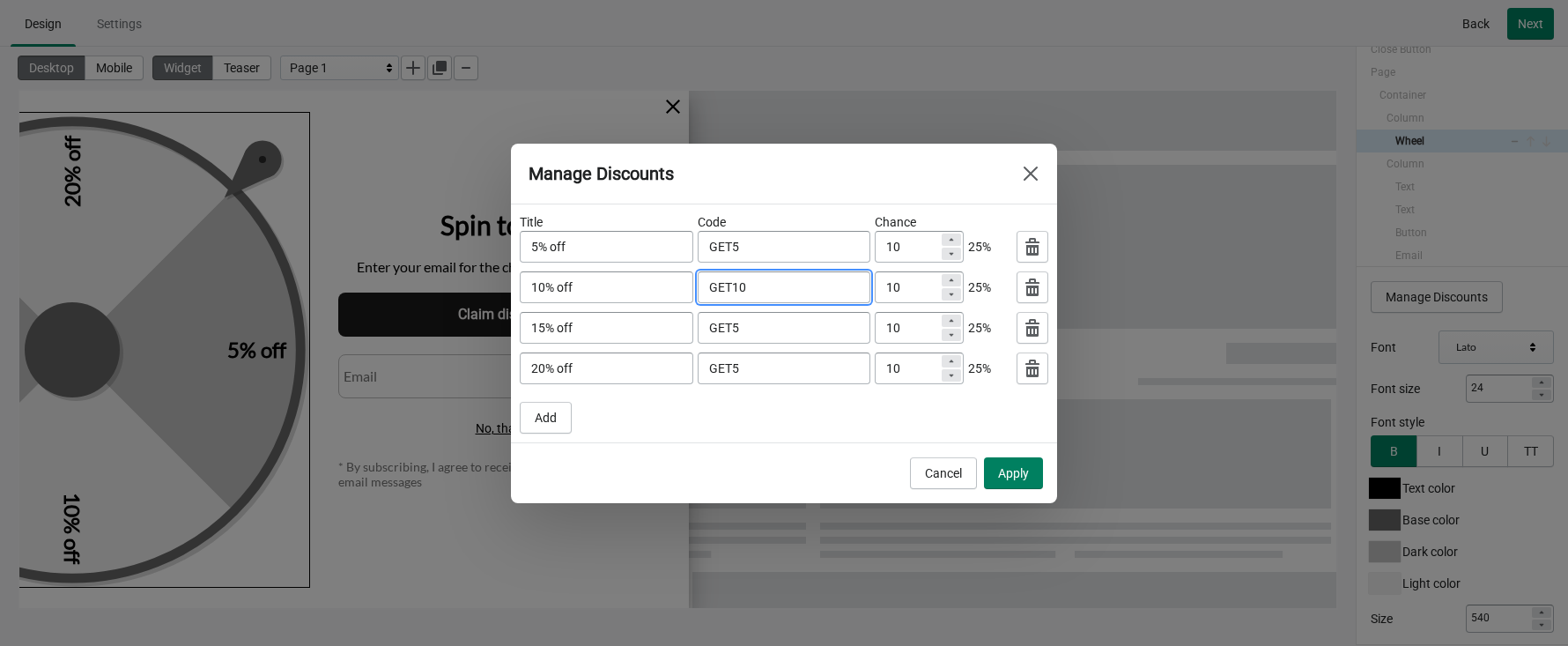 type on "GET10" 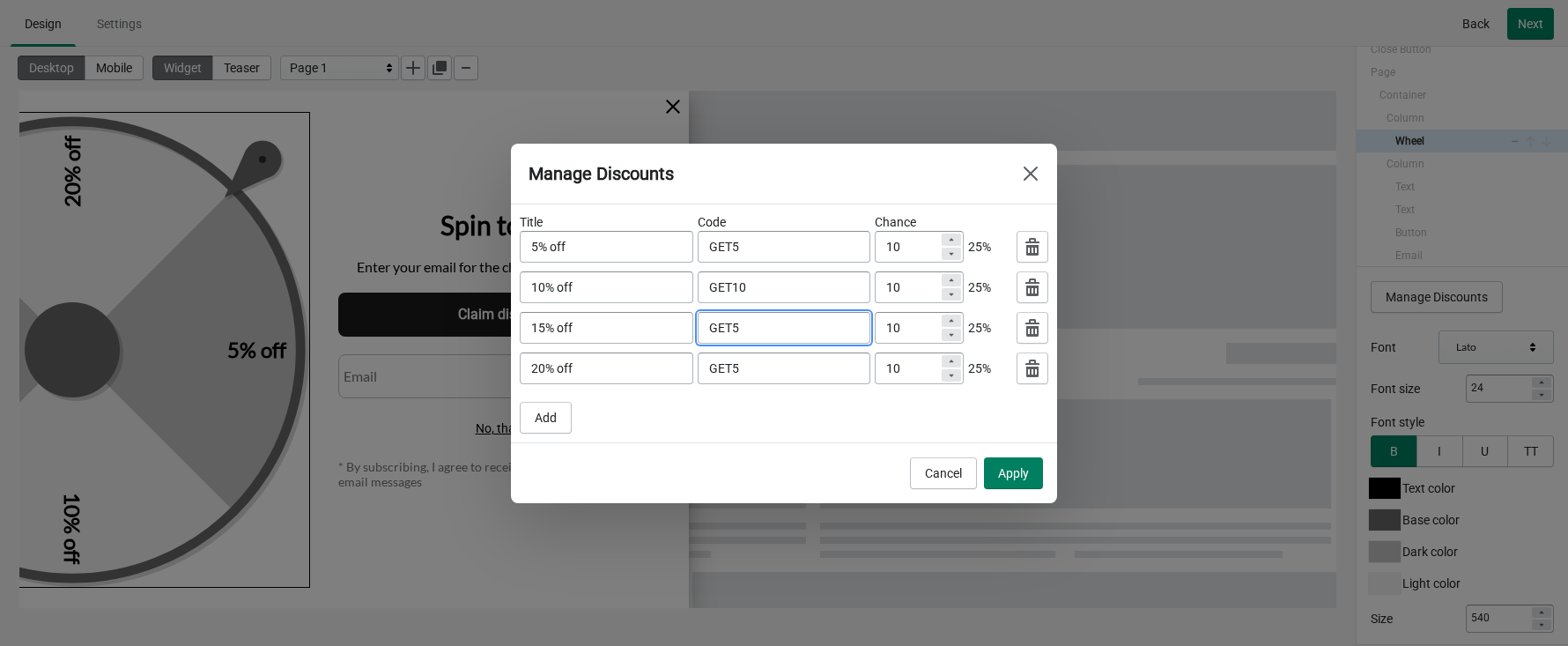 click on "GET5" at bounding box center [784, 328] 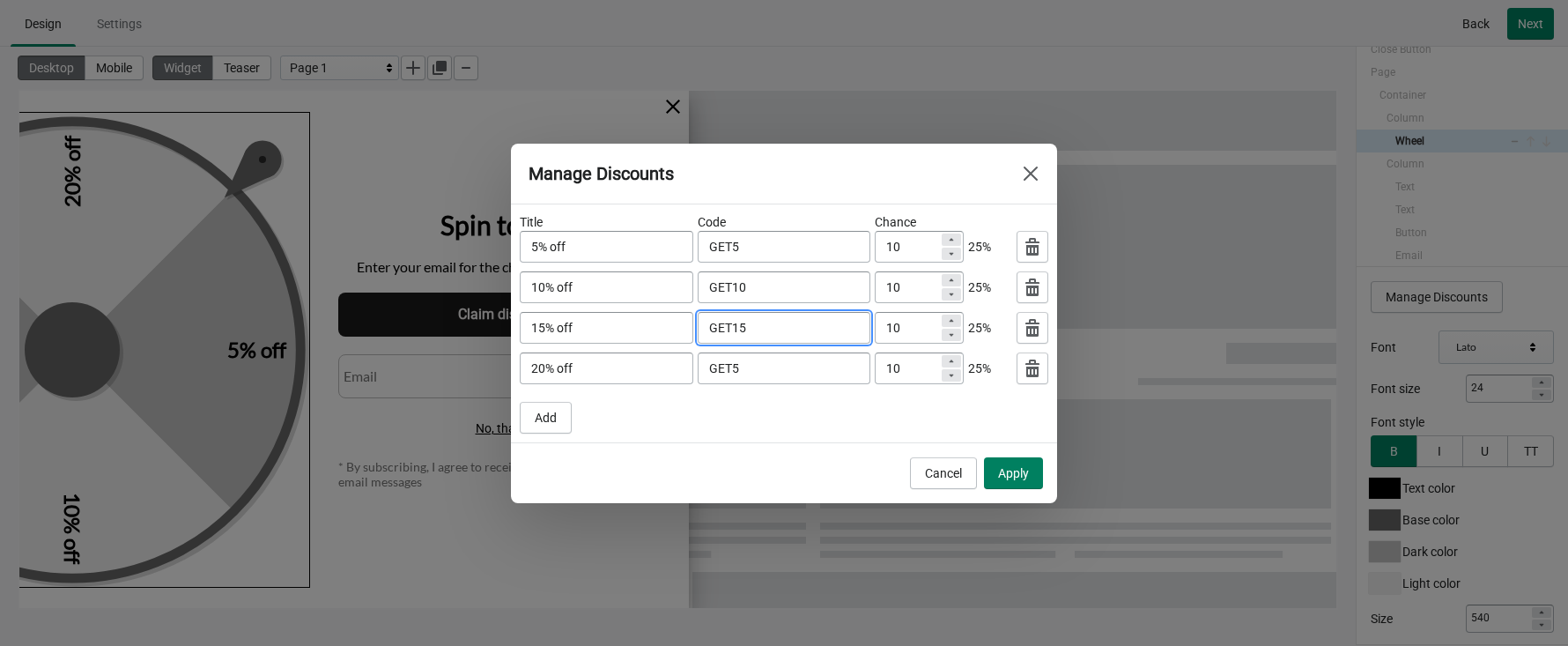 type on "GET15" 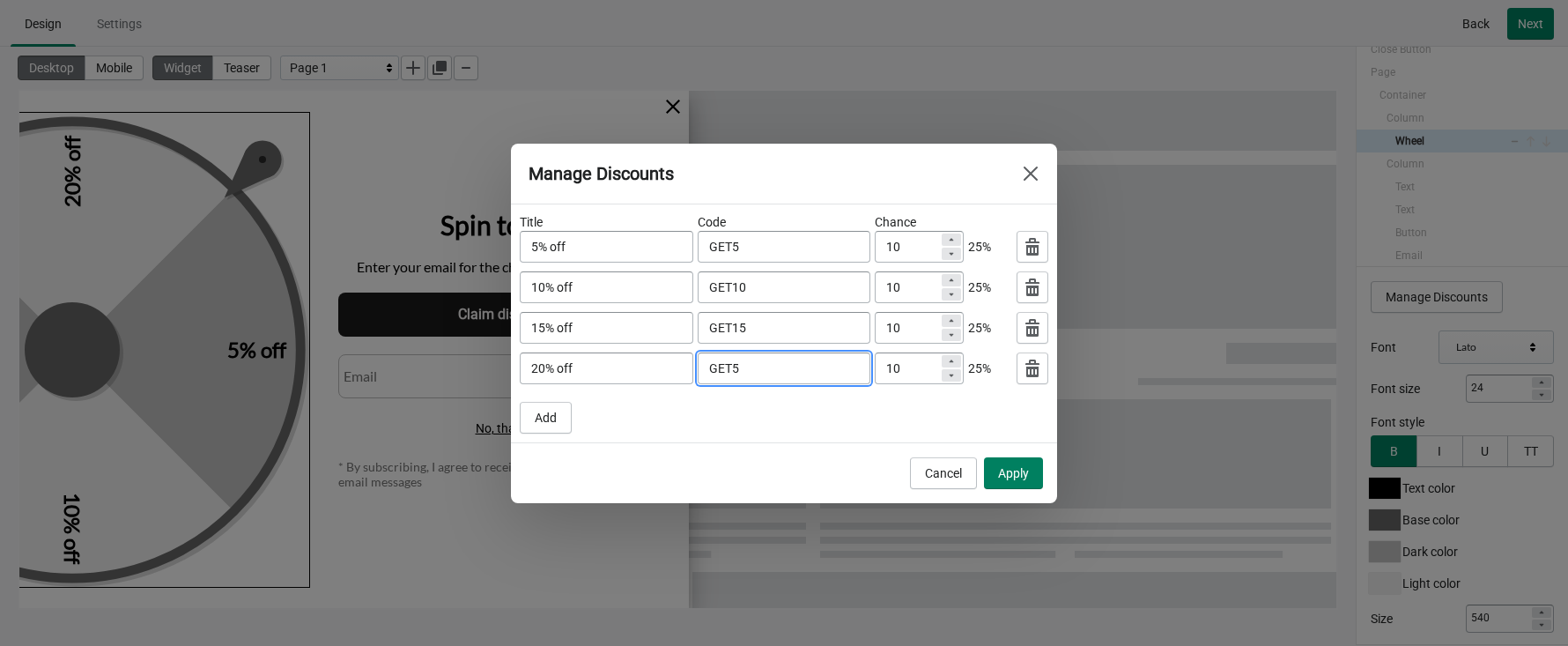 click on "GET5" at bounding box center (784, 368) 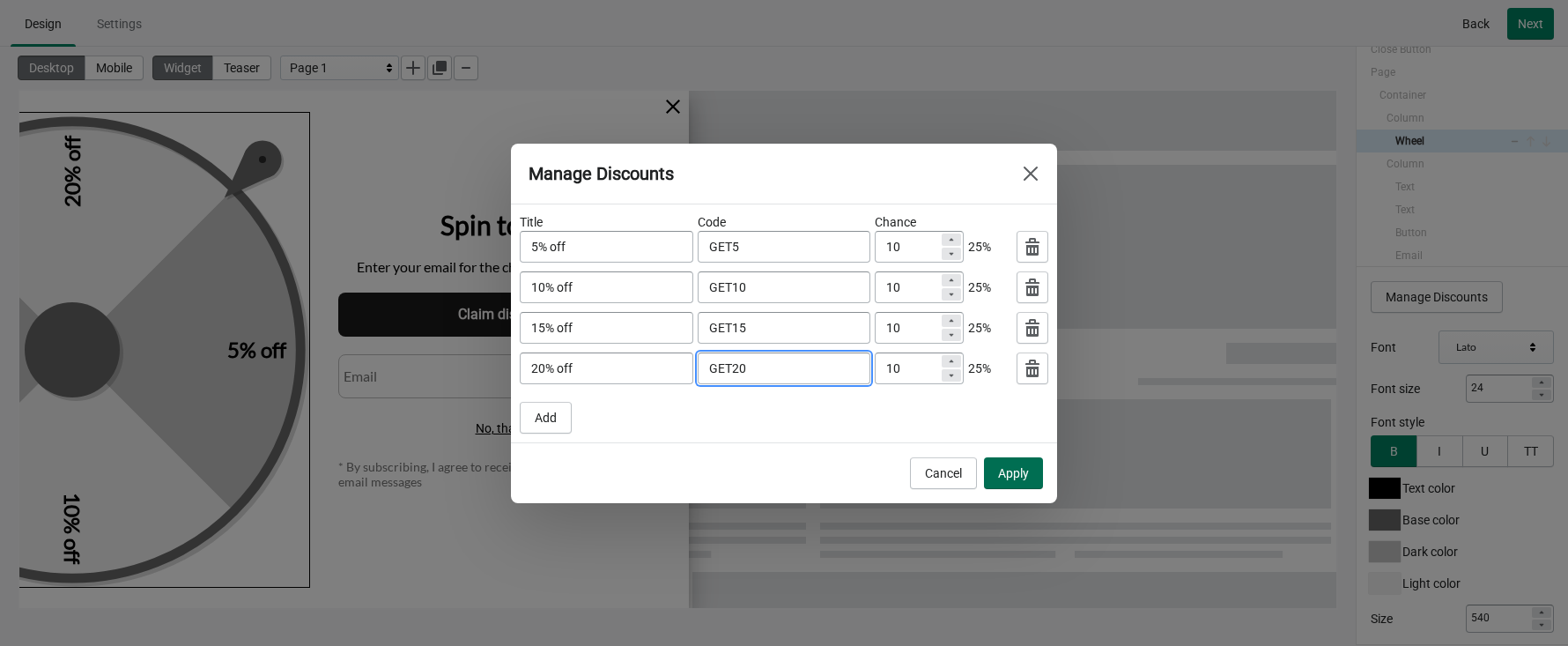 type on "GET20" 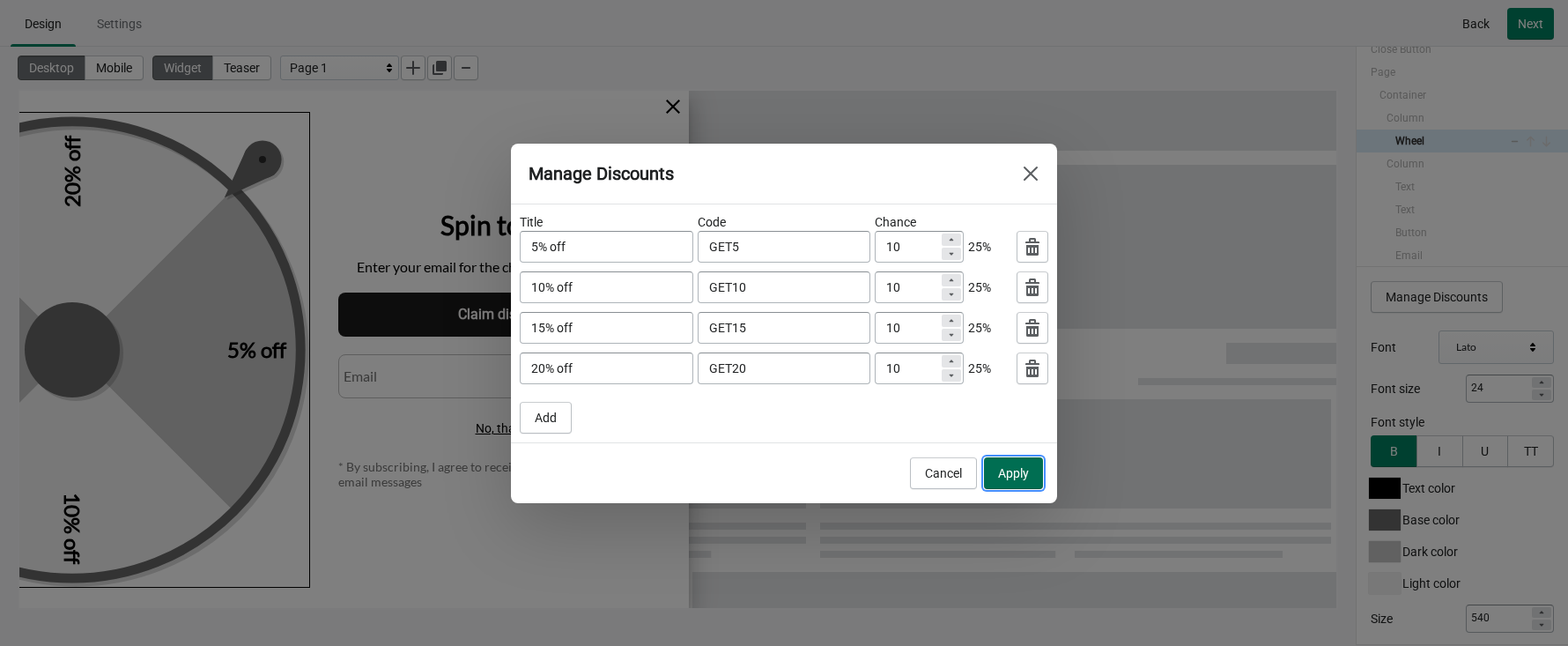 click on "Apply" at bounding box center (1013, 473) 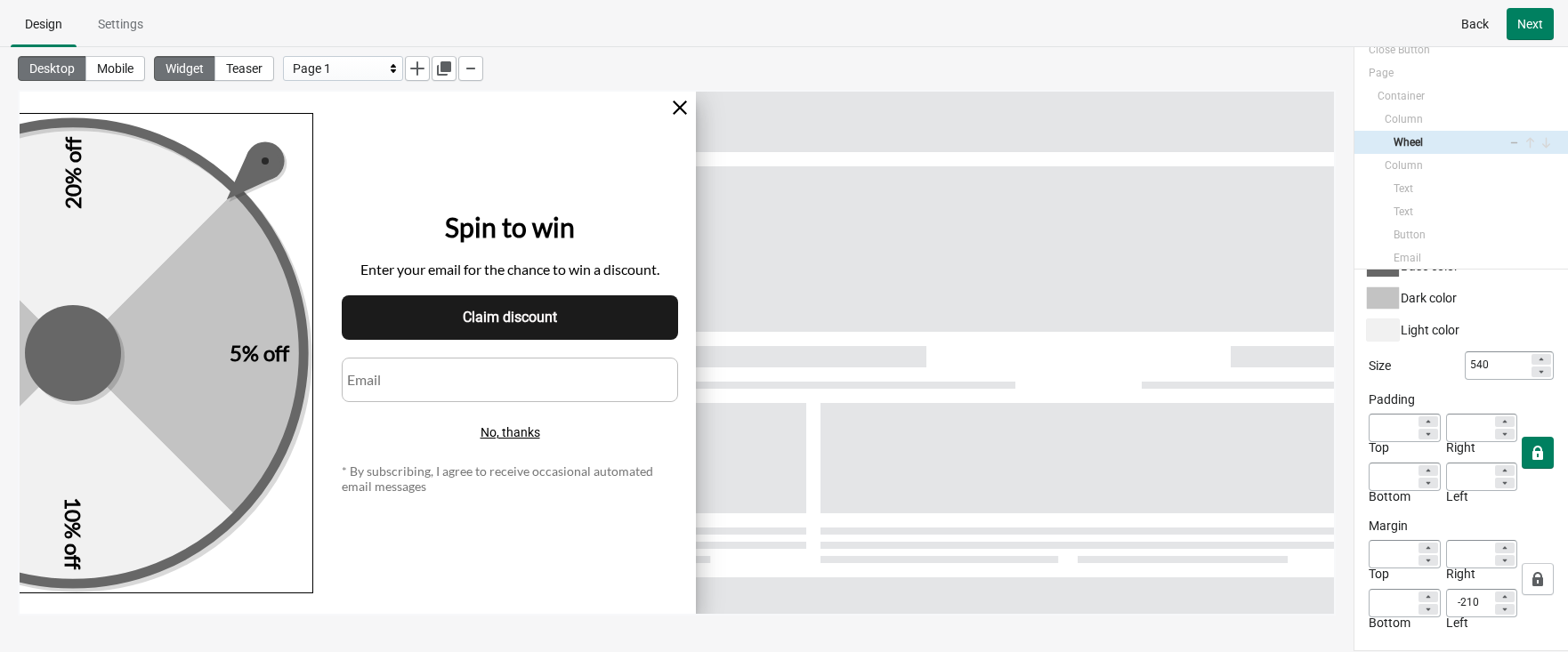 scroll, scrollTop: 0, scrollLeft: 0, axis: both 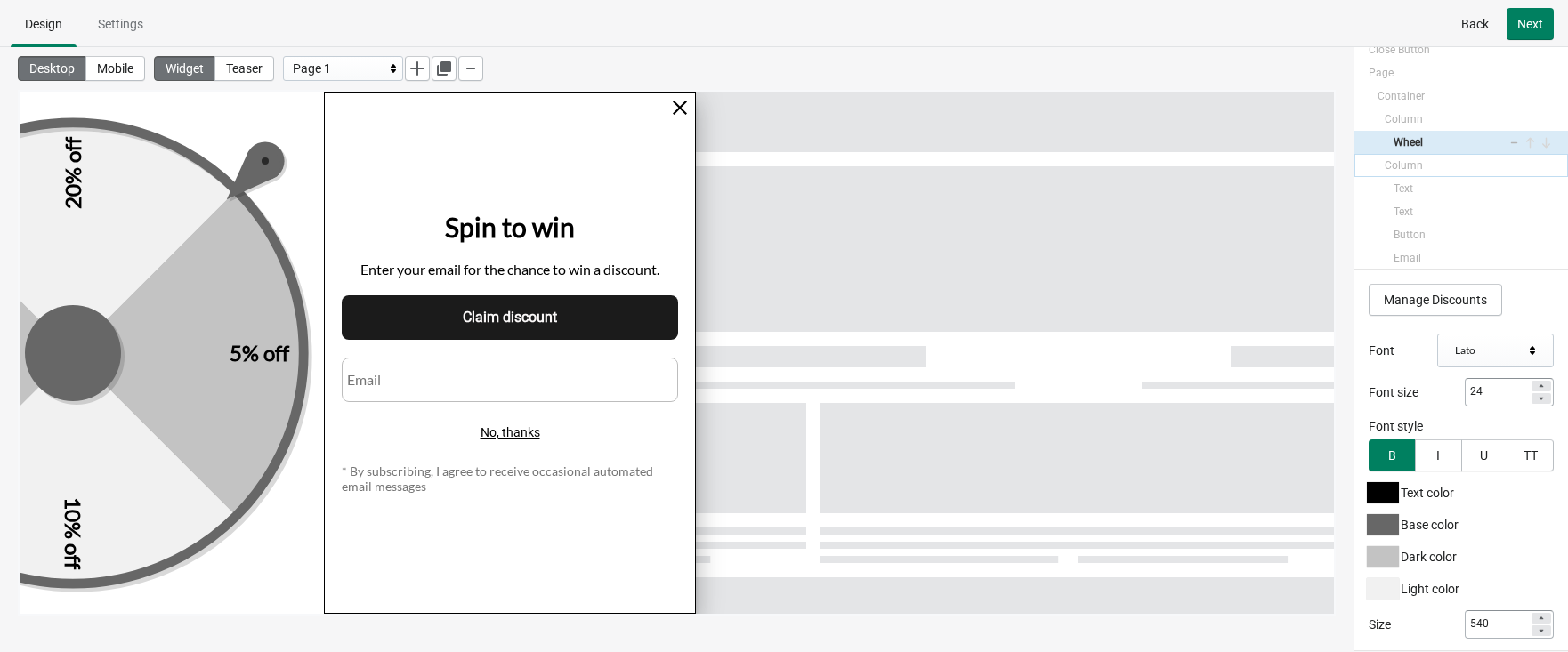 select on "both" 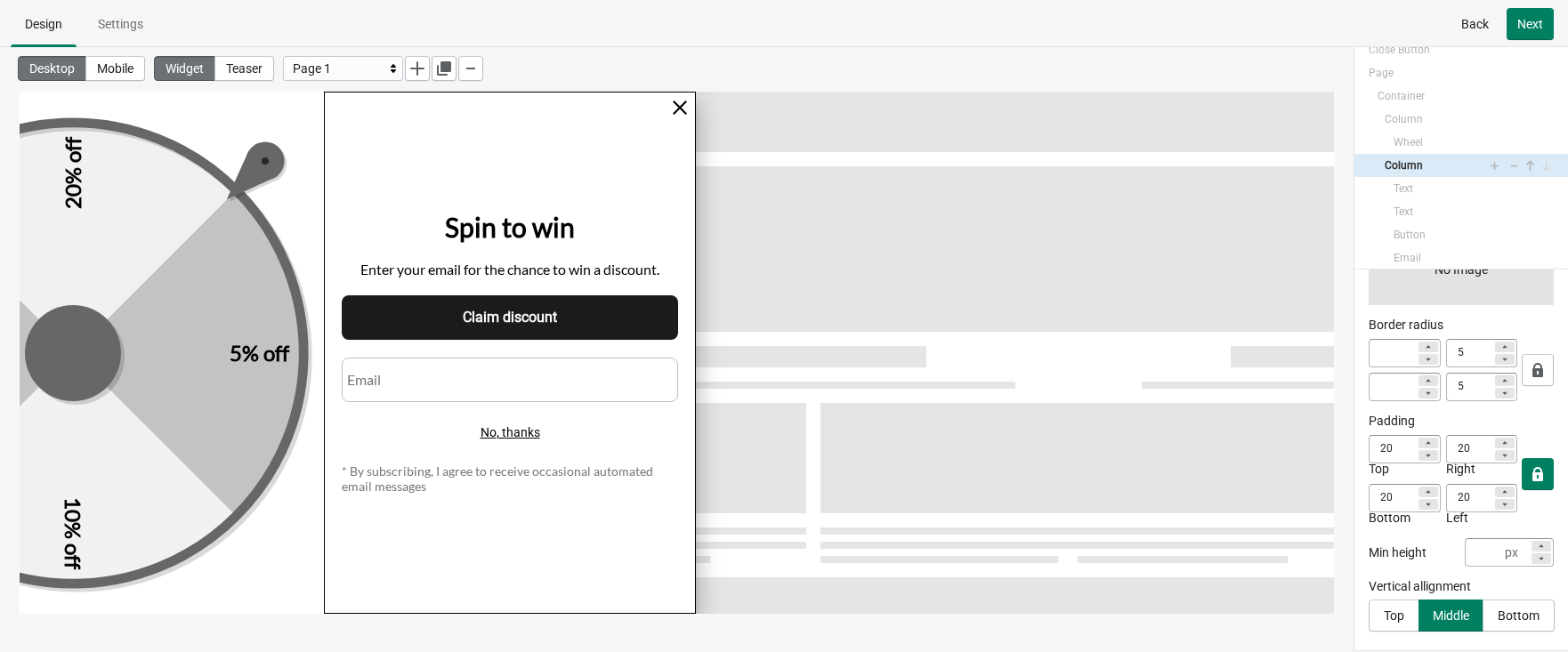 scroll, scrollTop: 0, scrollLeft: 0, axis: both 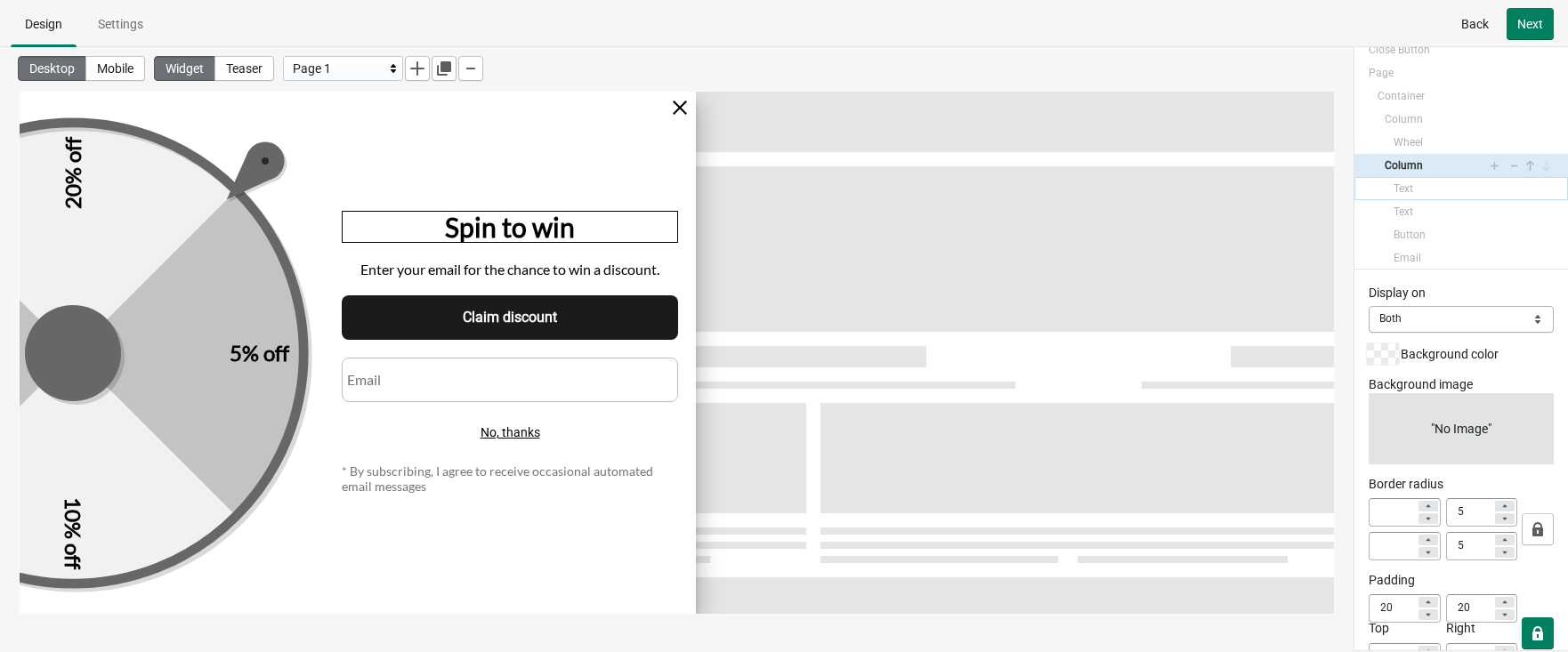 select on "both" 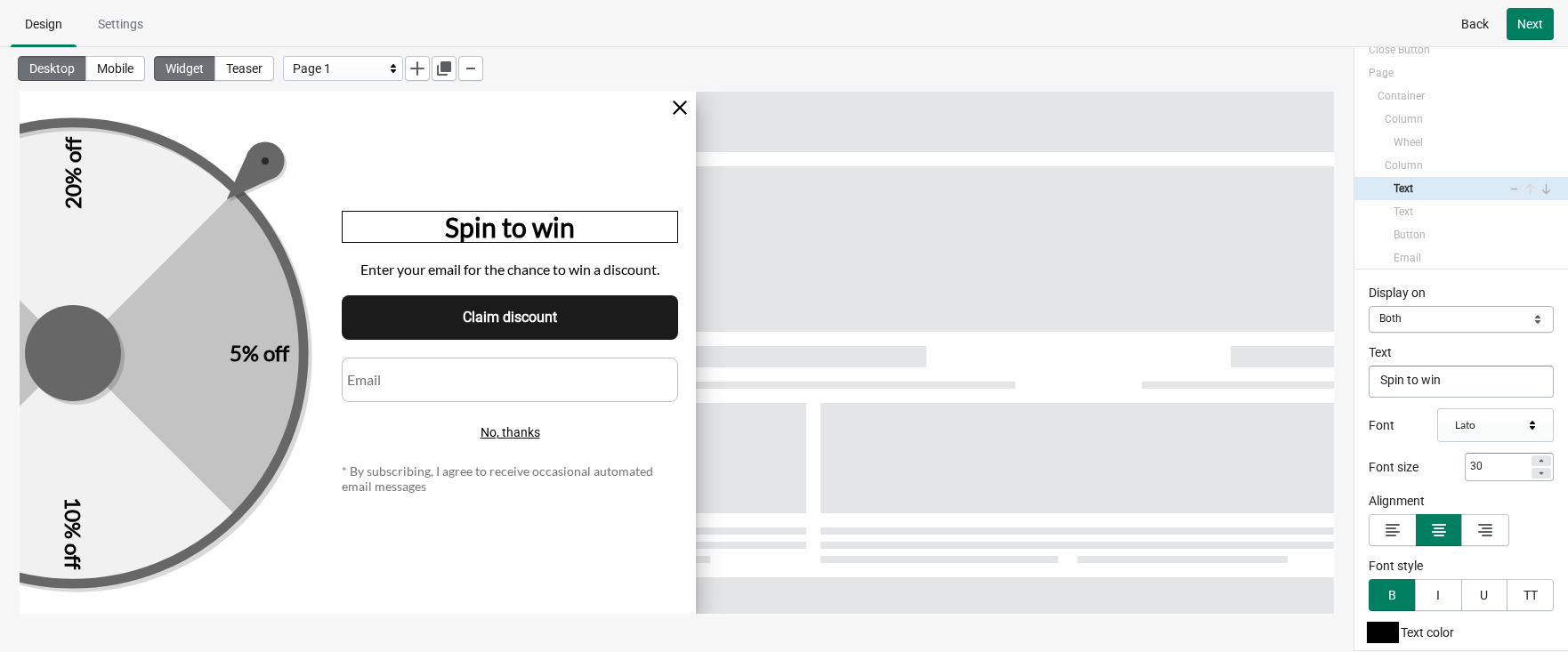 select on "both" 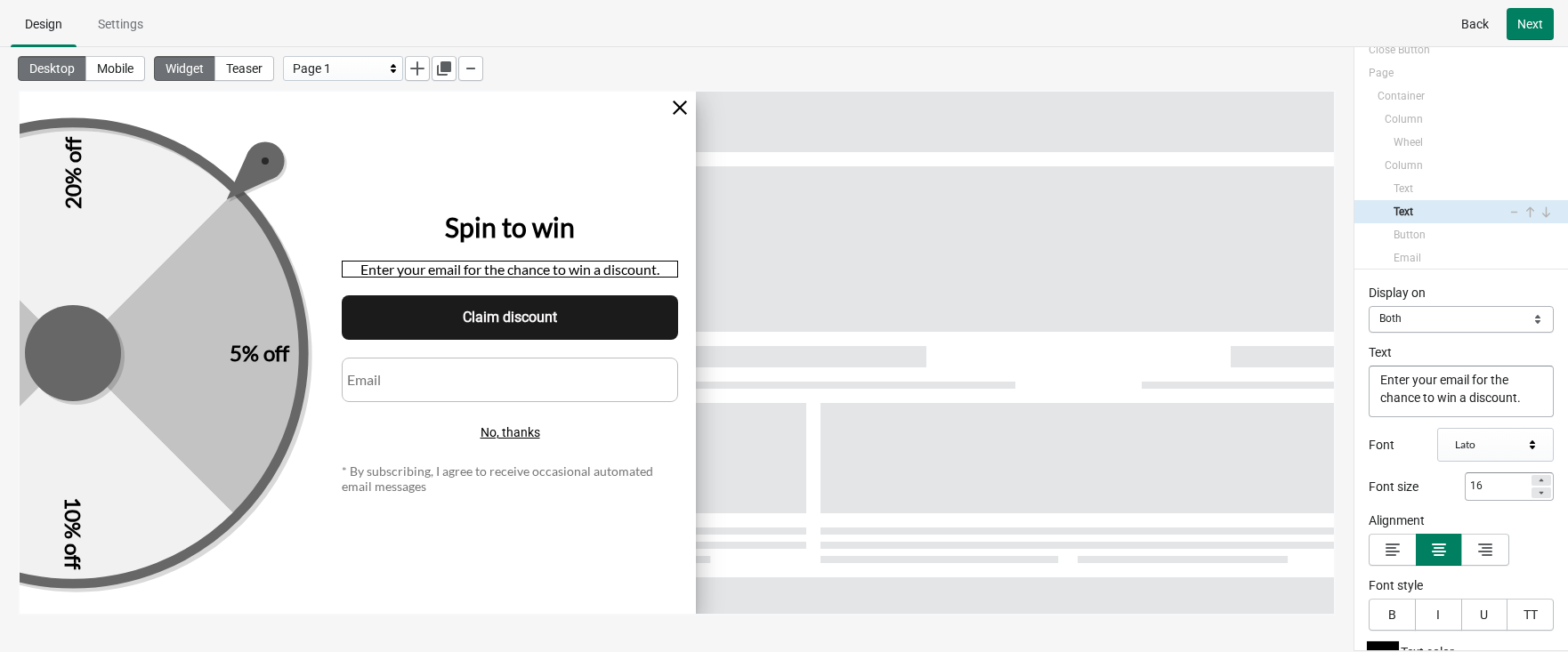 select on "both" 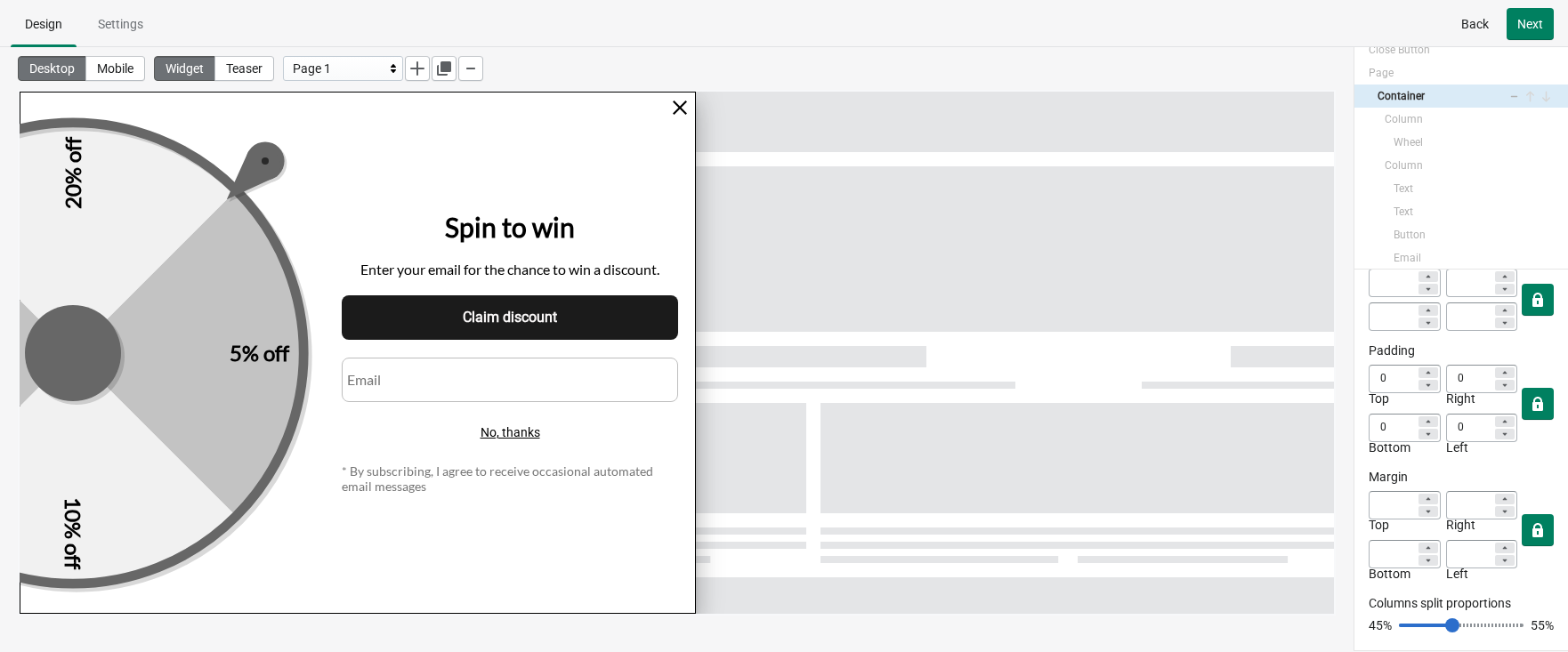 scroll, scrollTop: 0, scrollLeft: 0, axis: both 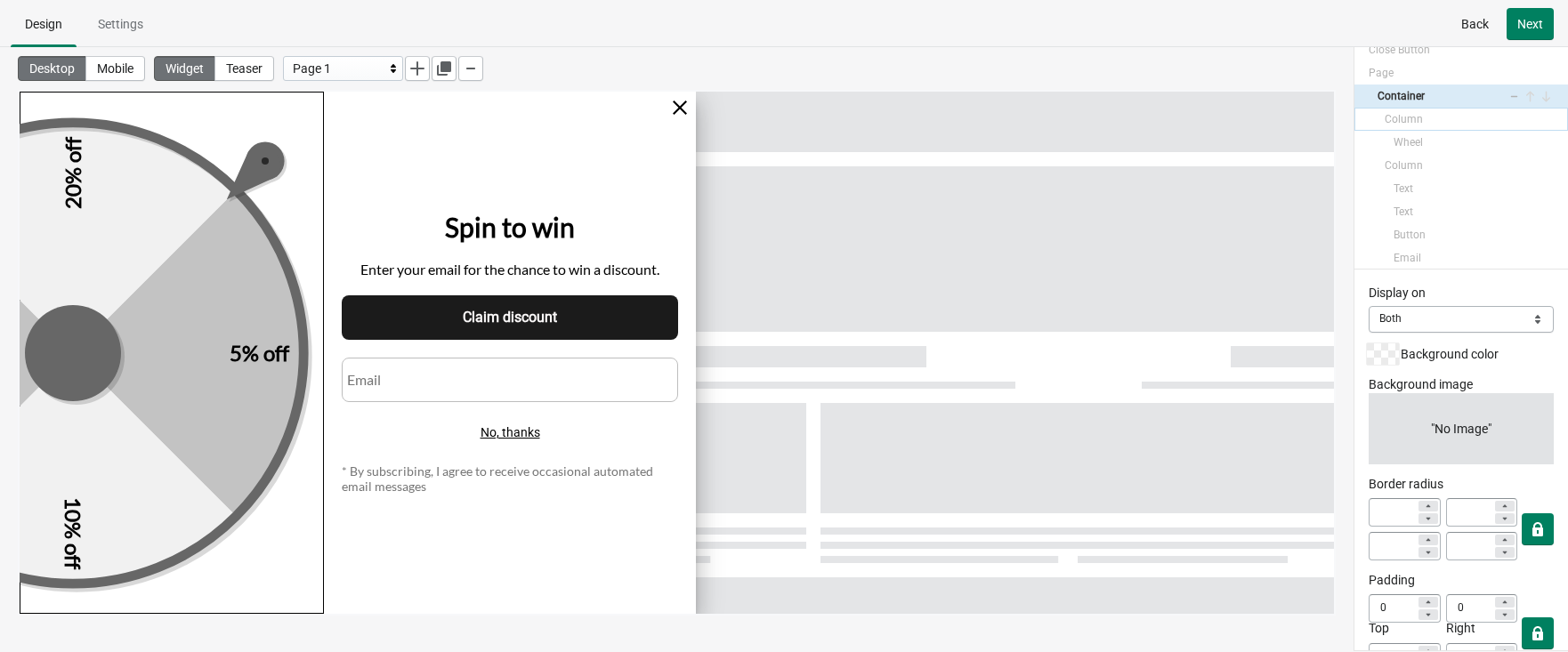 select on "both" 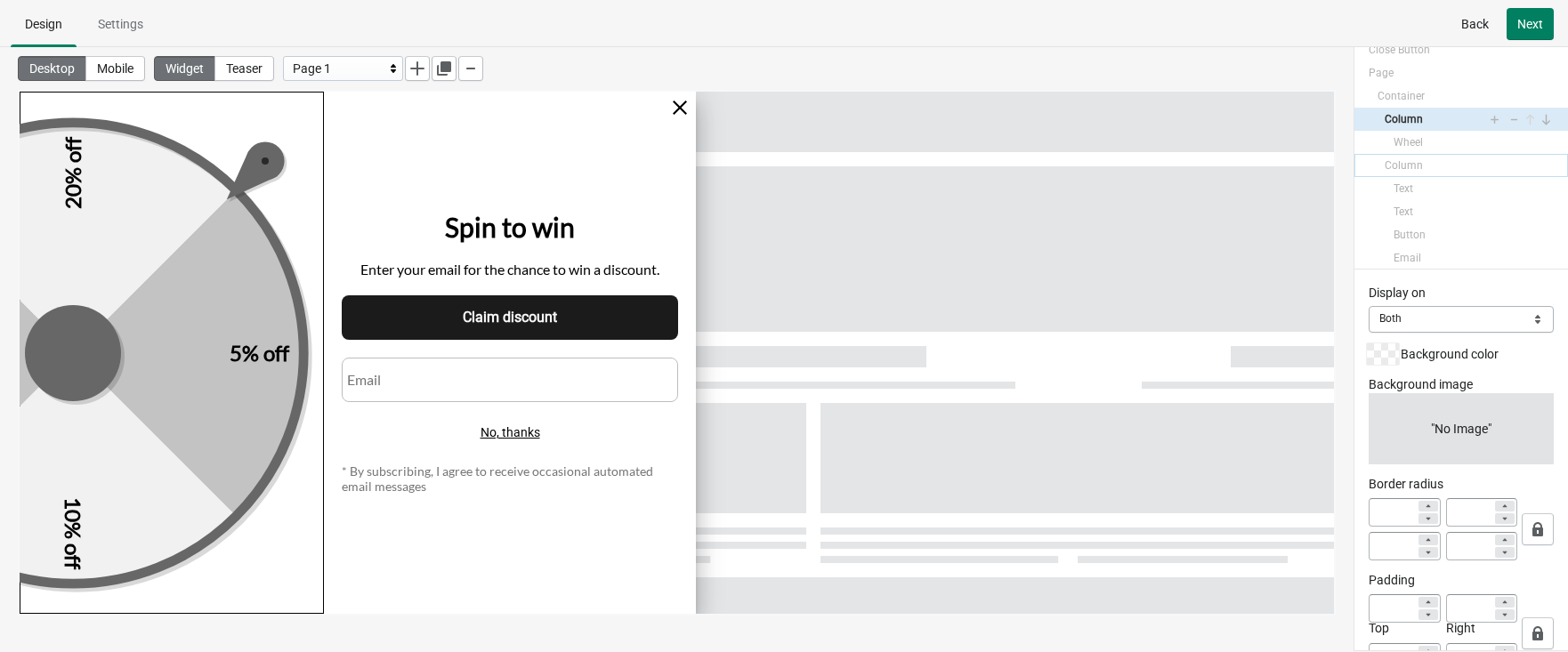 select on "both" 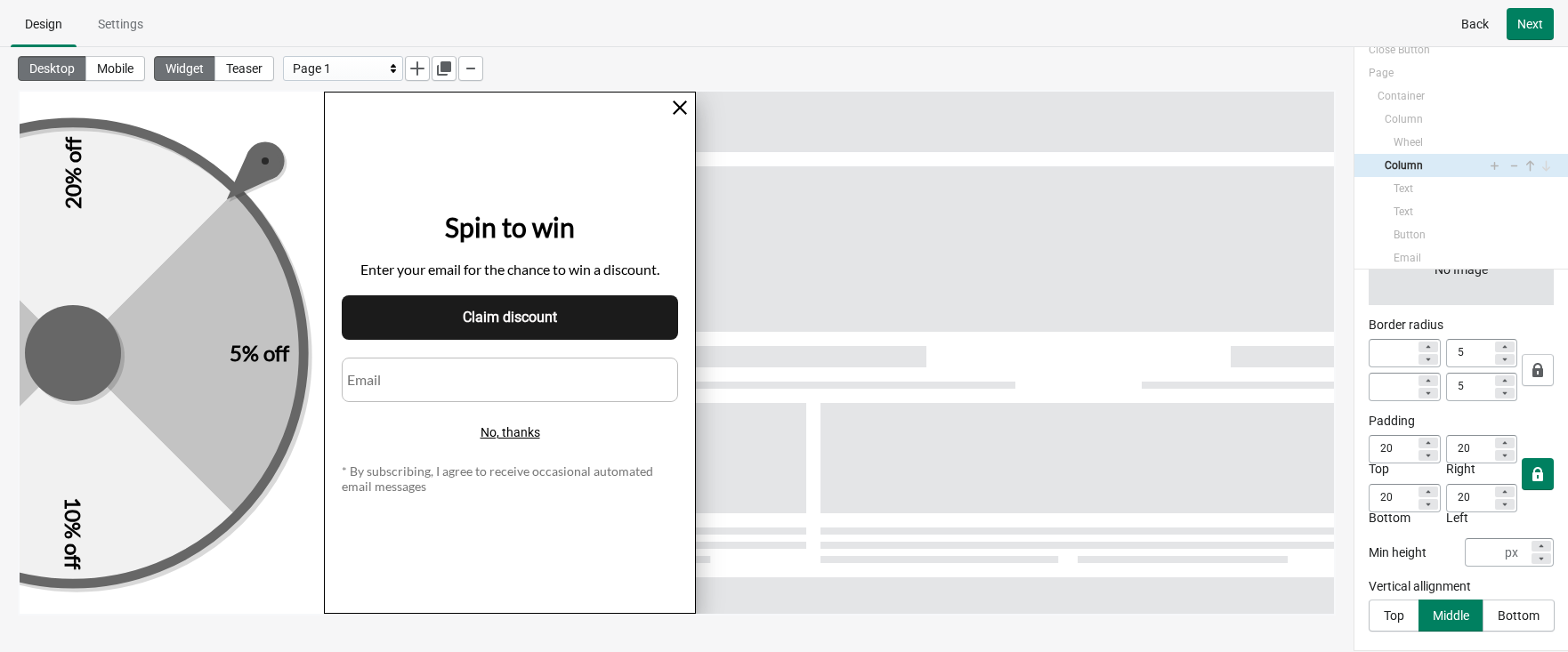 scroll, scrollTop: 0, scrollLeft: 0, axis: both 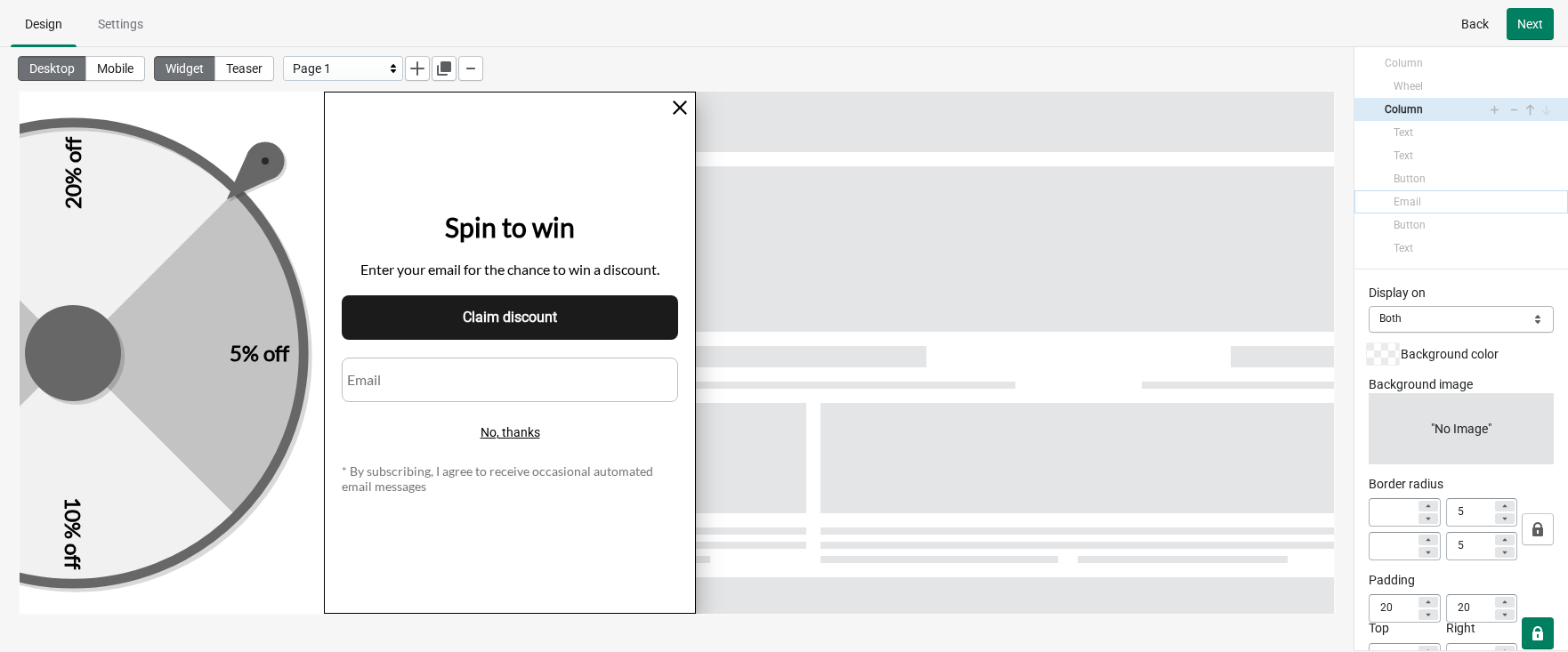 select on "both" 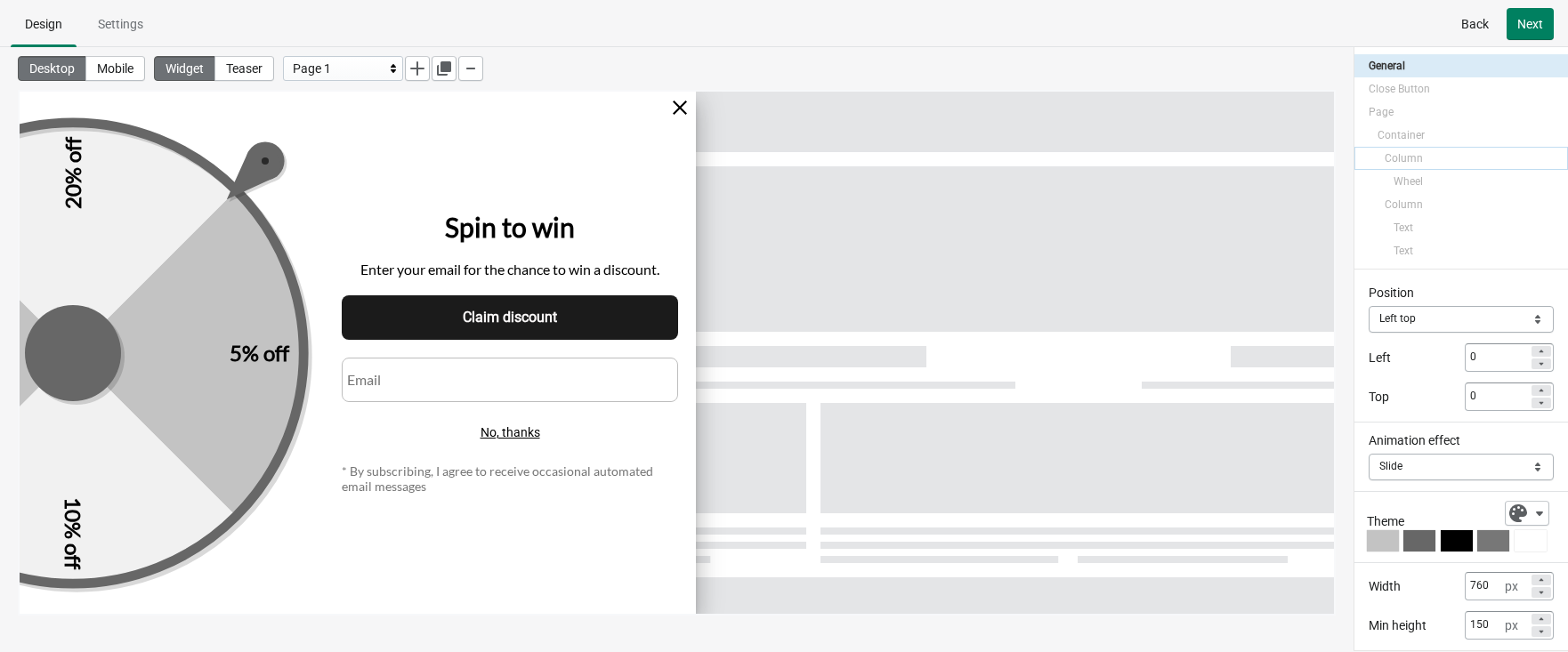 scroll, scrollTop: 95, scrollLeft: 0, axis: vertical 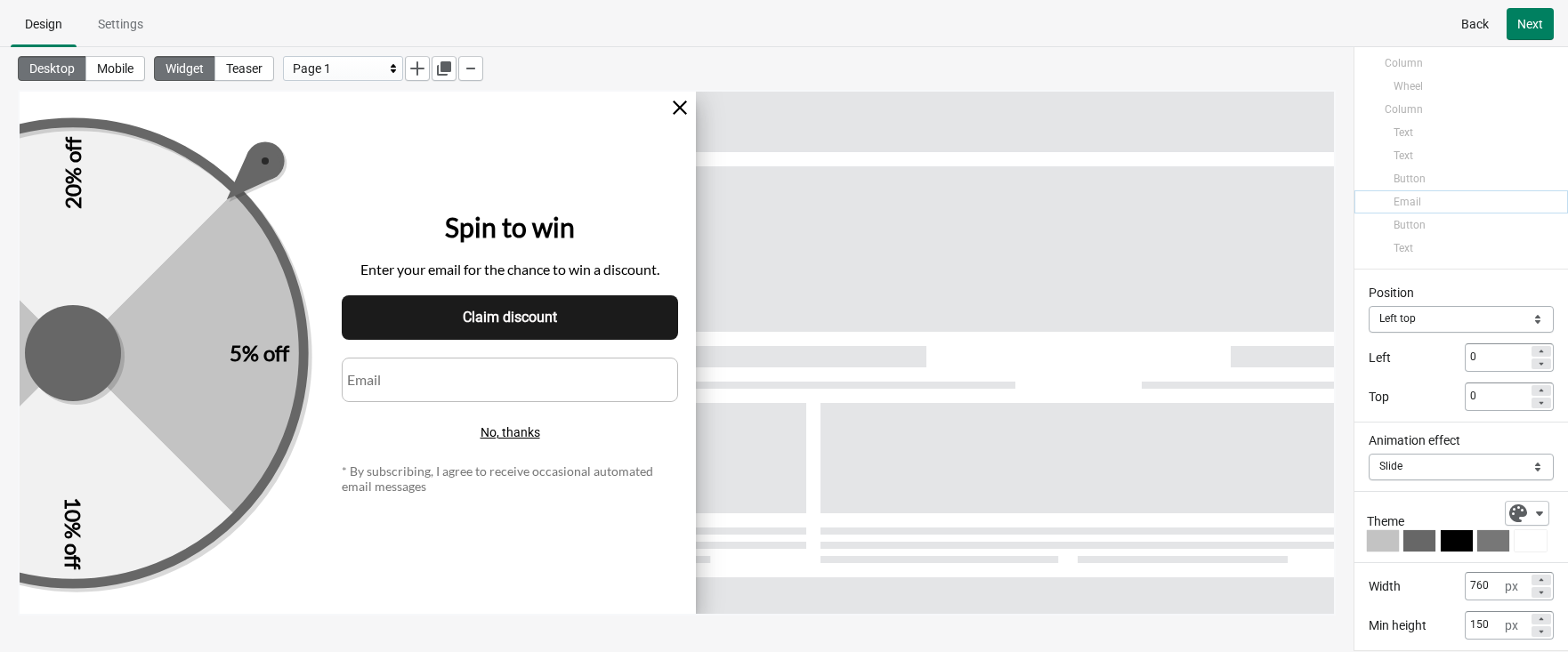select on "both" 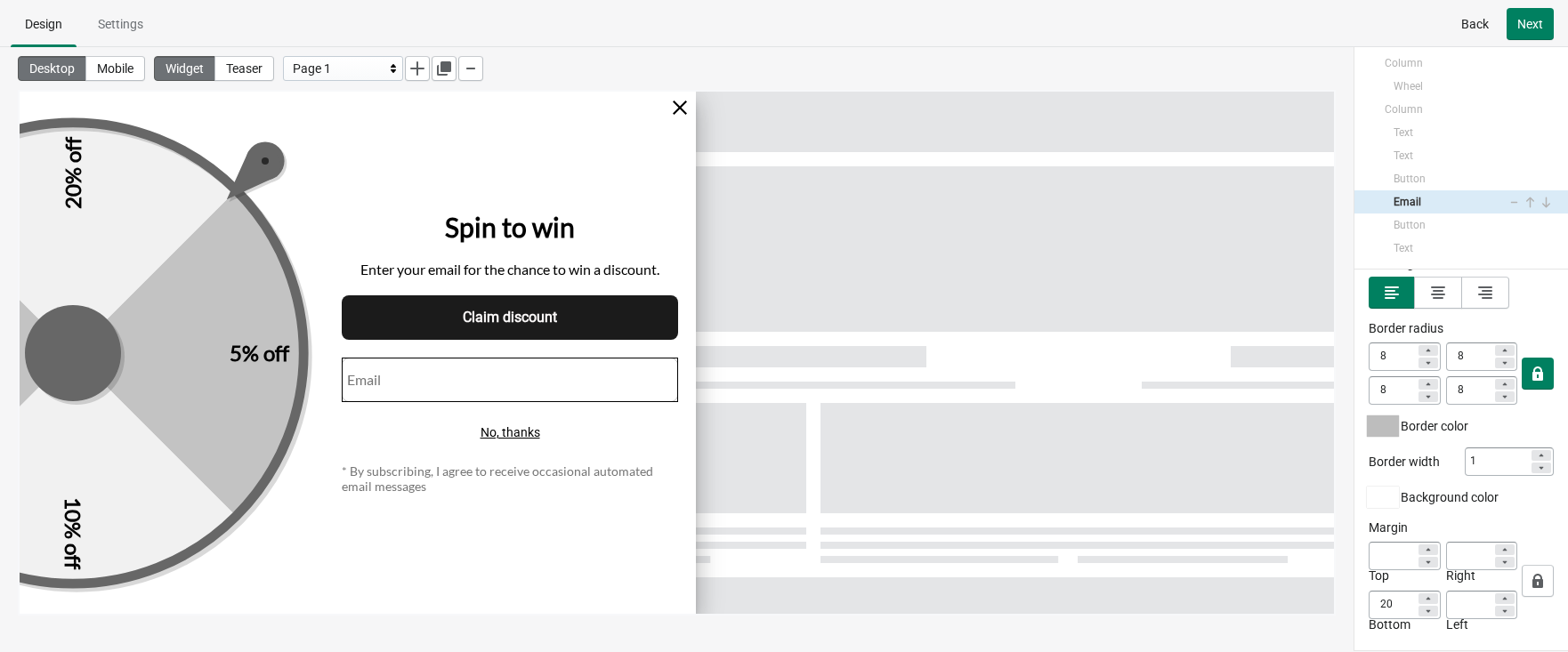 scroll, scrollTop: 0, scrollLeft: 0, axis: both 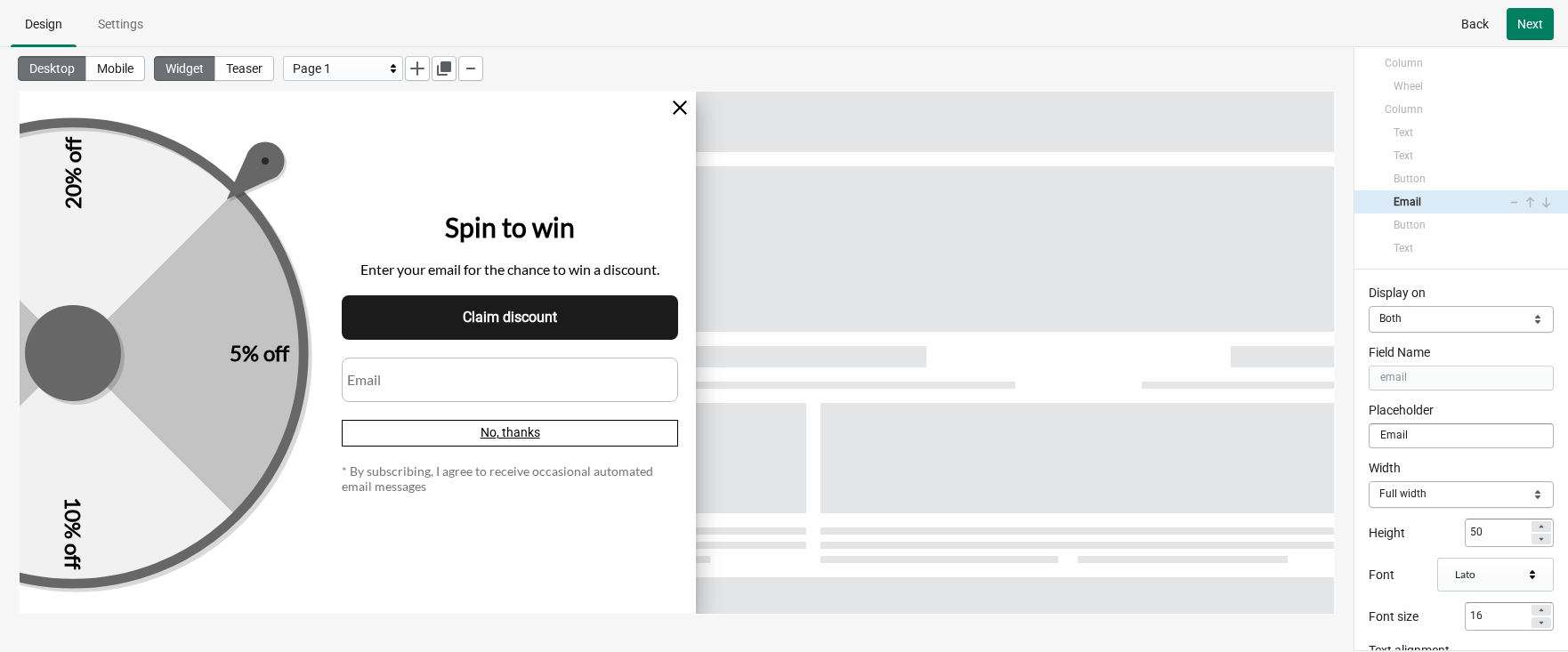 select on "both" 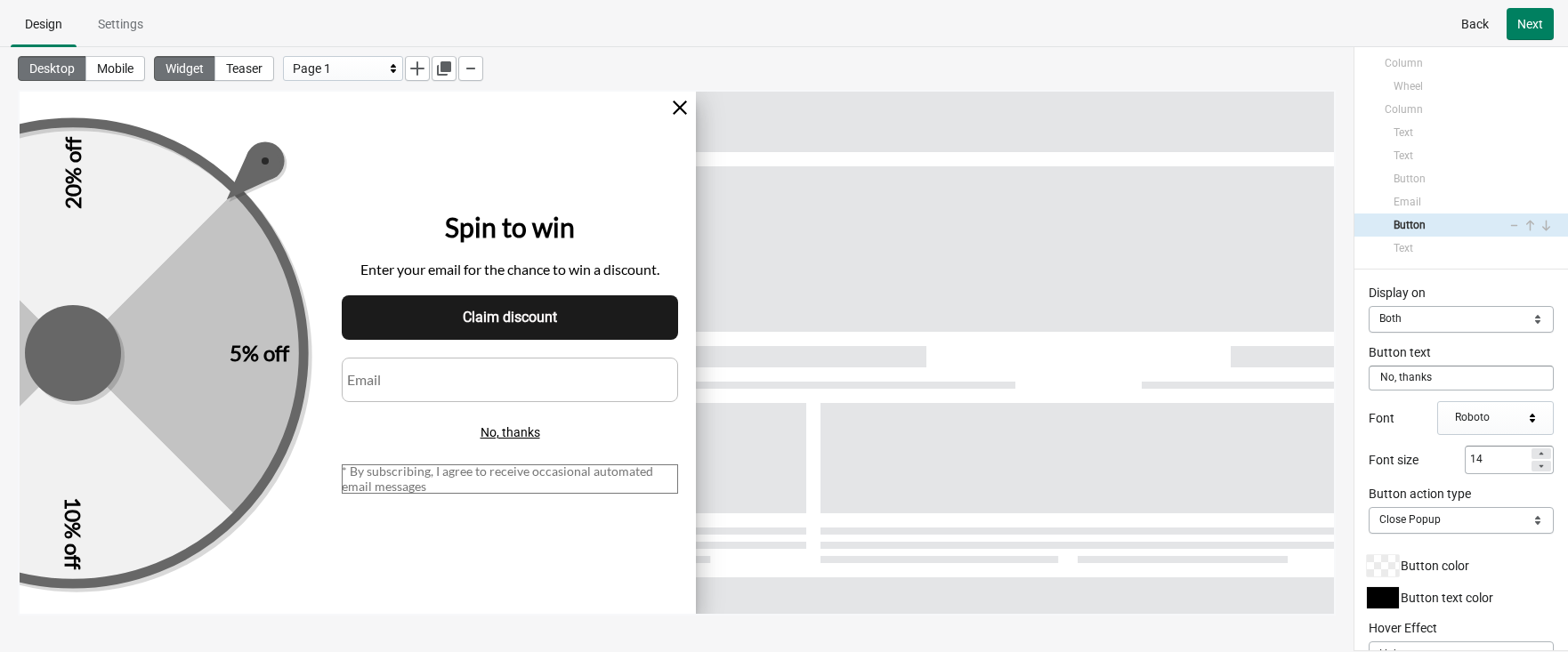 select on "both" 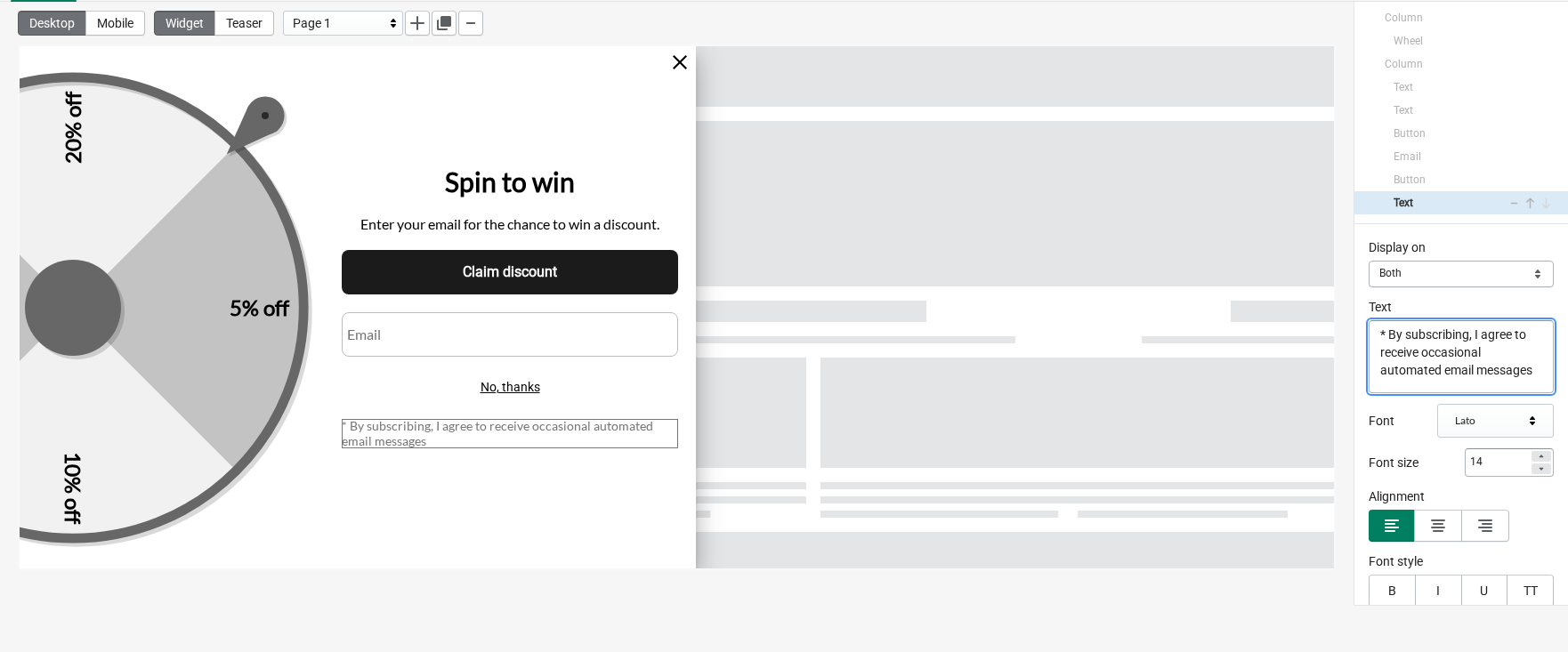 scroll, scrollTop: 0, scrollLeft: 0, axis: both 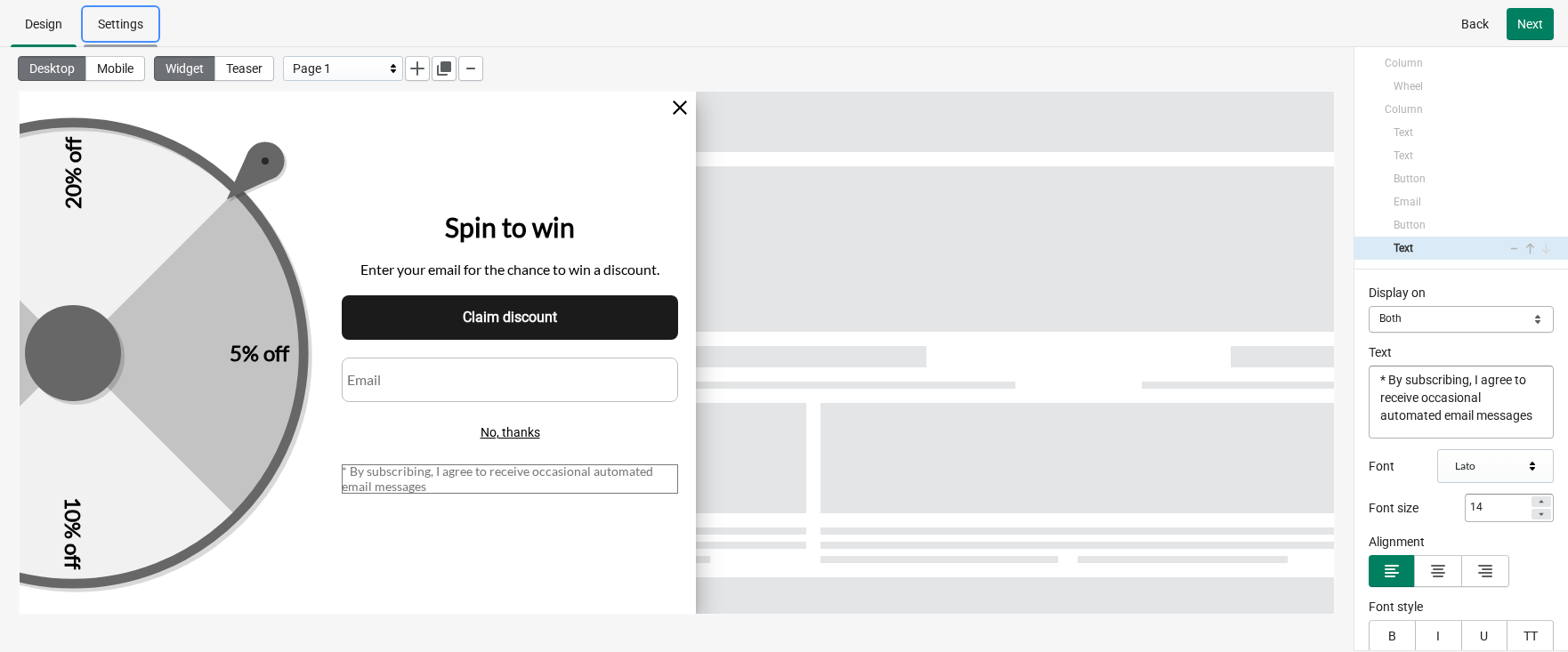 click on "Settings" at bounding box center (120, 24) 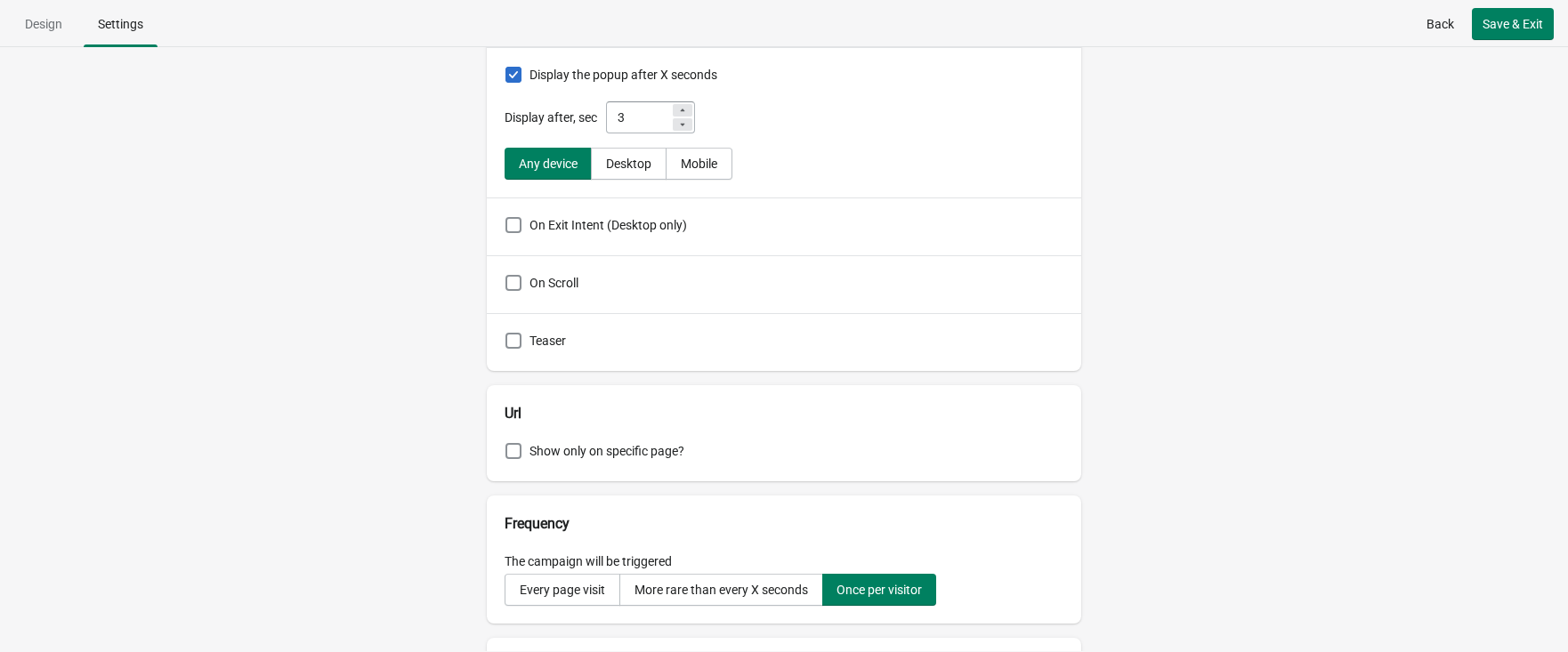 scroll, scrollTop: 241, scrollLeft: 0, axis: vertical 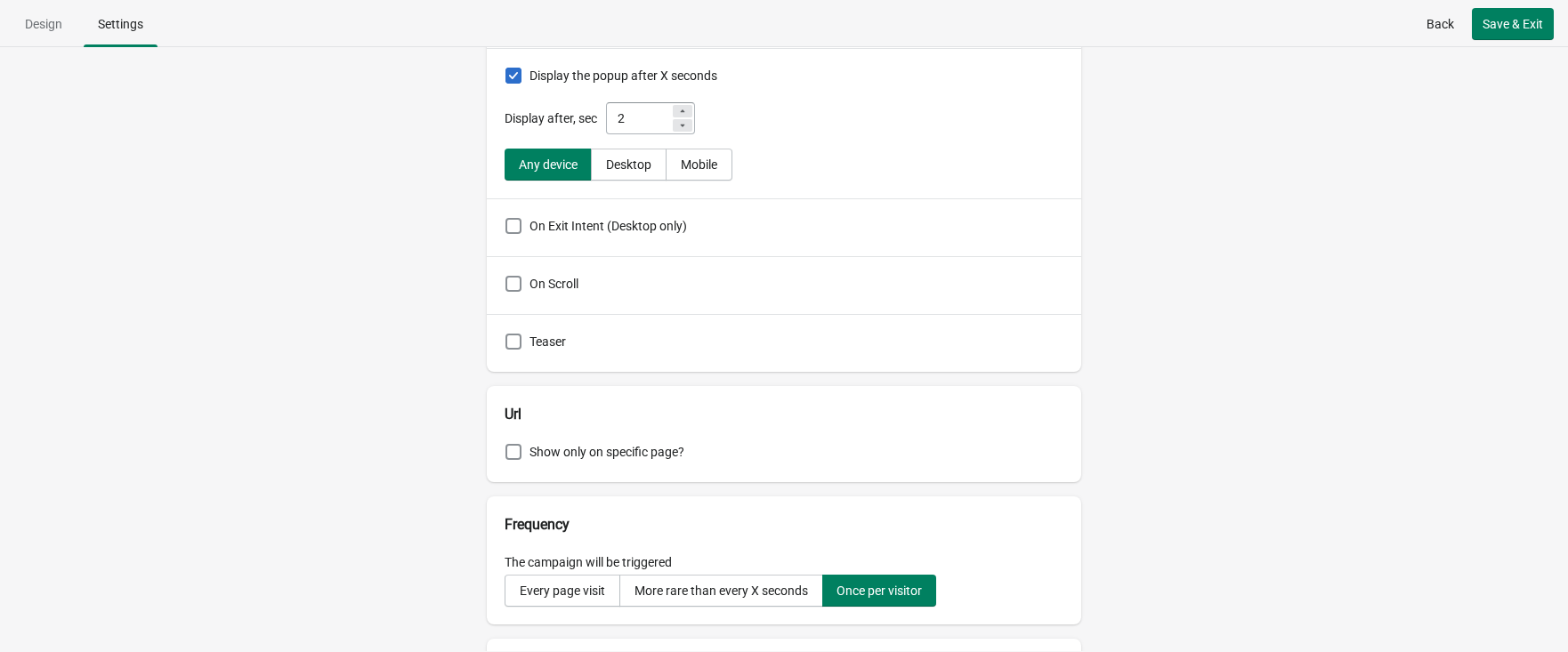 click 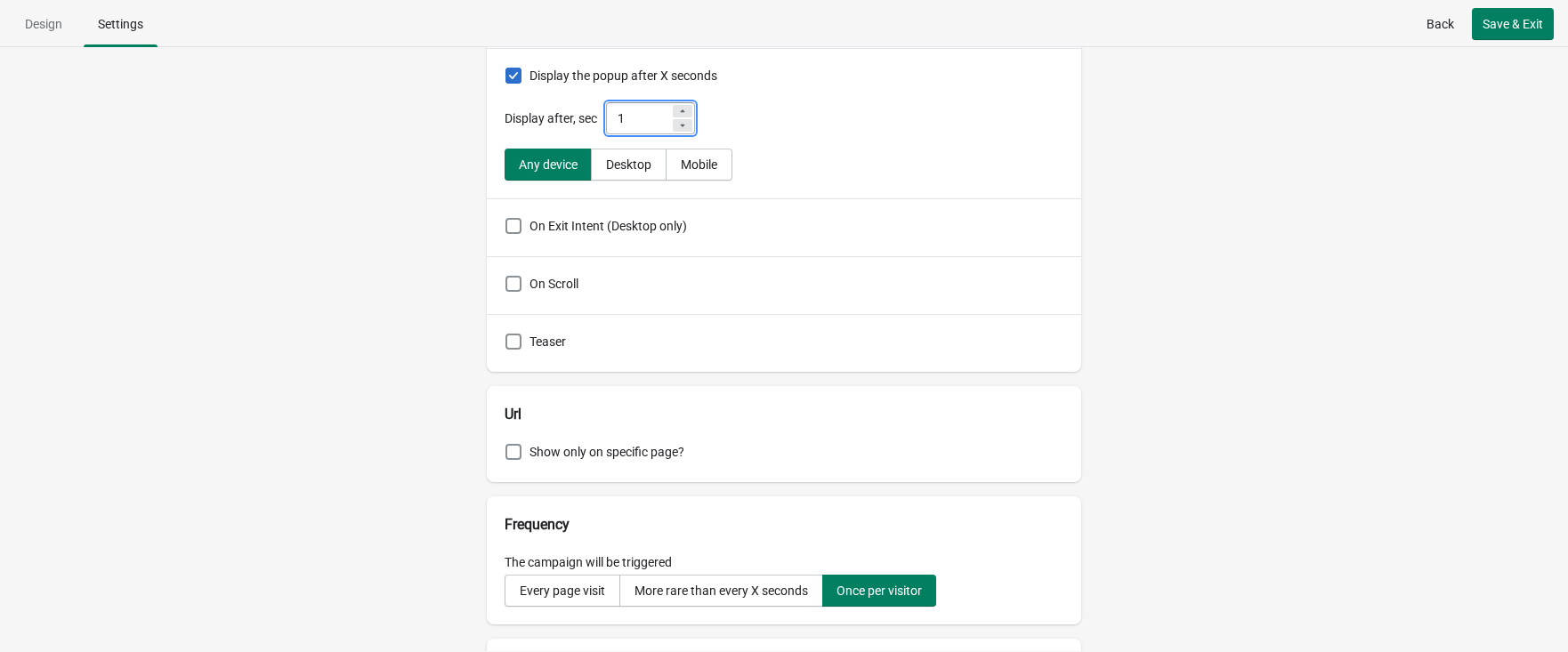 click 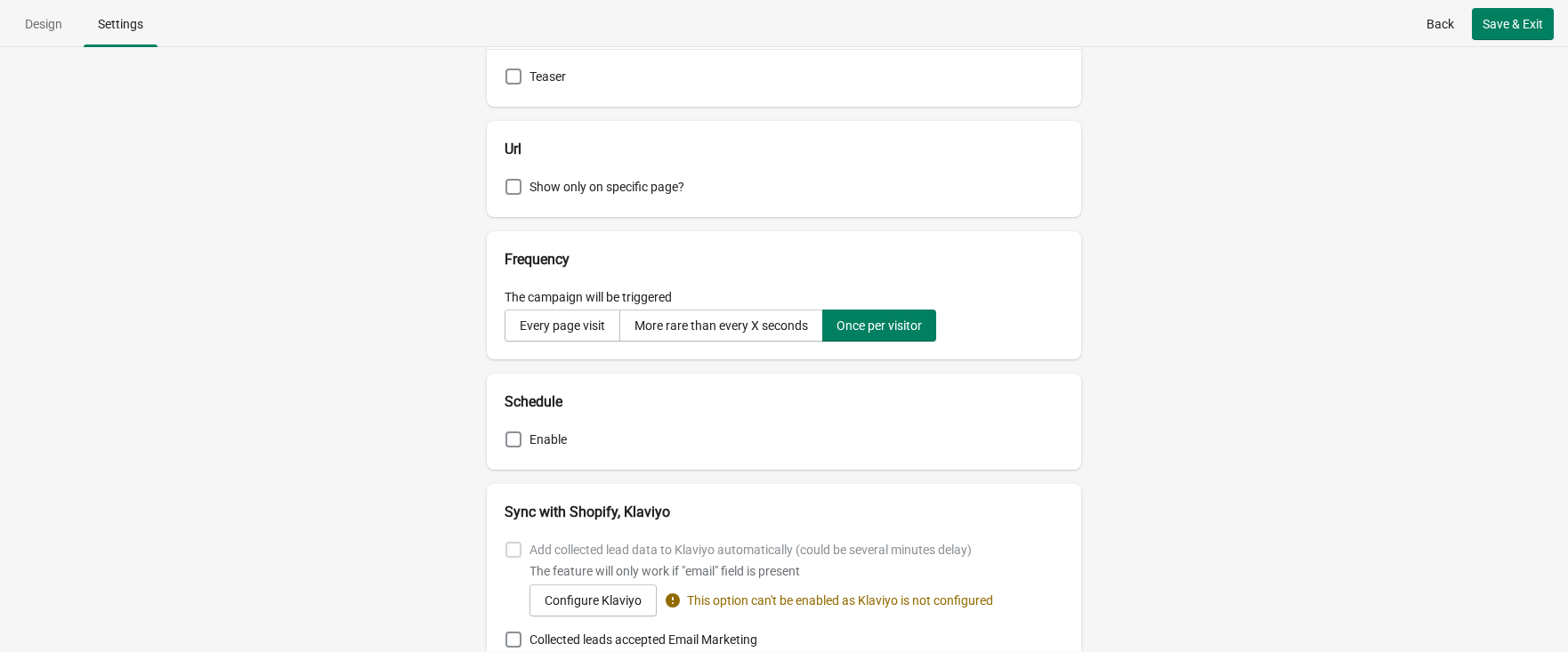 scroll, scrollTop: 513, scrollLeft: 0, axis: vertical 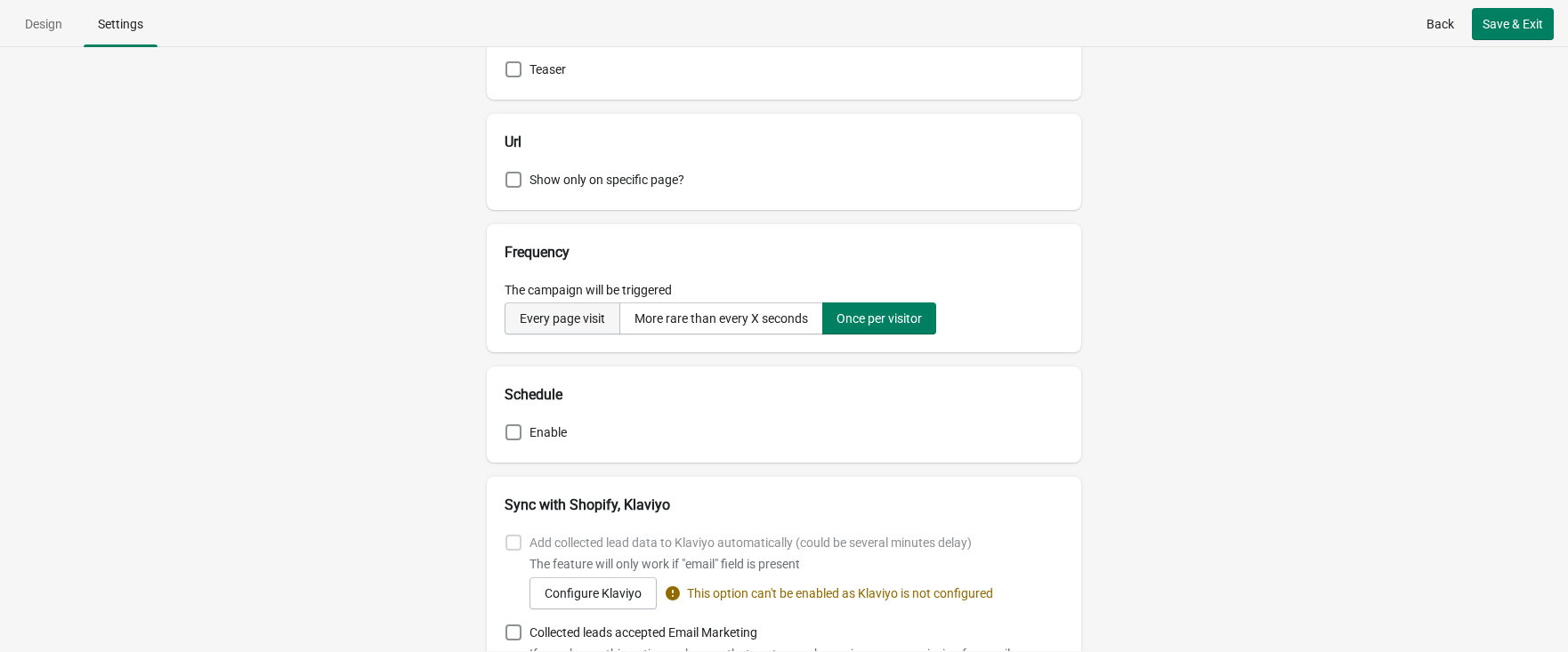 click on "Every page visit" at bounding box center (562, 318) 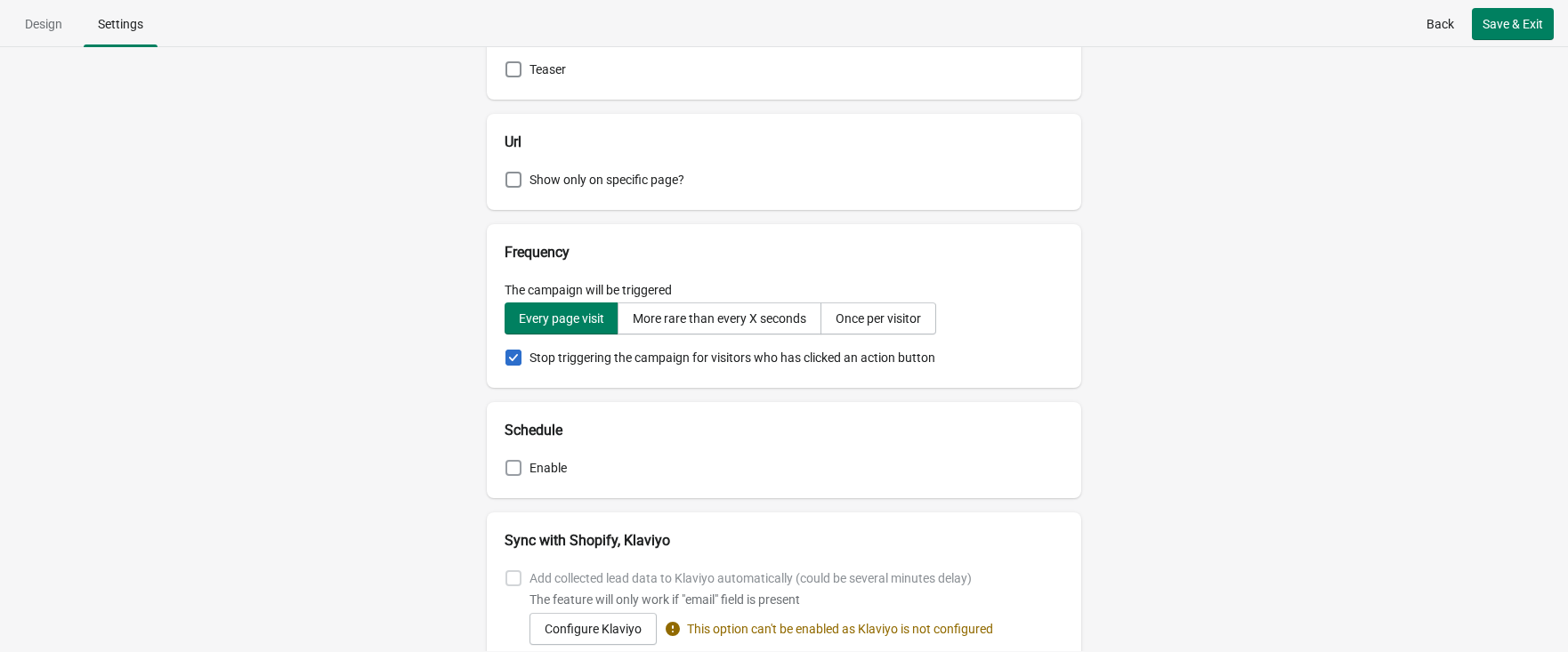 click at bounding box center [513, 468] 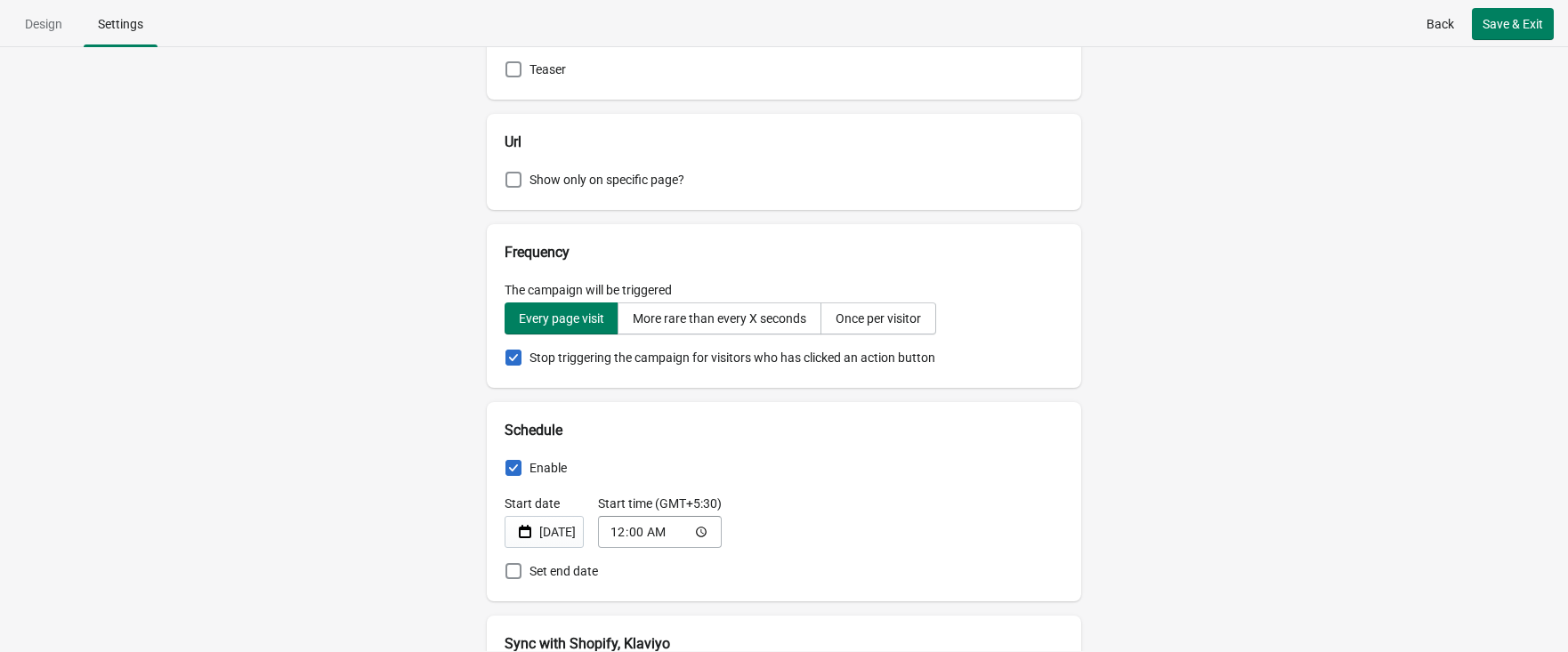 click at bounding box center [513, 468] 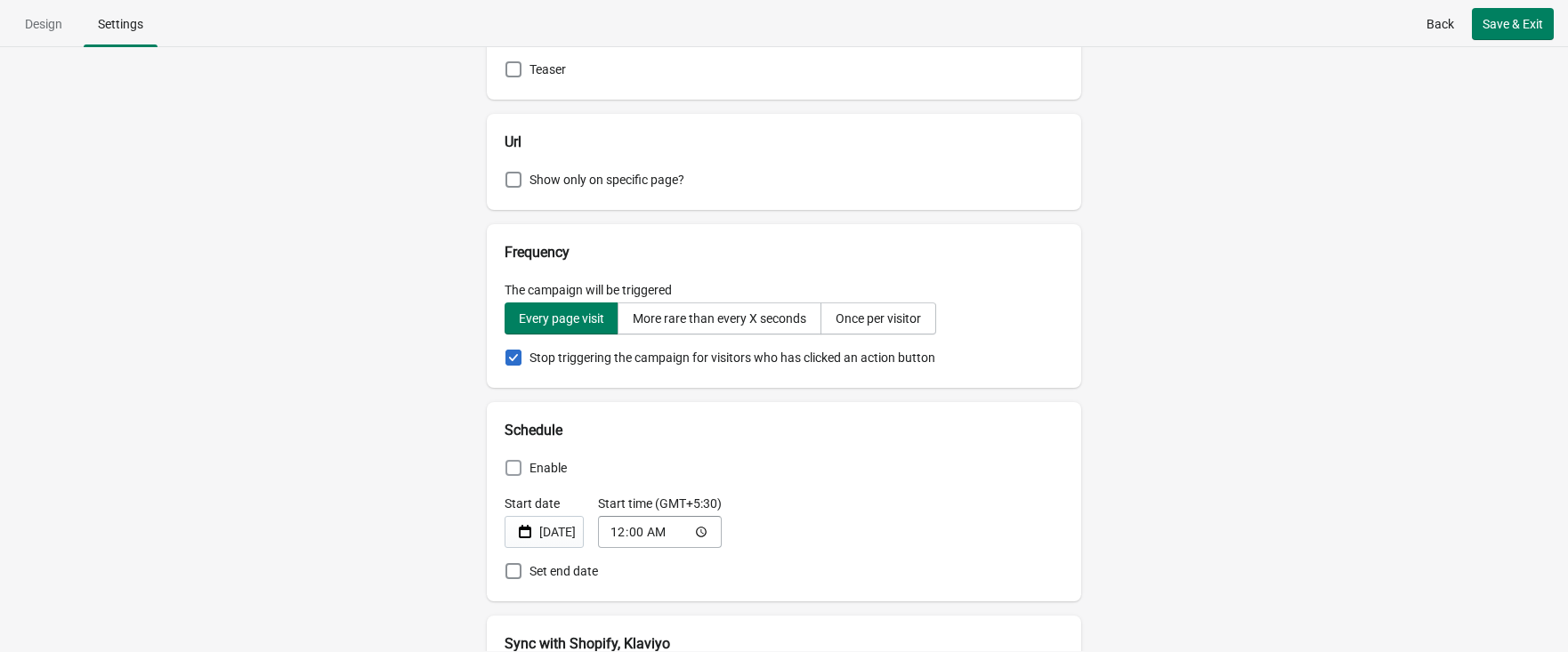 checkbox on "false" 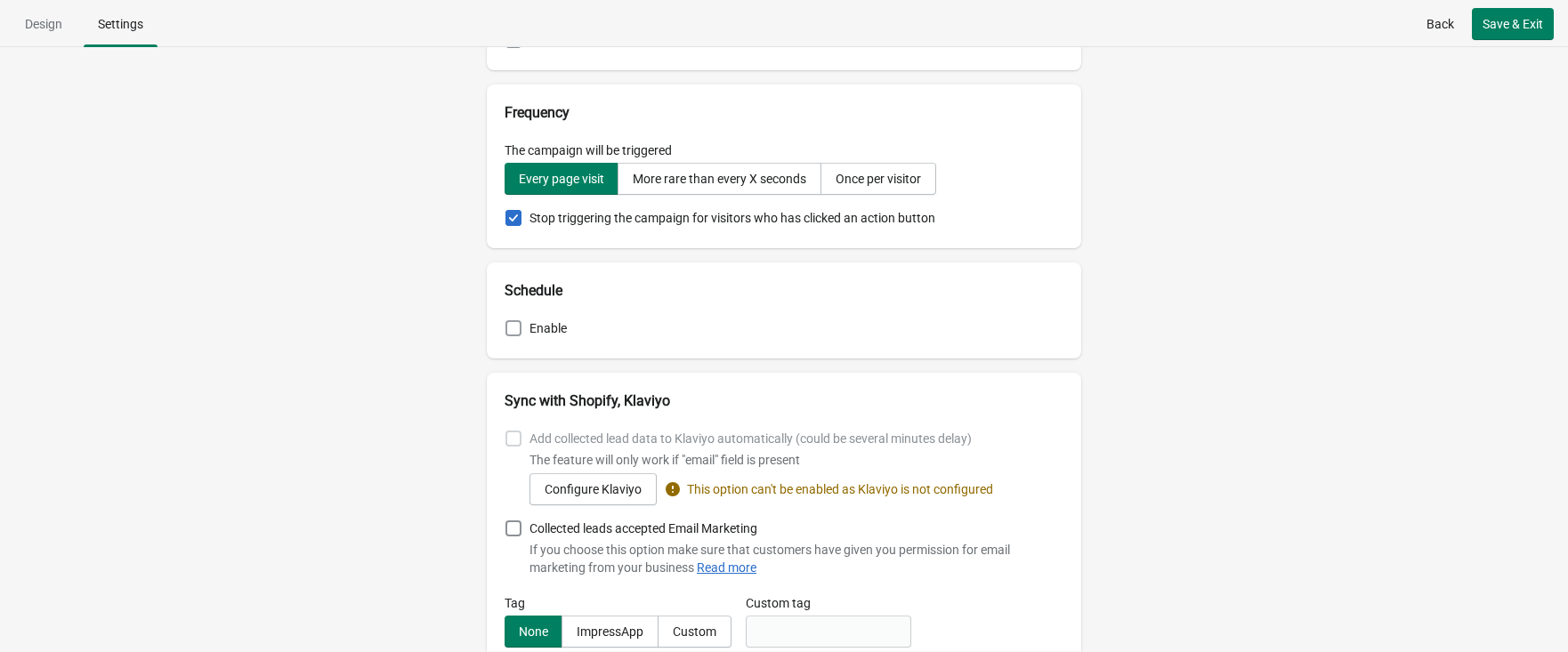 scroll, scrollTop: 696, scrollLeft: 0, axis: vertical 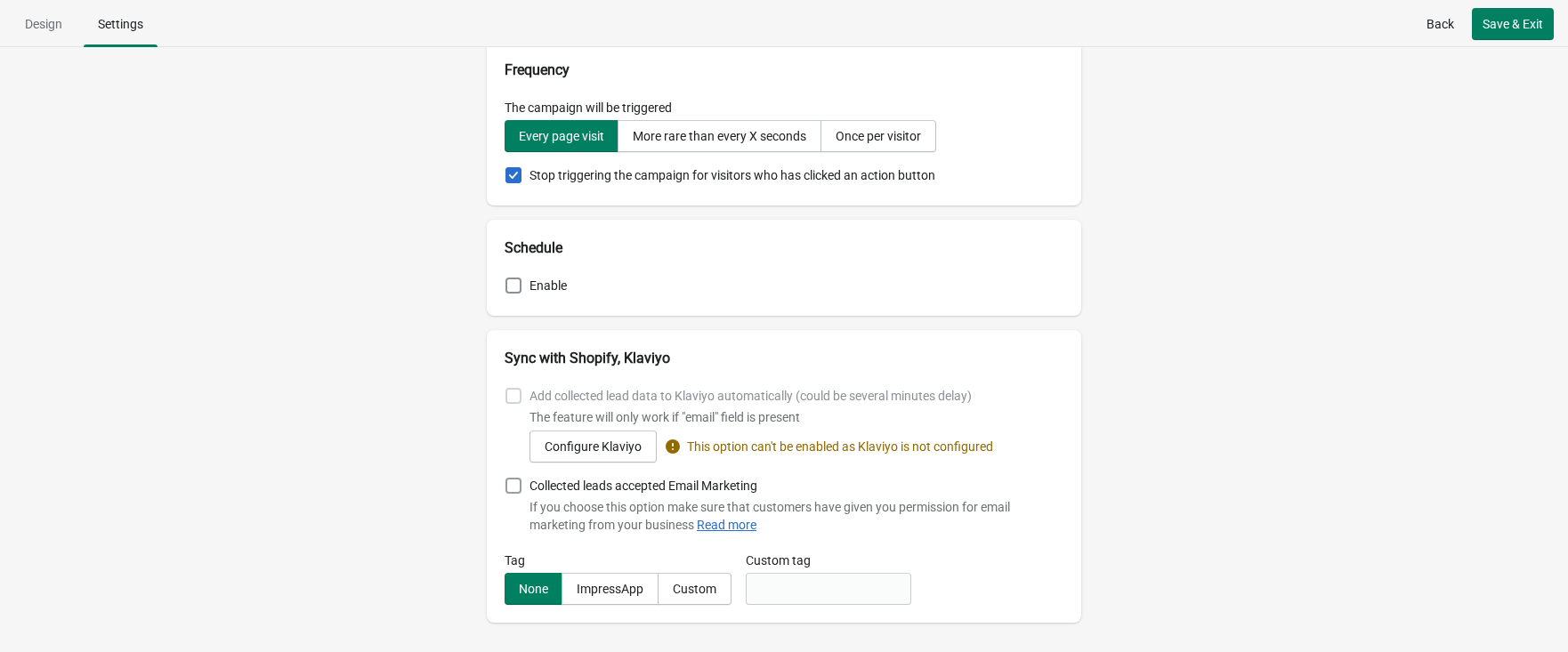 click on "Collected leads accepted Email Marketing" at bounding box center [631, 486] 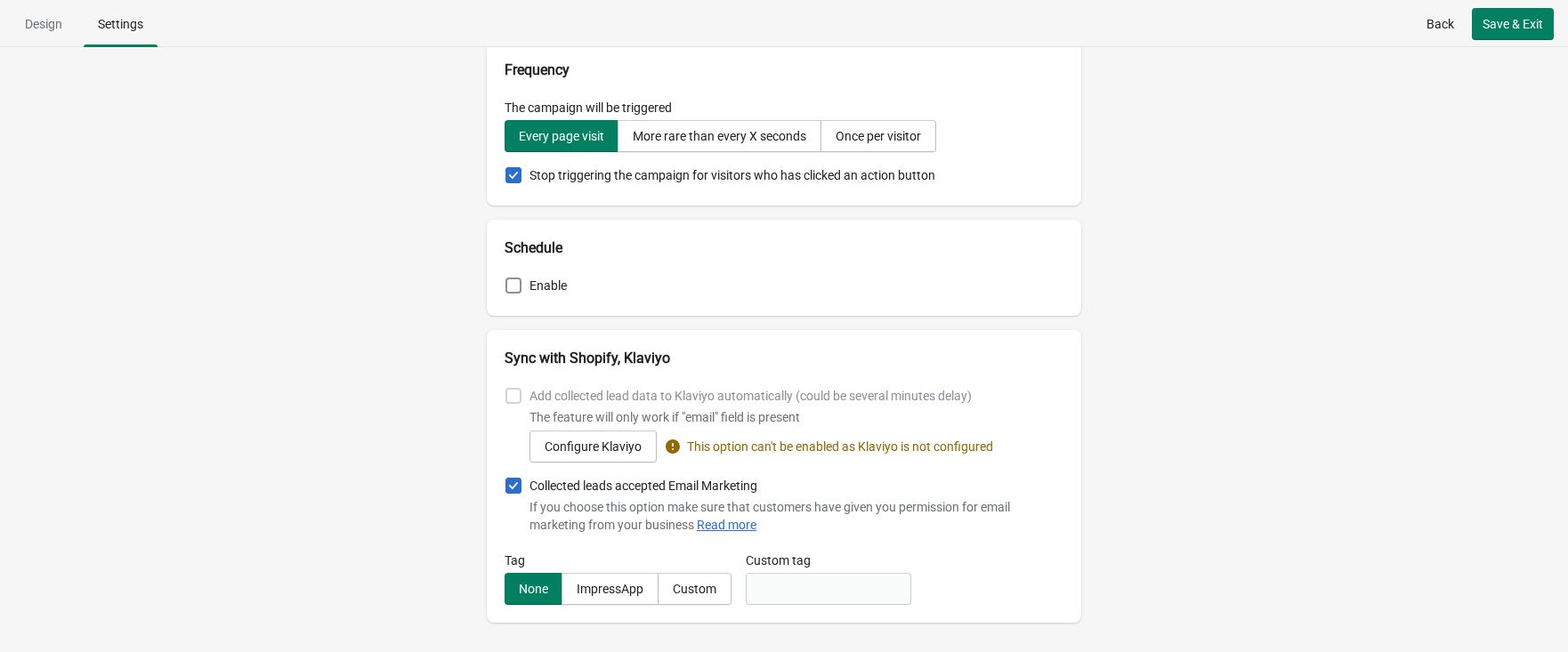 checkbox on "true" 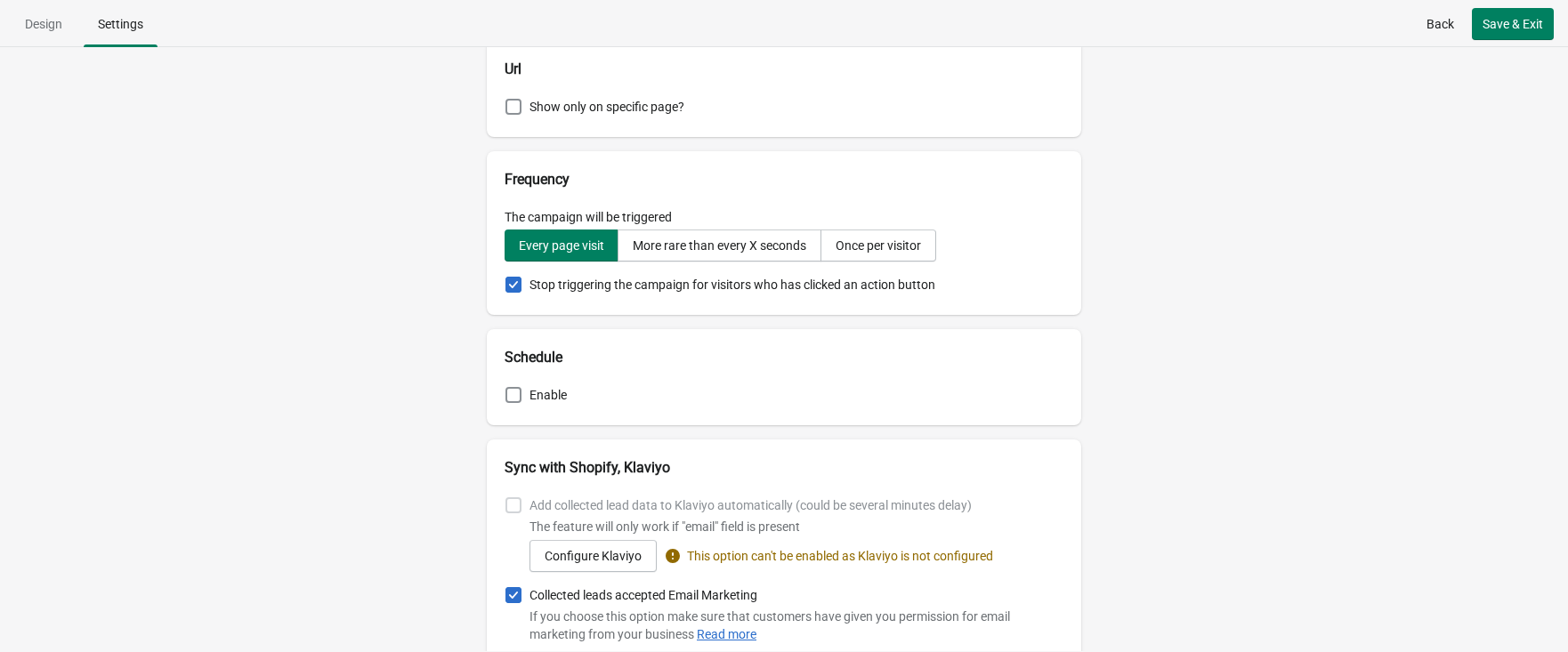 scroll, scrollTop: 696, scrollLeft: 0, axis: vertical 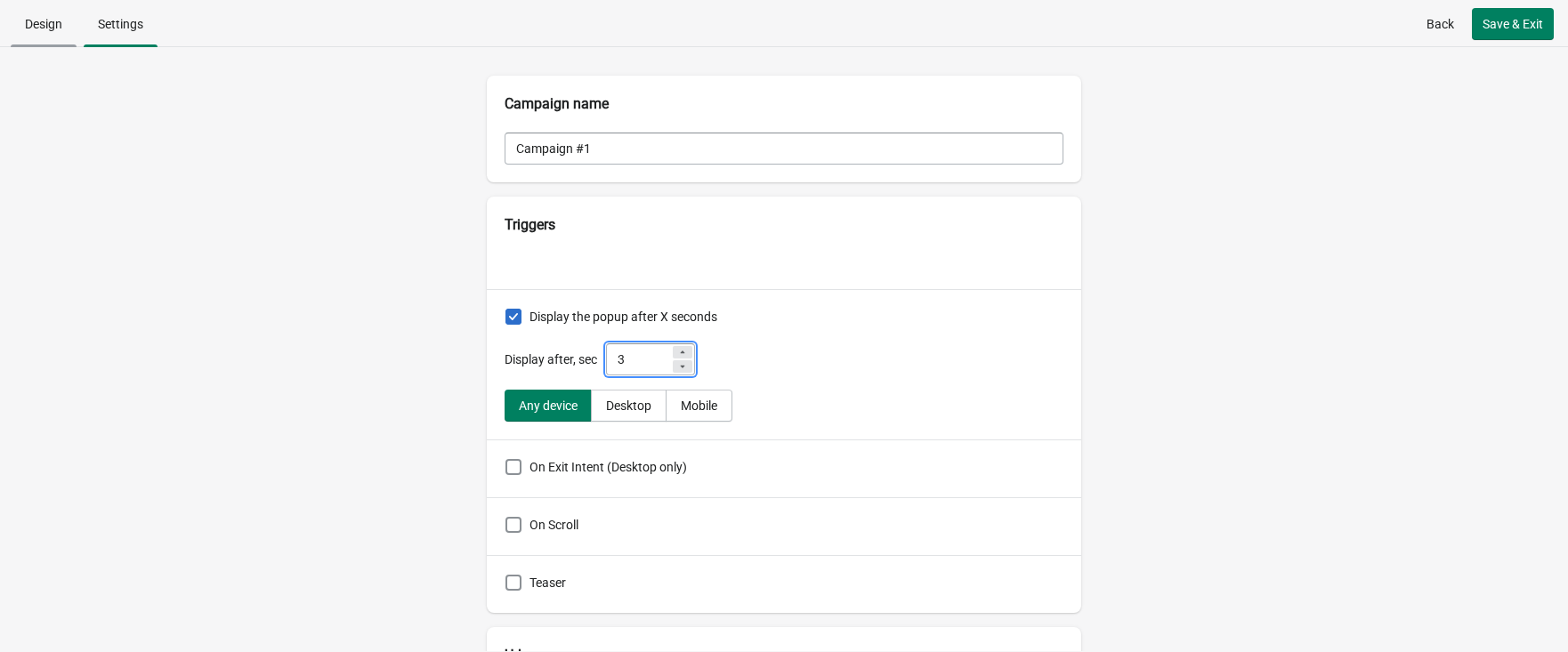 click on "Design" at bounding box center [44, 24] 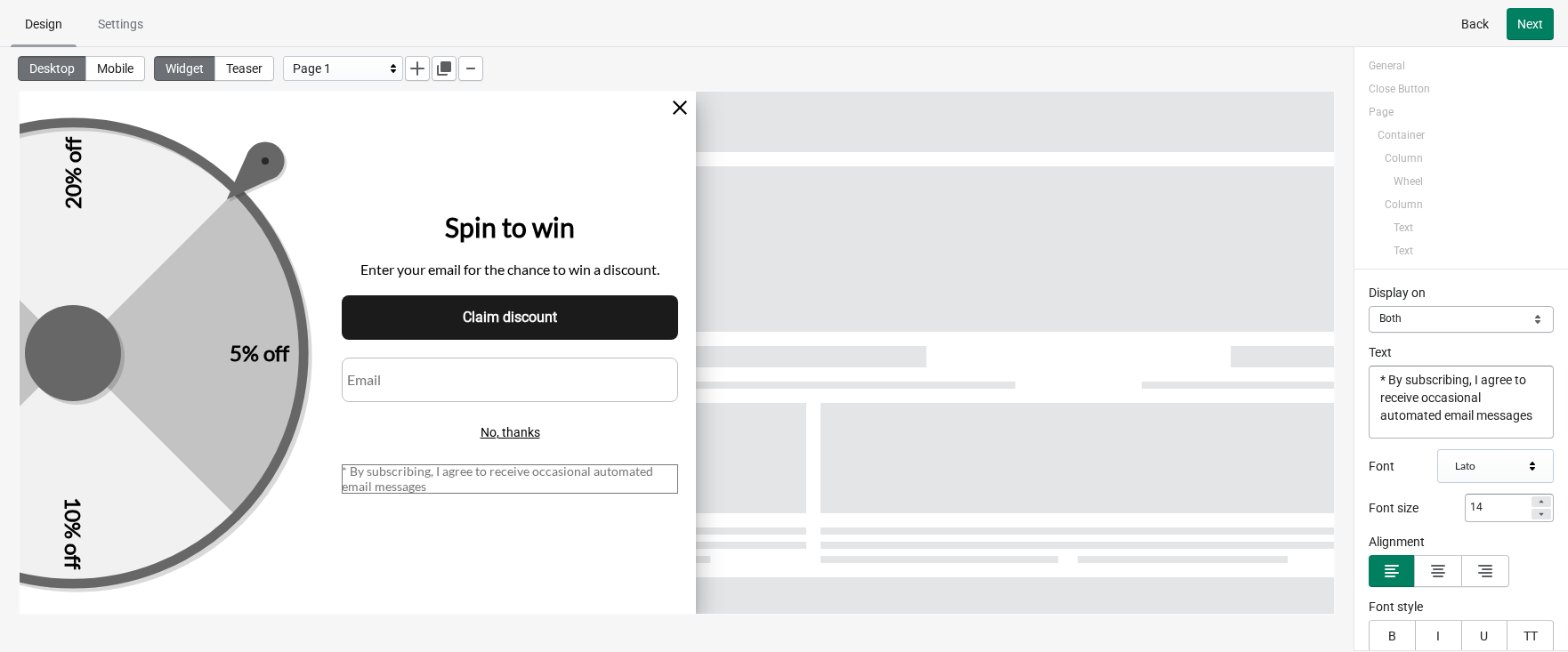 scroll, scrollTop: 0, scrollLeft: 0, axis: both 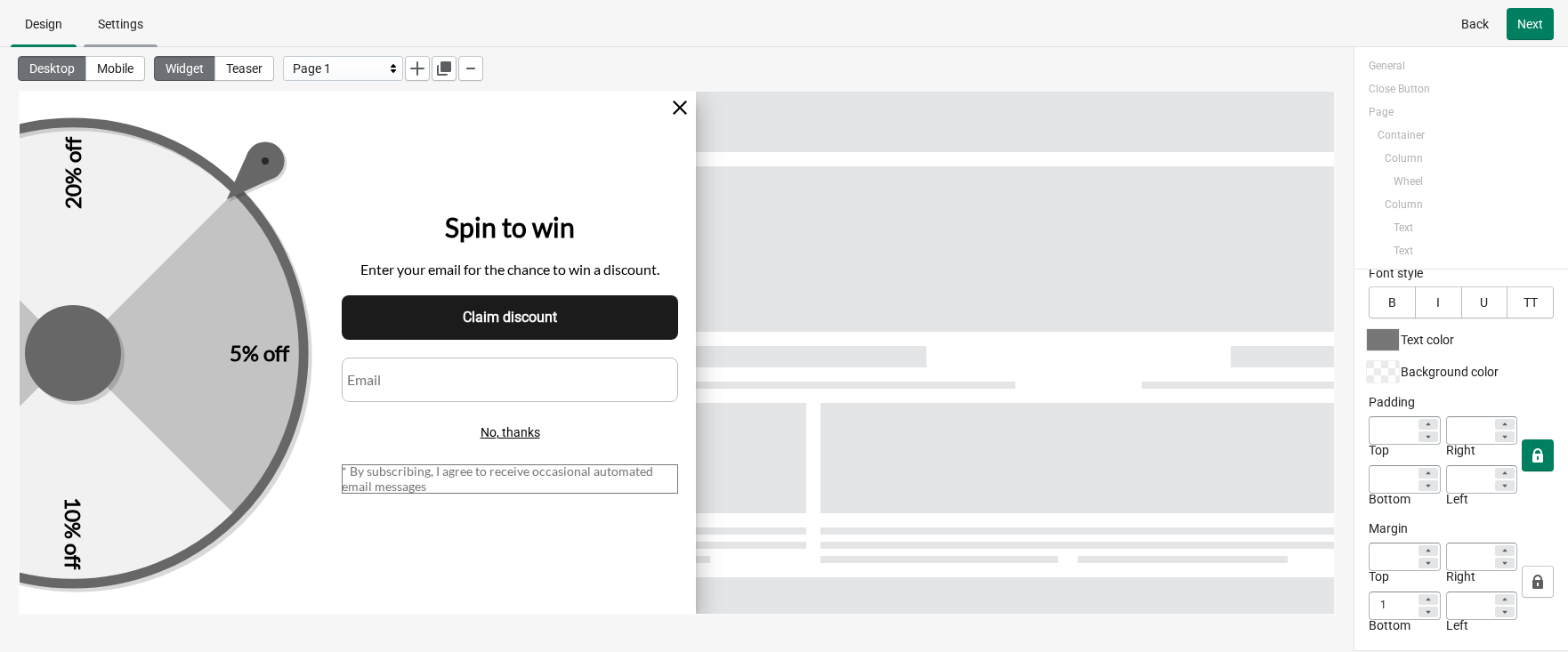 click on "Settings" at bounding box center [120, 24] 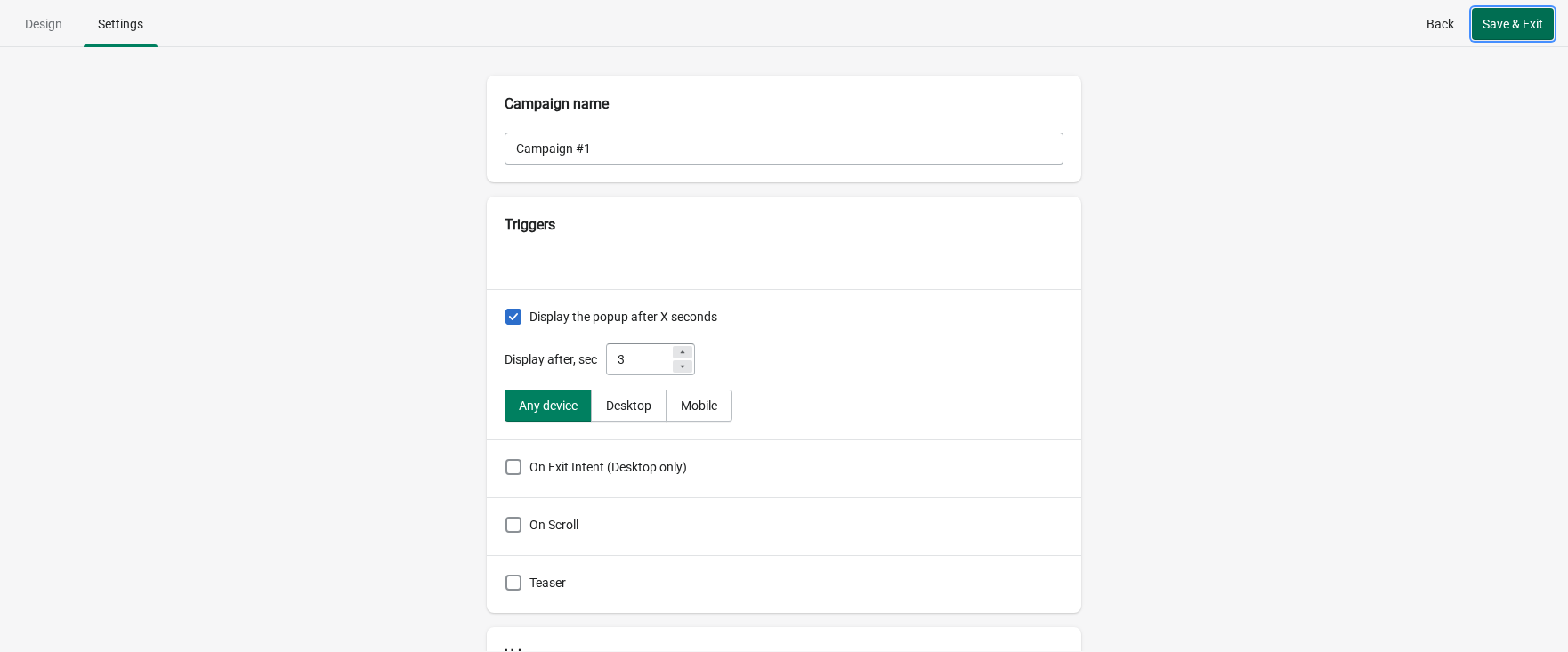 click on "Save & Exit" at bounding box center (1513, 24) 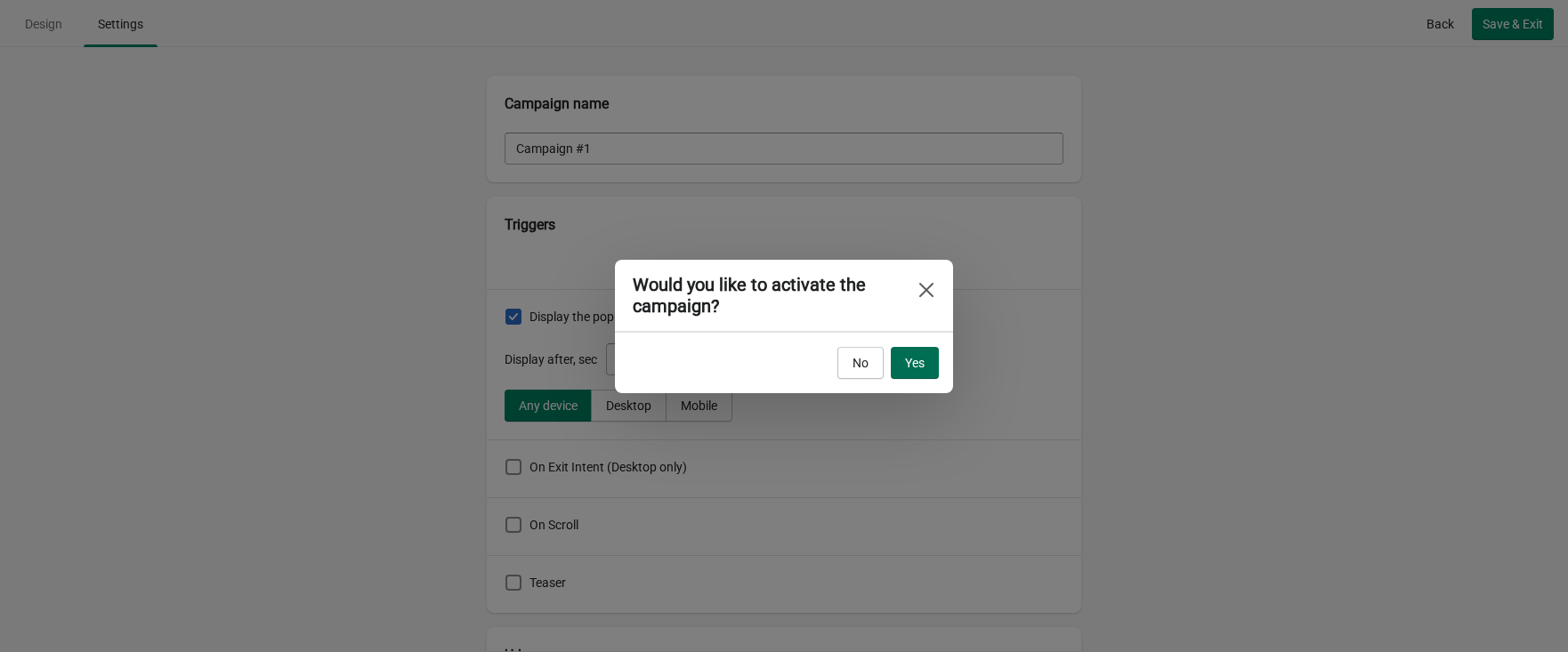 click on "Yes" at bounding box center (915, 363) 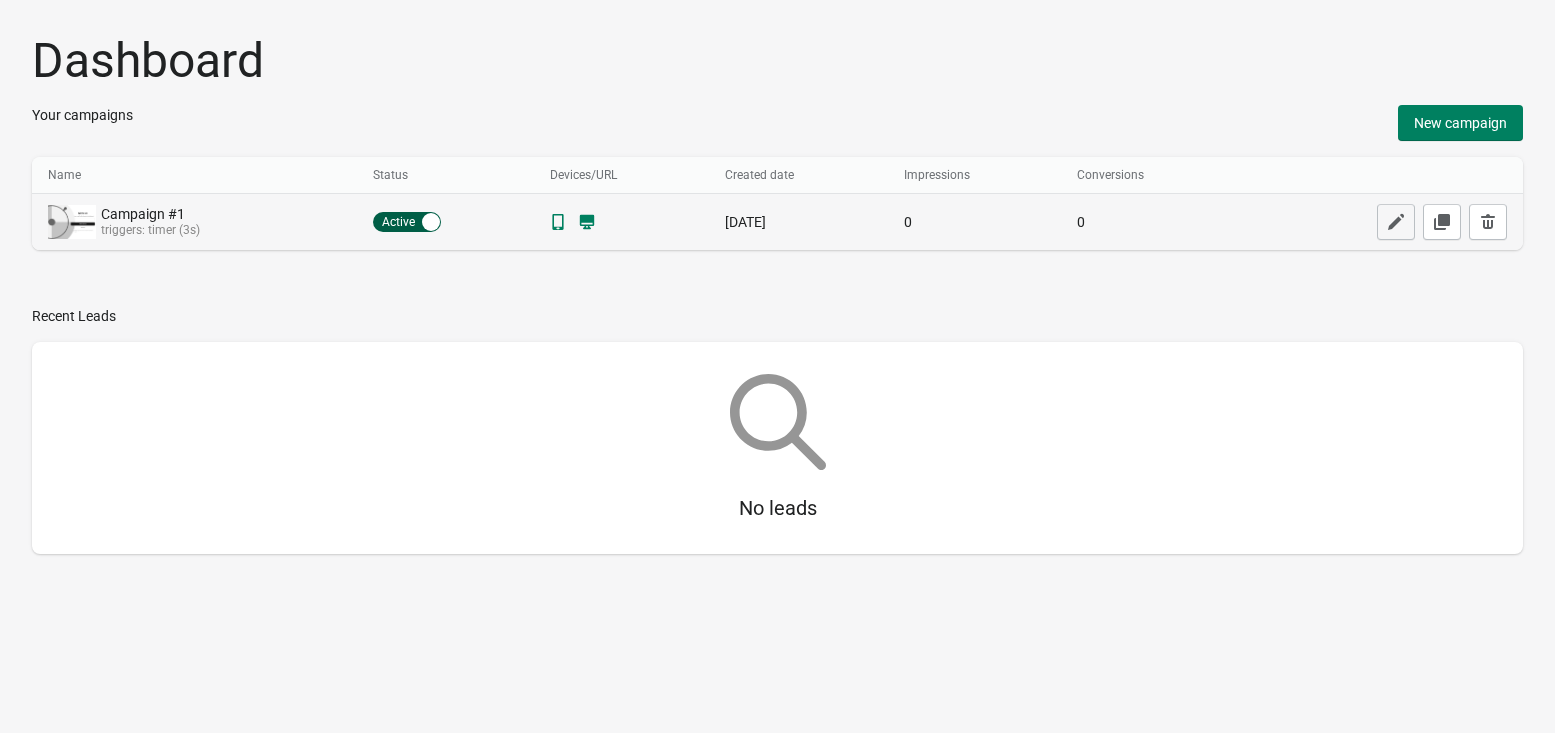 click 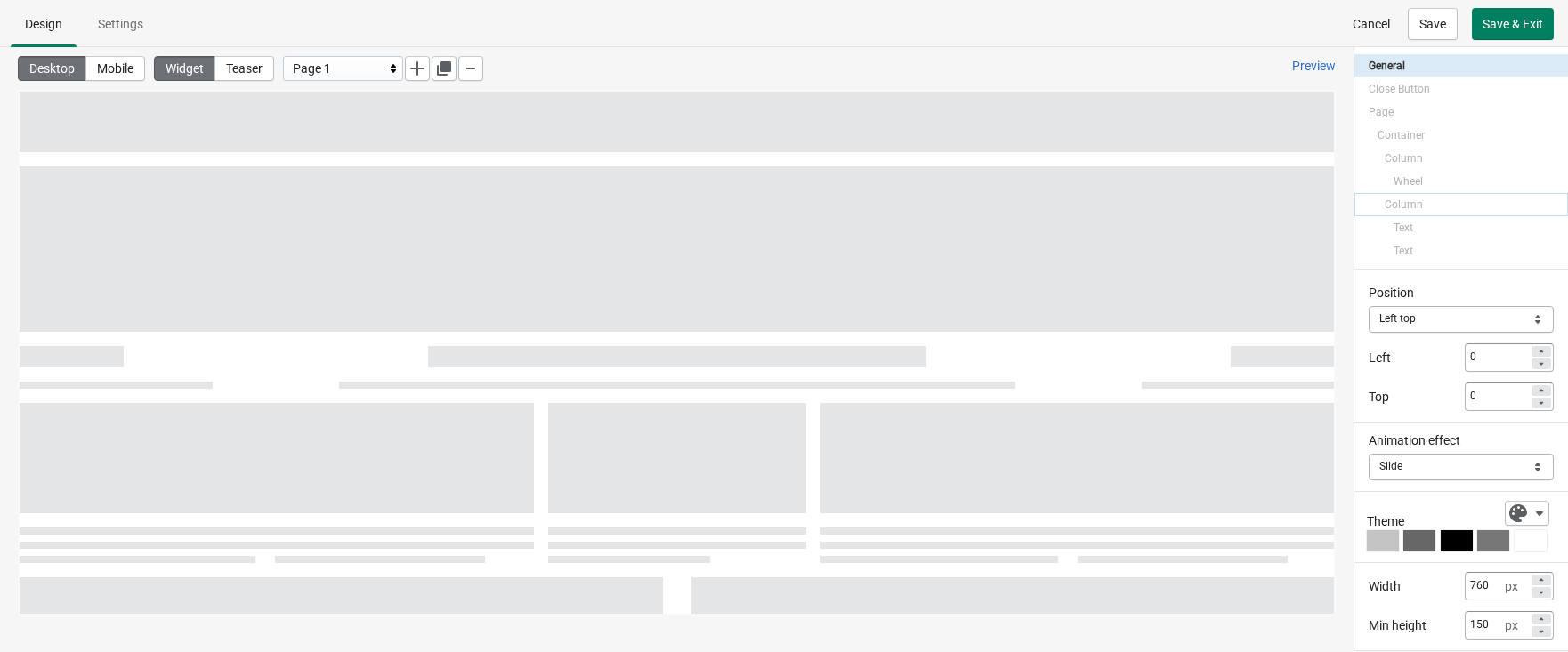 scroll, scrollTop: 0, scrollLeft: 0, axis: both 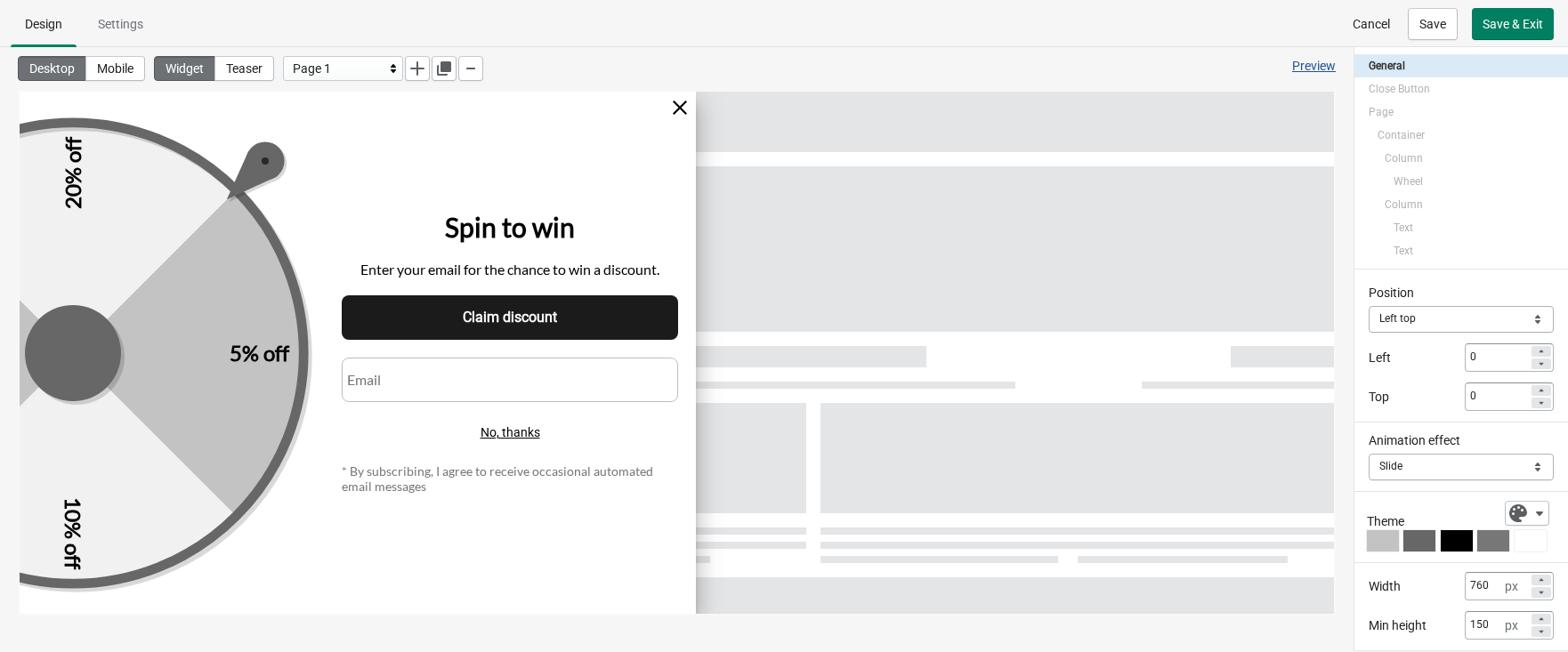 click on "Preview" at bounding box center (1313, 66) 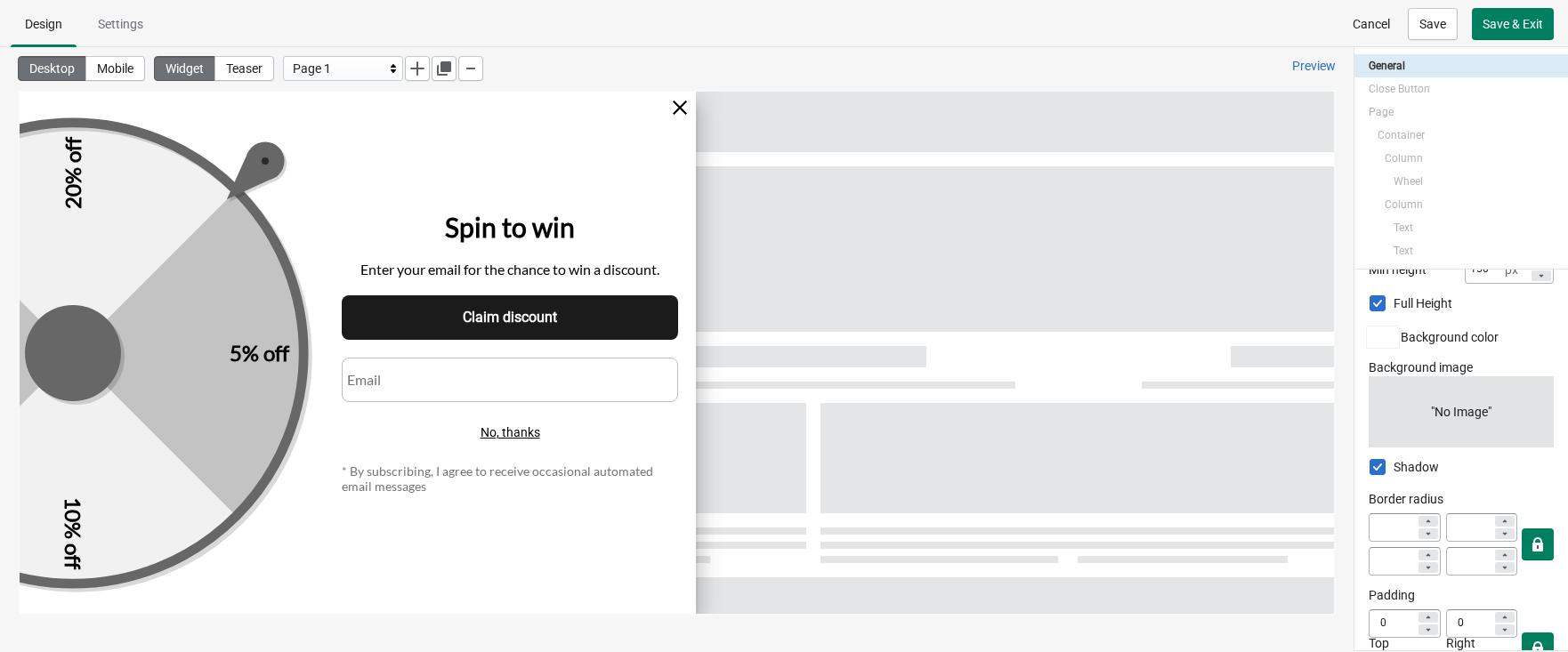 scroll, scrollTop: 426, scrollLeft: 0, axis: vertical 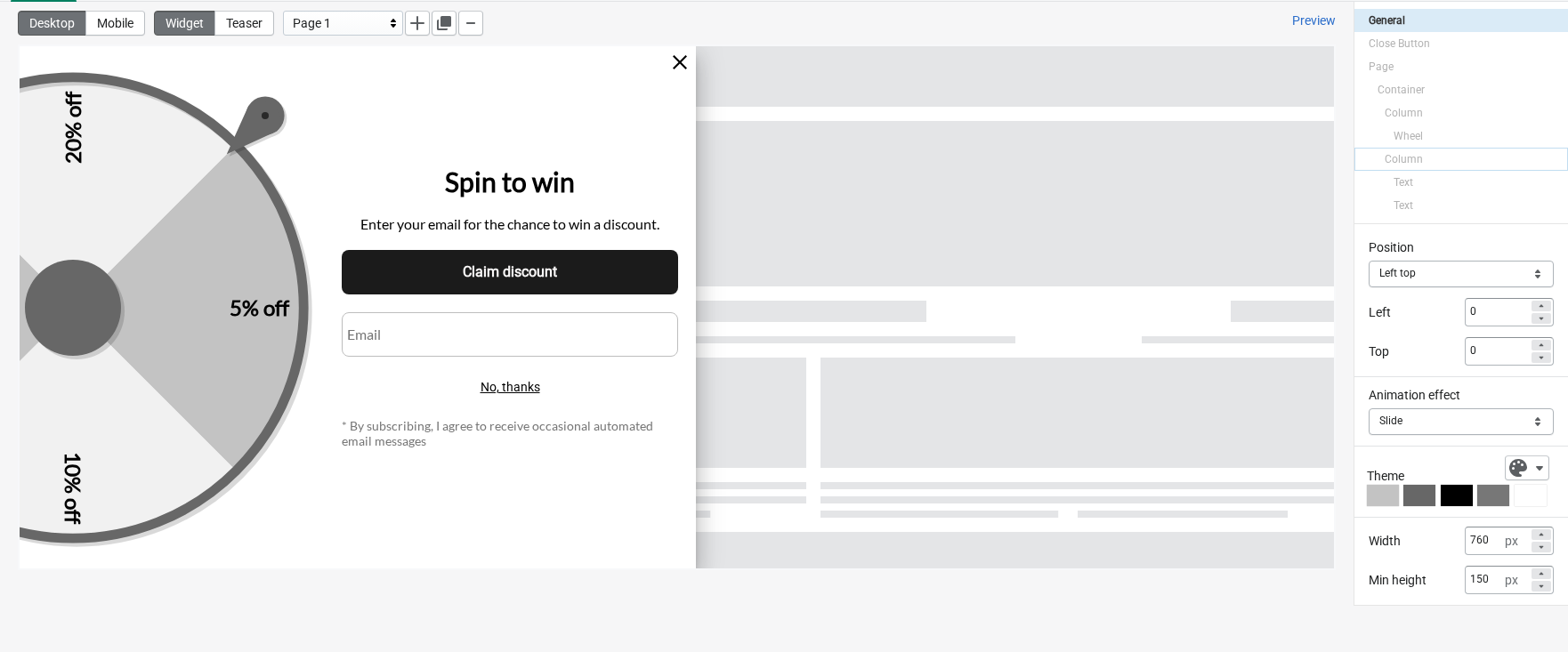 select on "both" 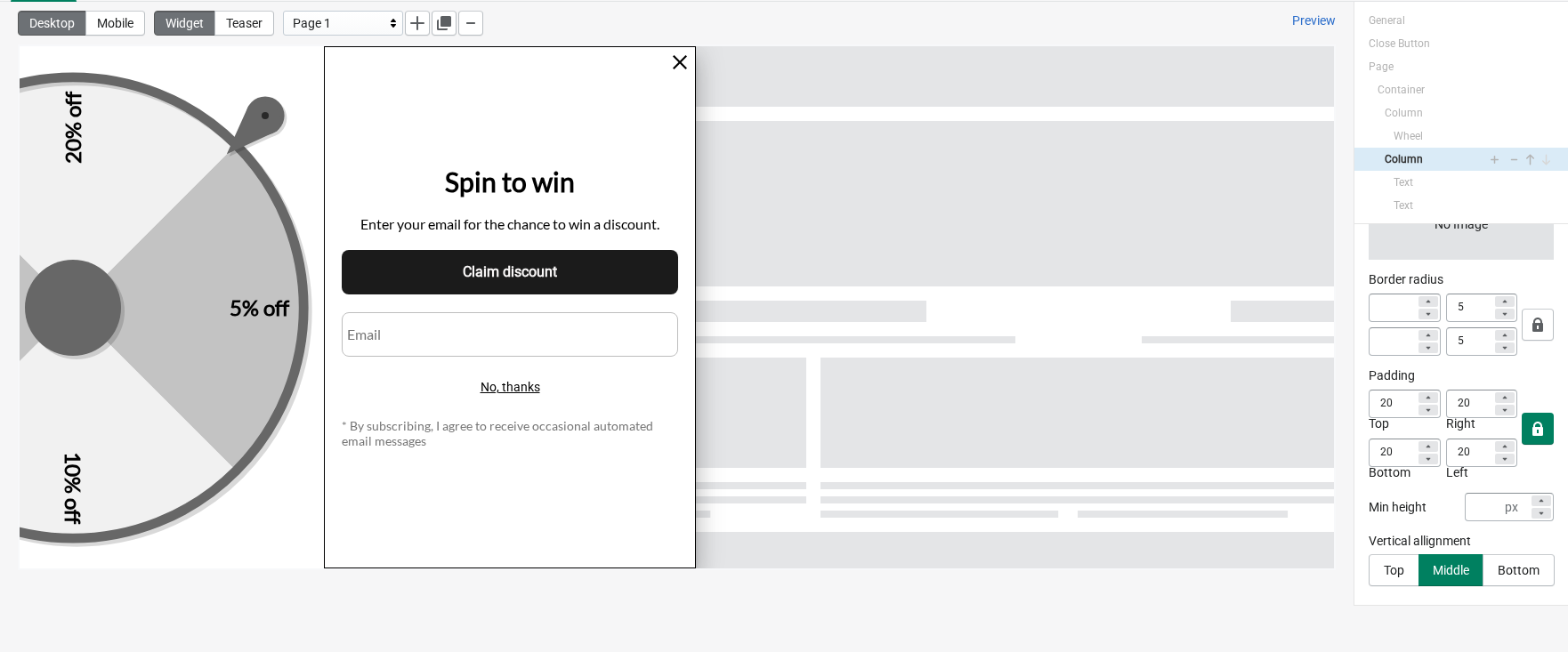 scroll, scrollTop: 0, scrollLeft: 0, axis: both 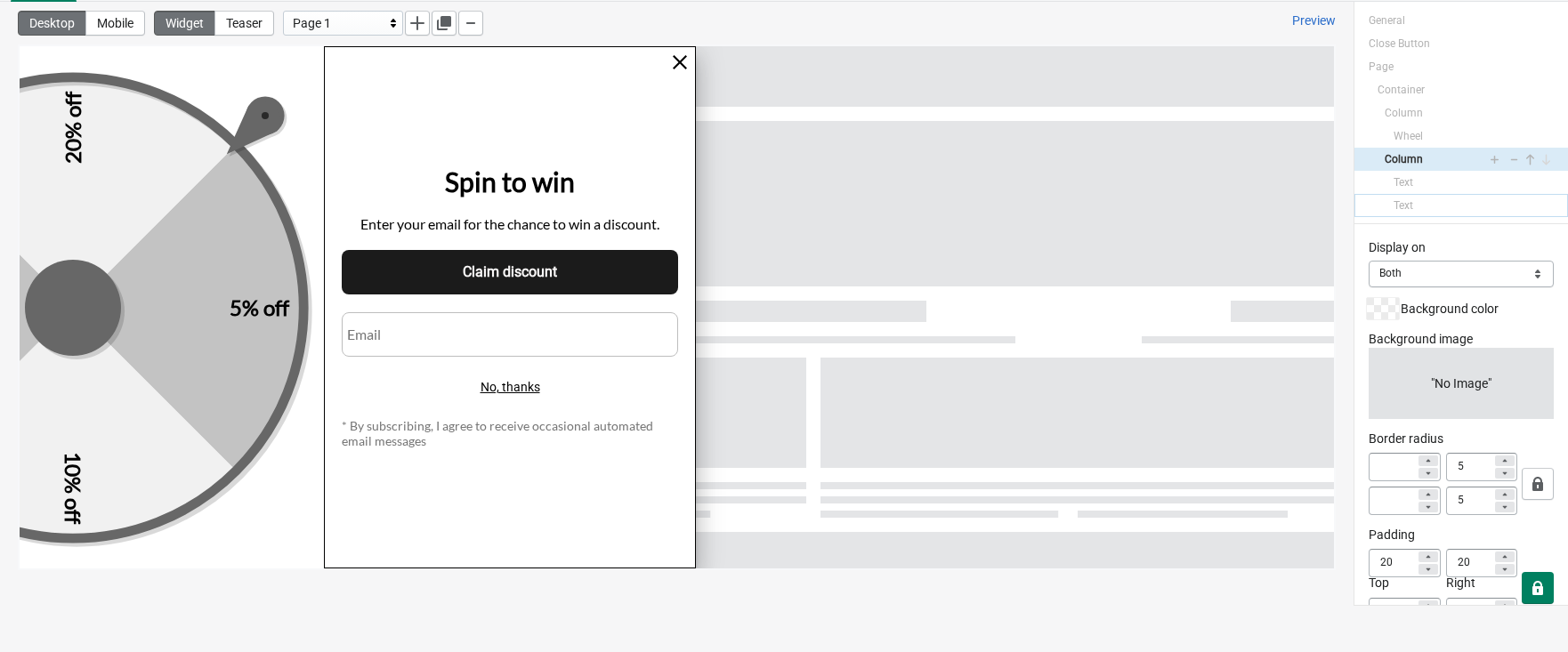 select on "both" 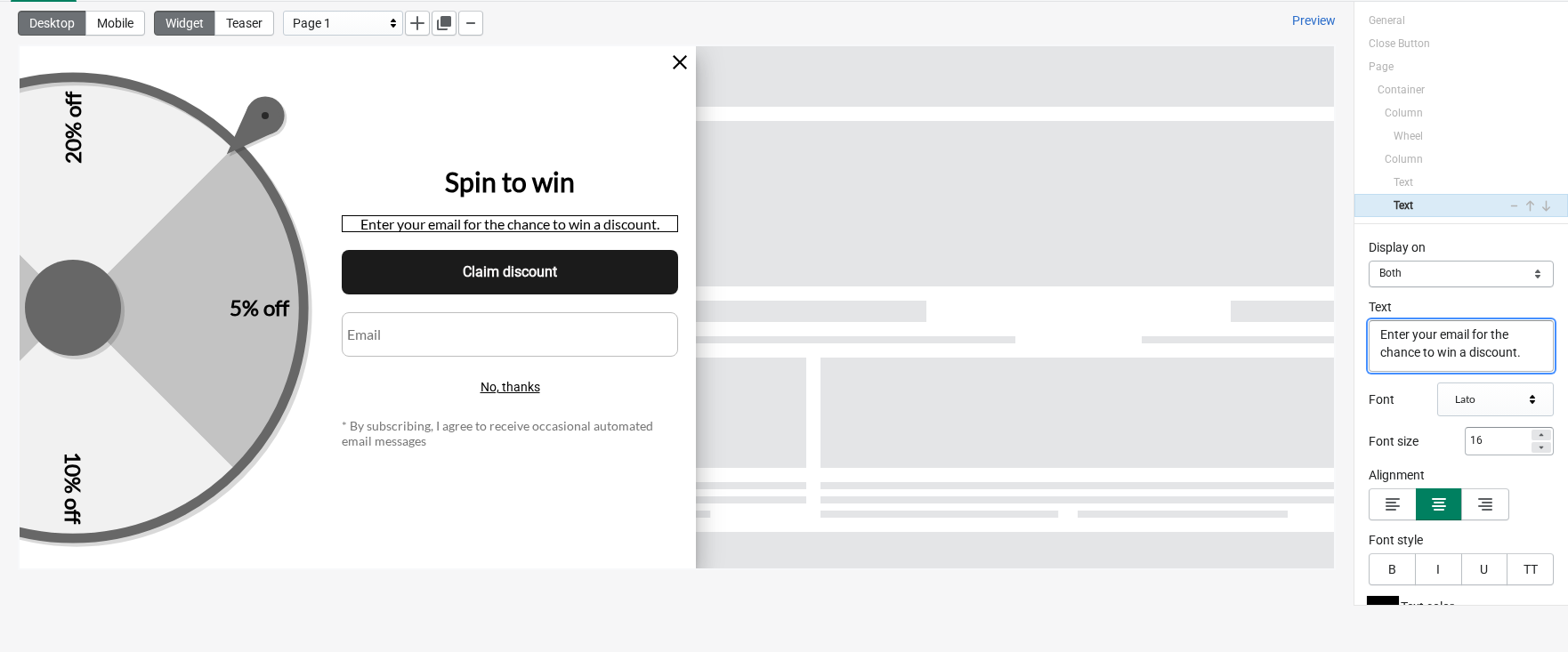 scroll, scrollTop: 95, scrollLeft: 0, axis: vertical 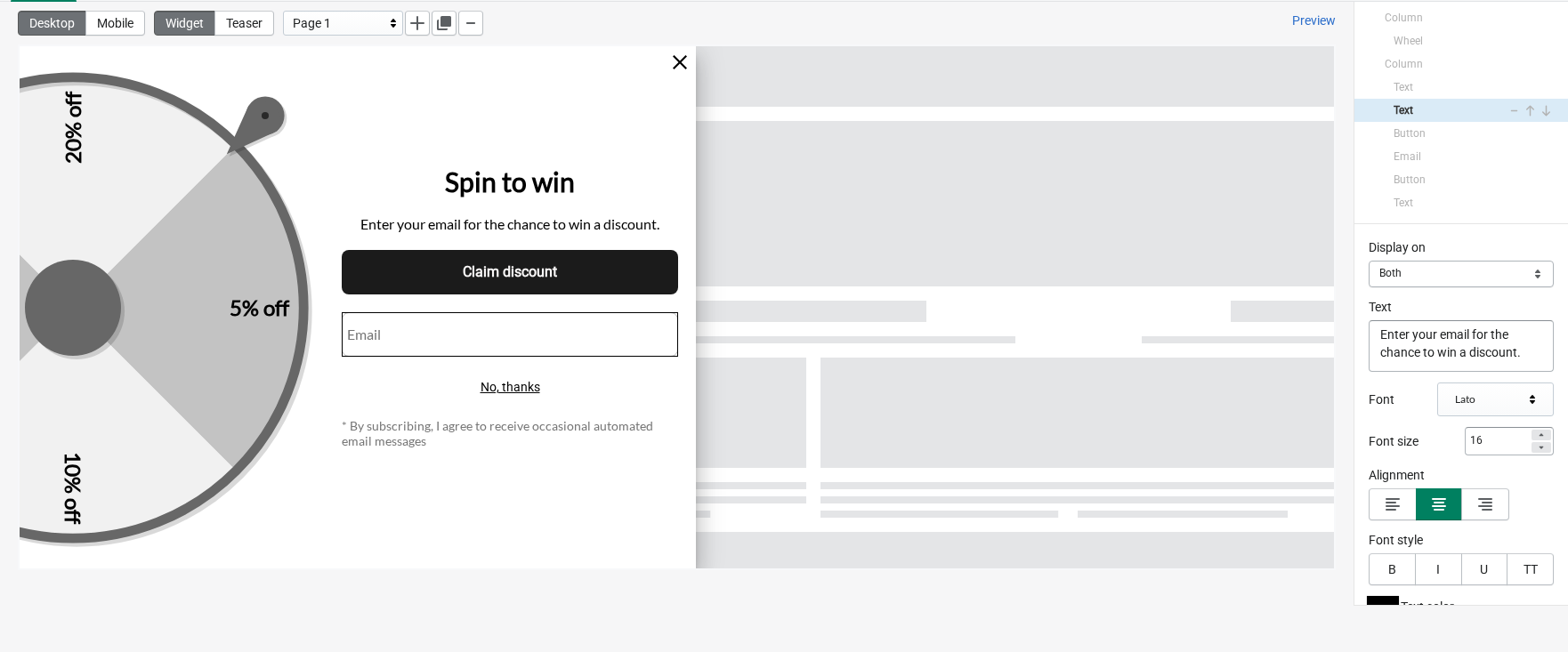 select on "both" 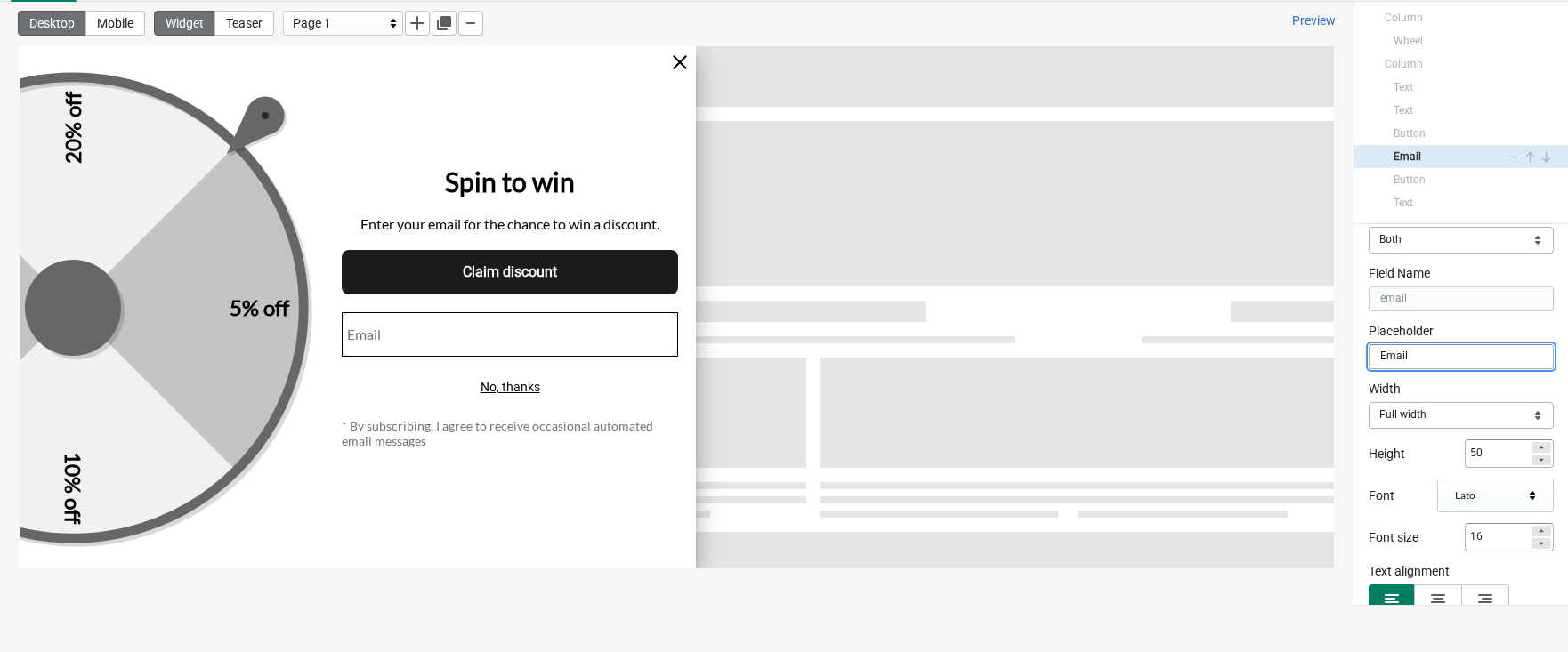 scroll, scrollTop: 0, scrollLeft: 0, axis: both 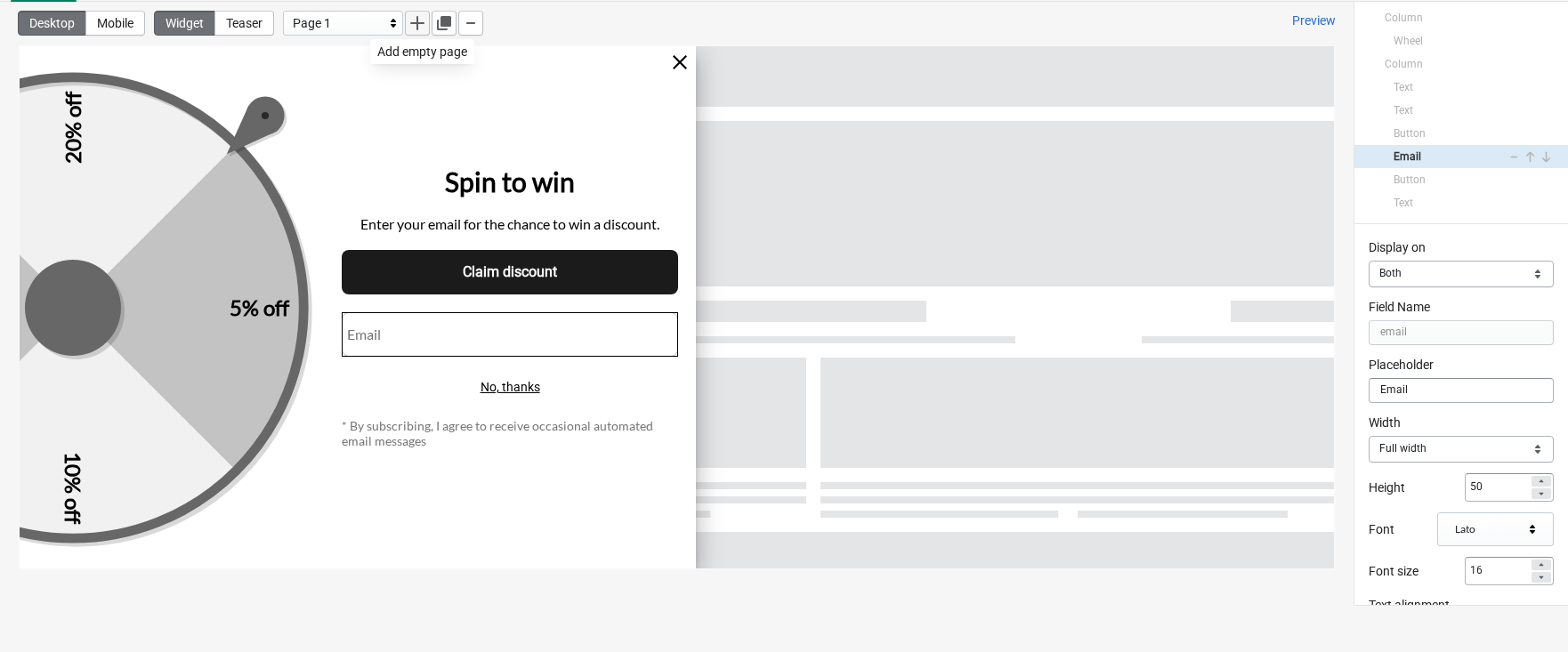 click 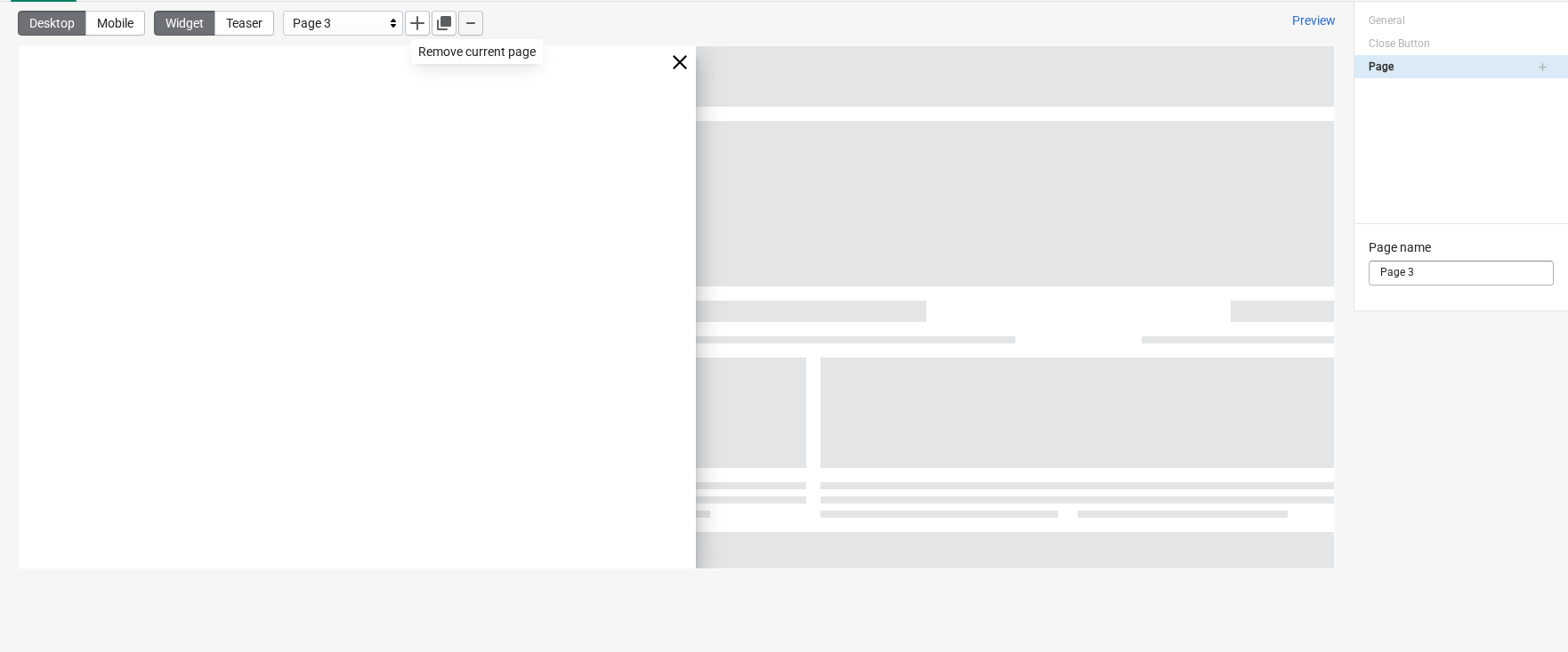 click 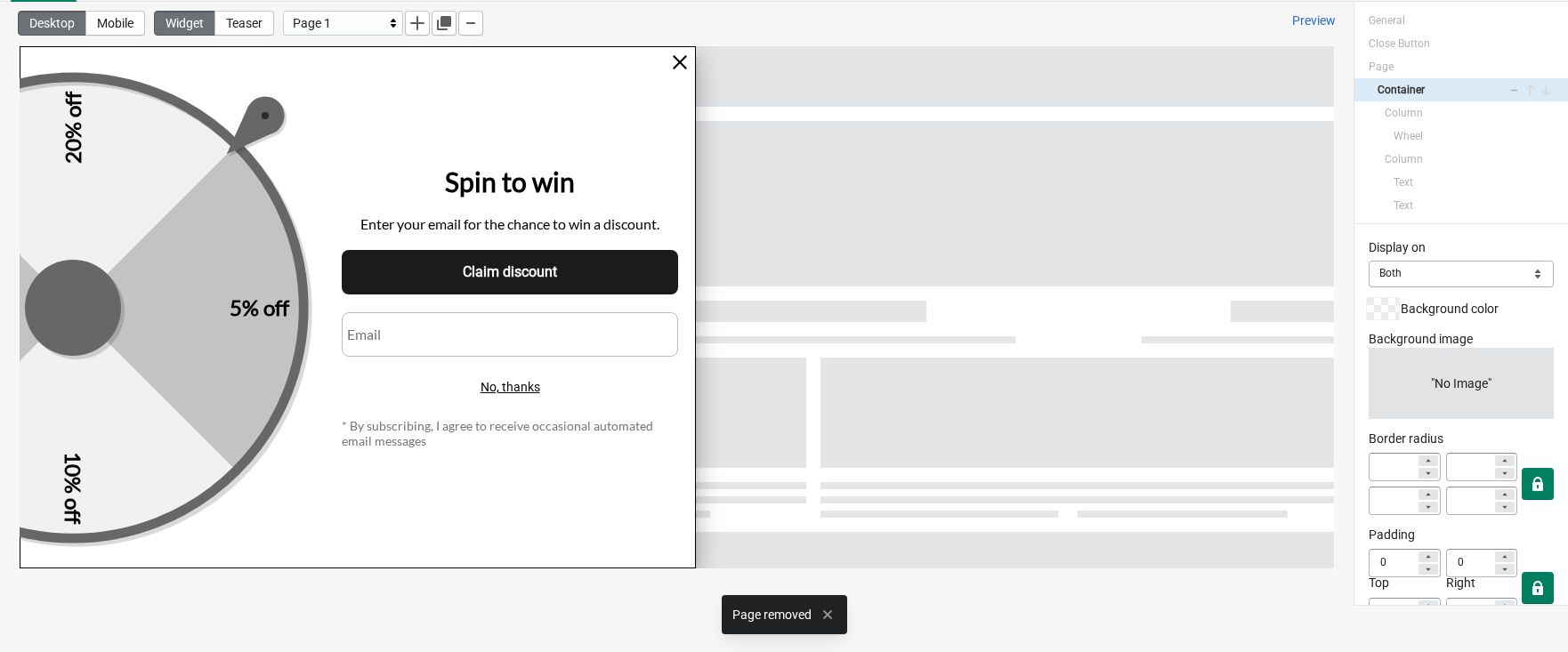 click 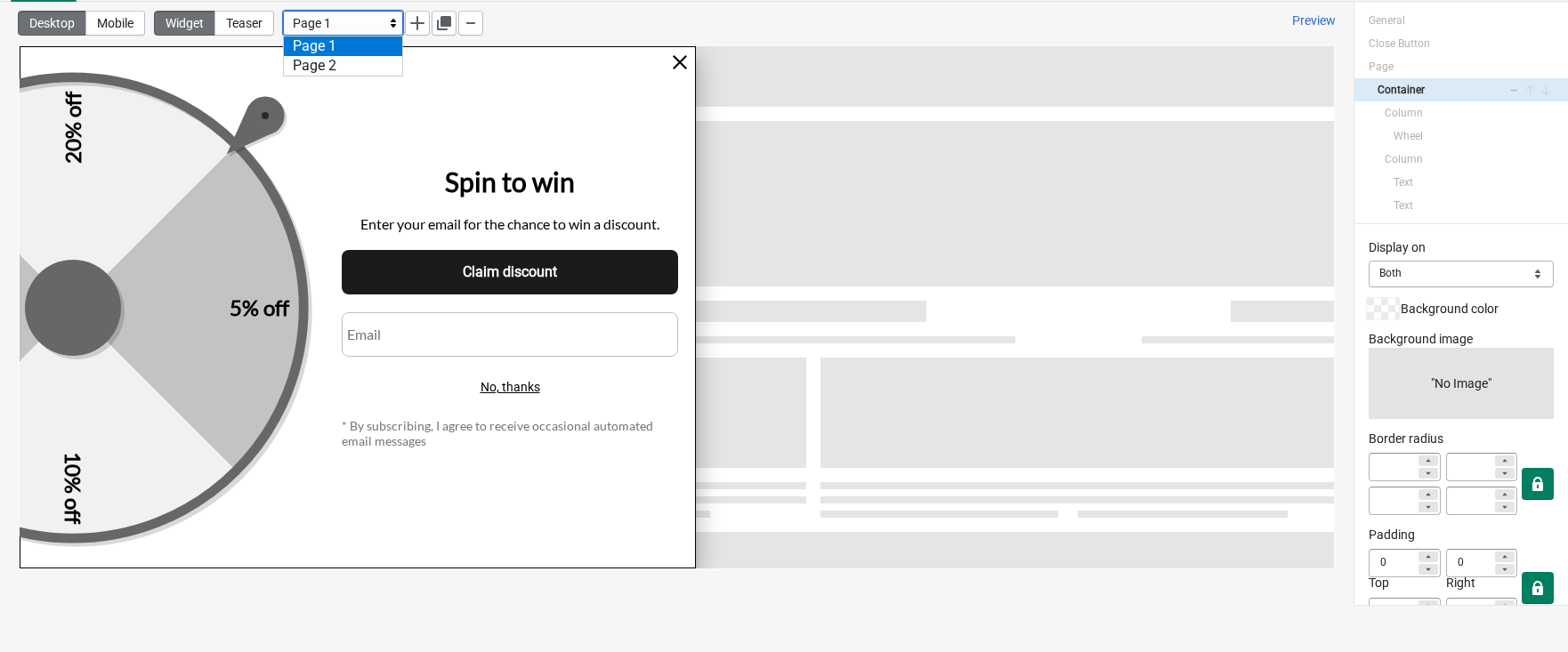 click 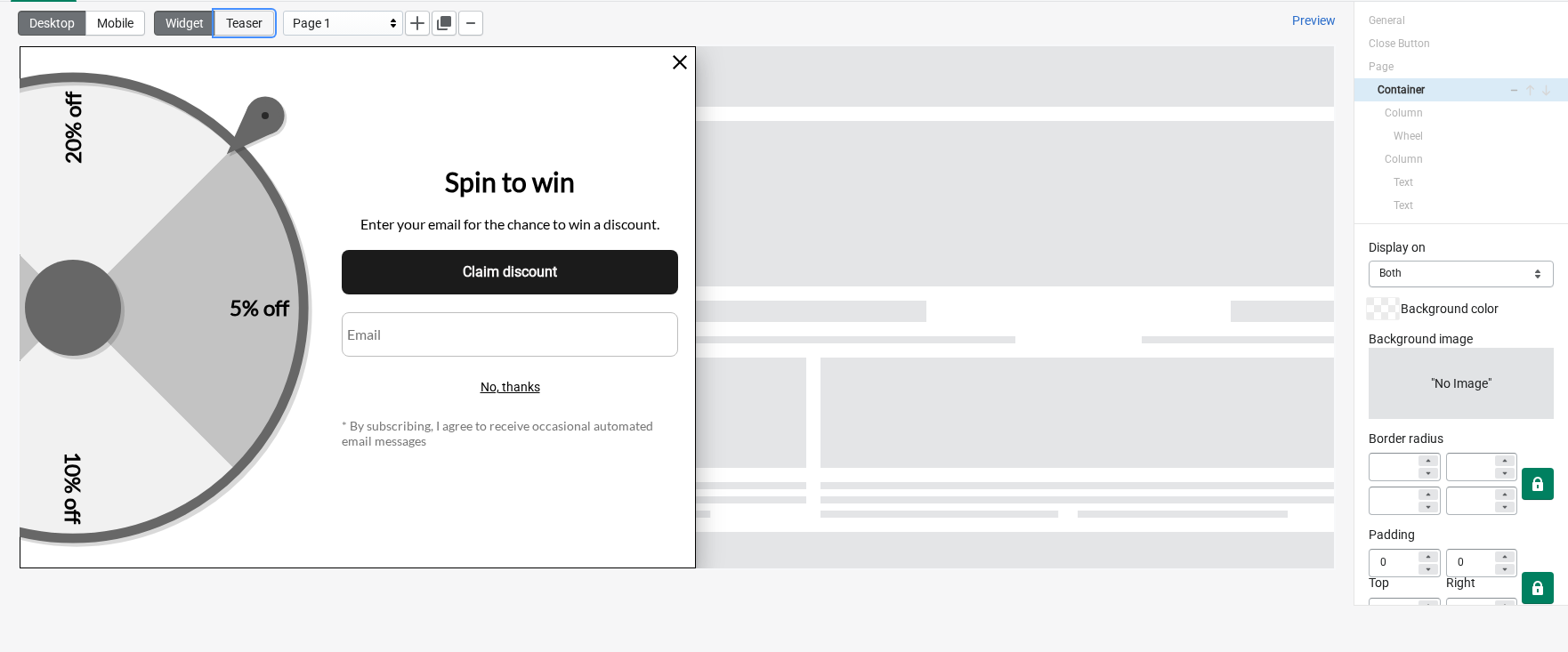 click on "Teaser" at bounding box center (244, 23) 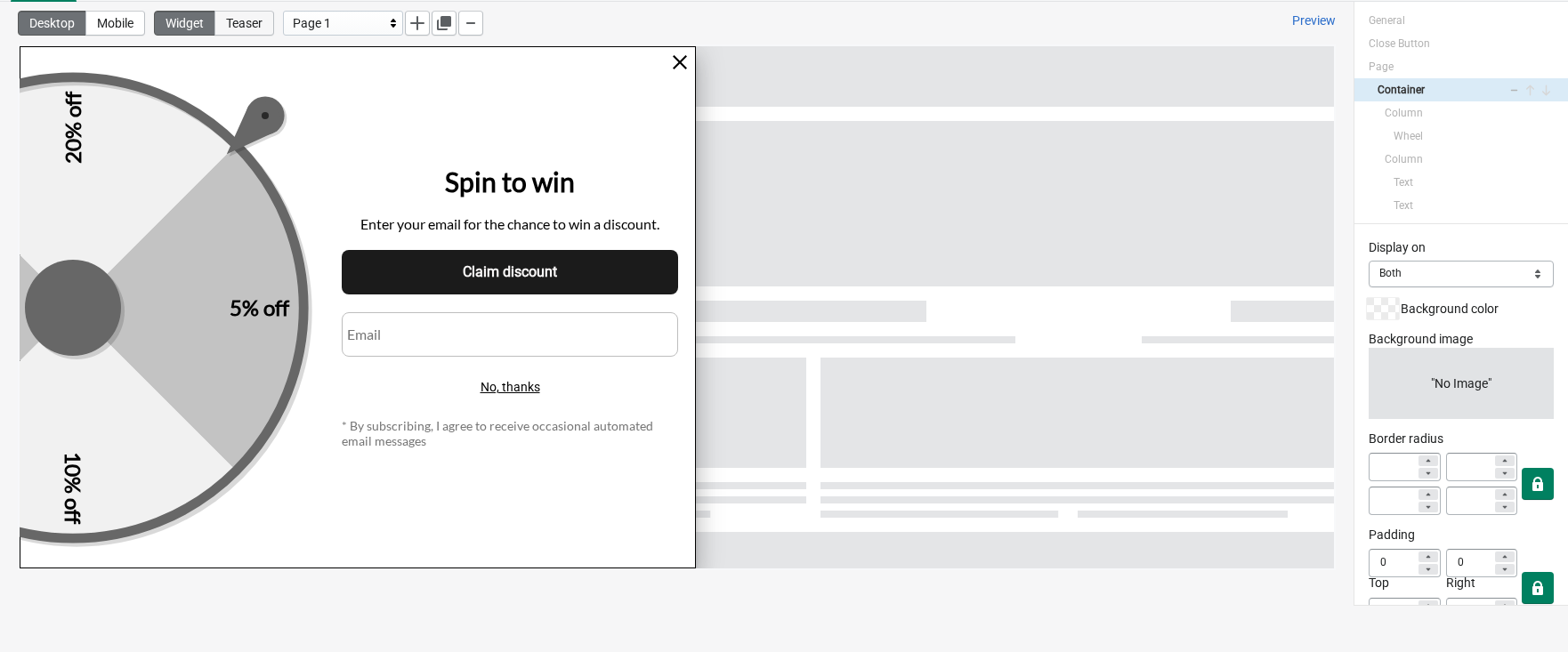 select on "left_bottom" 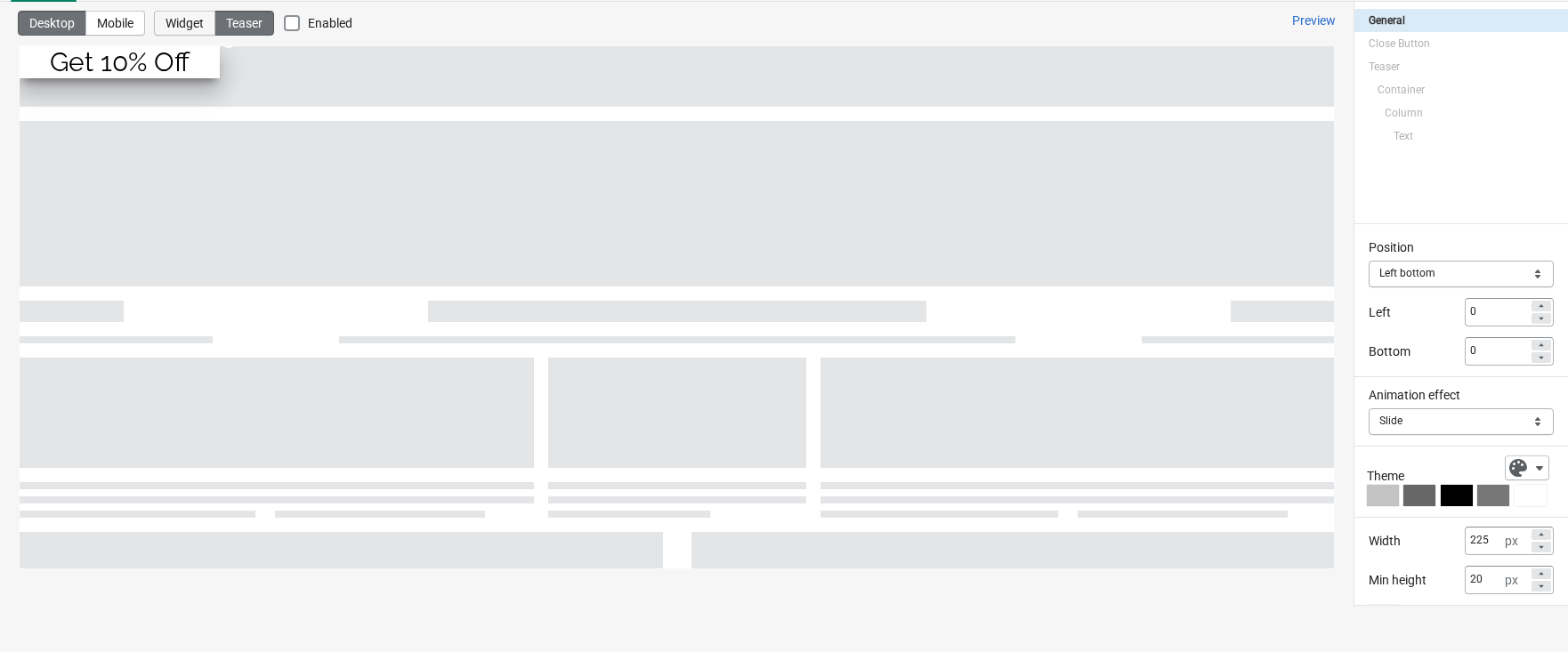 click on "Widget" at bounding box center [184, 23] 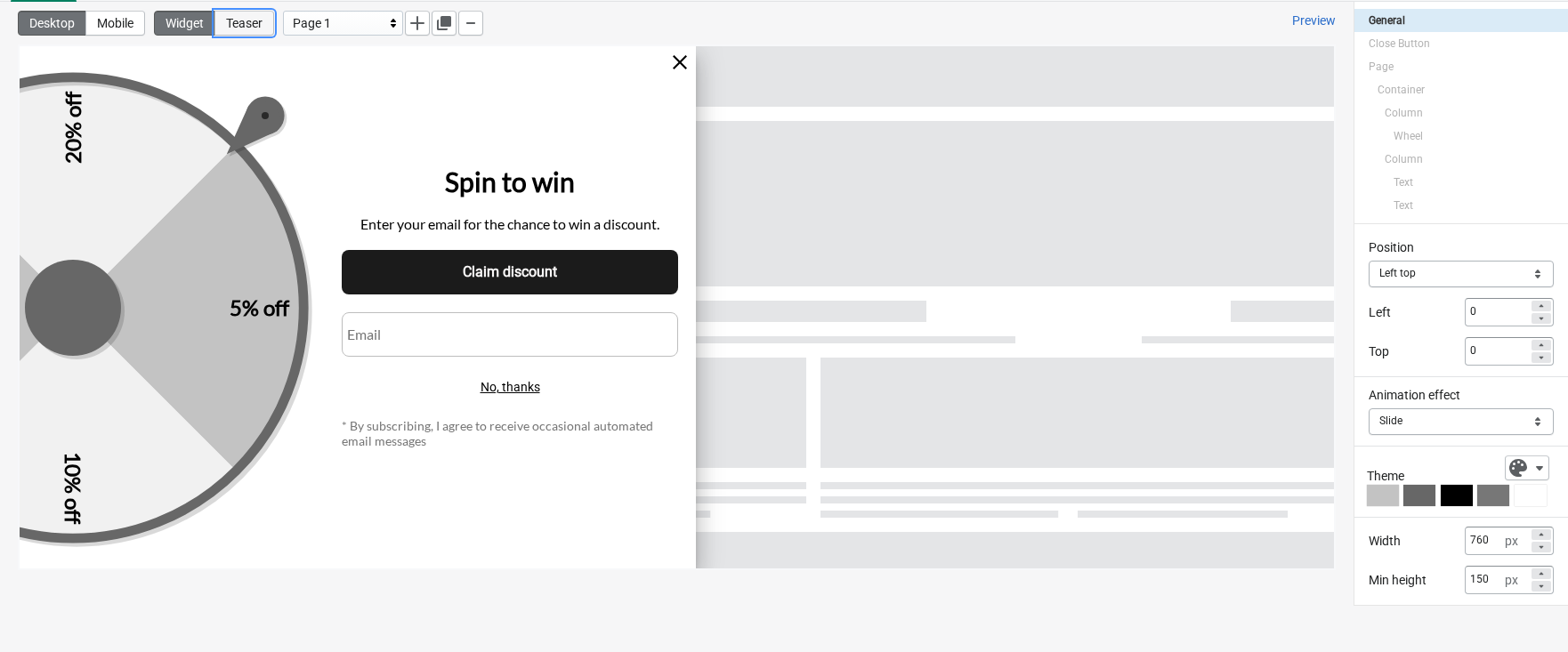 click on "Teaser" at bounding box center (244, 23) 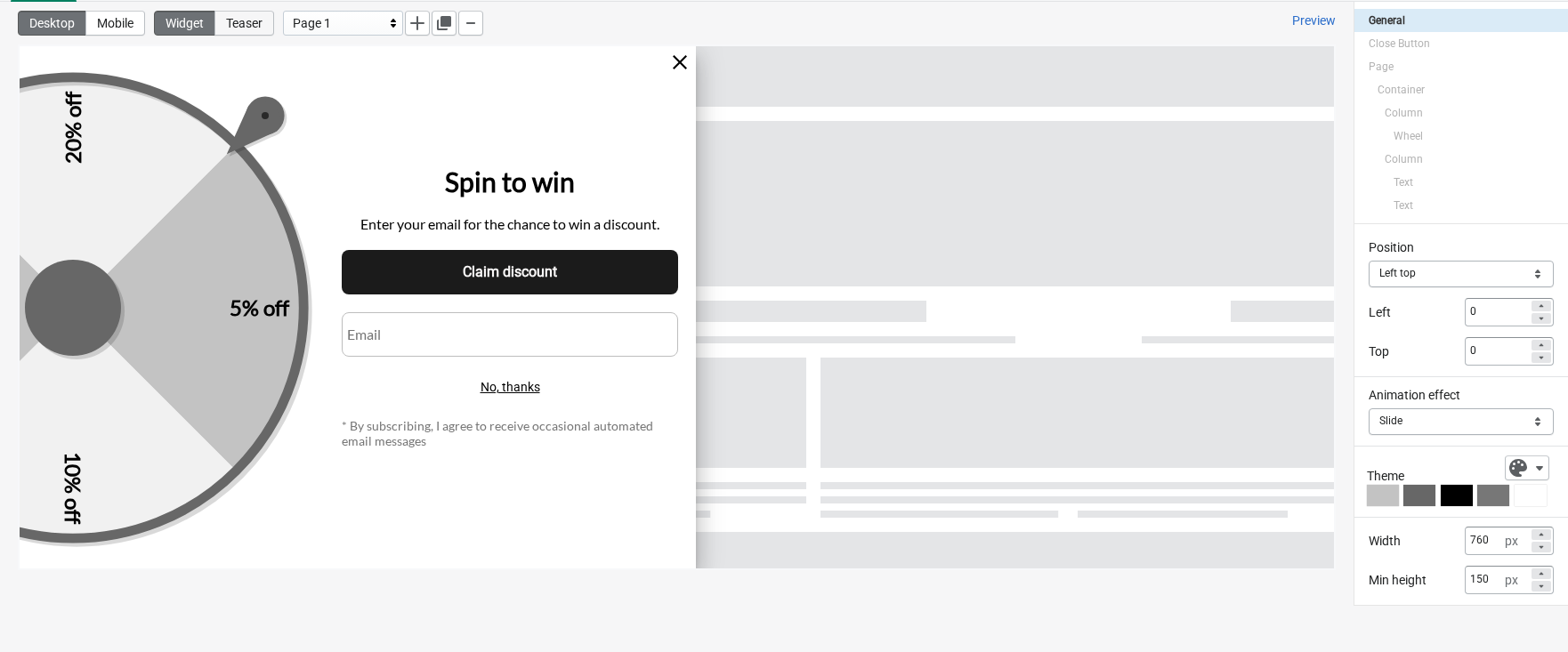 select on "left_bottom" 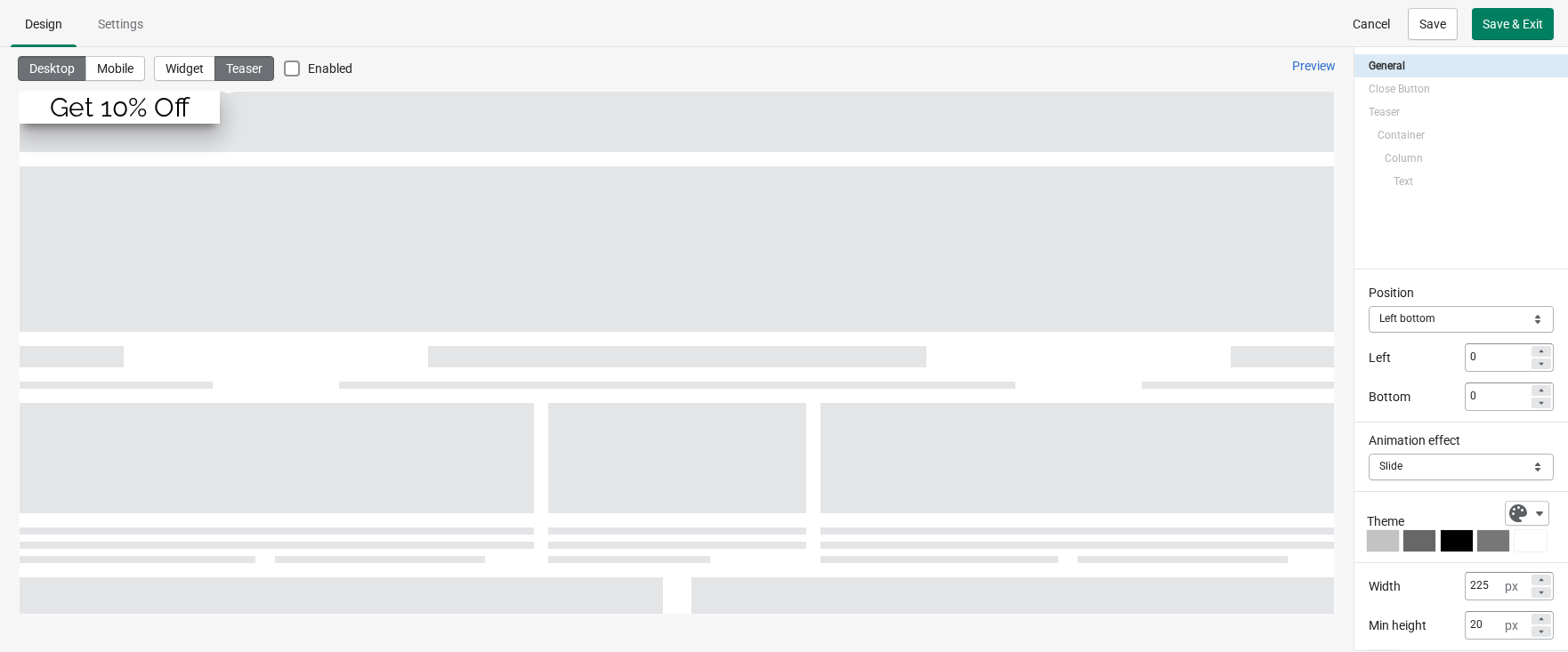 scroll, scrollTop: 0, scrollLeft: 0, axis: both 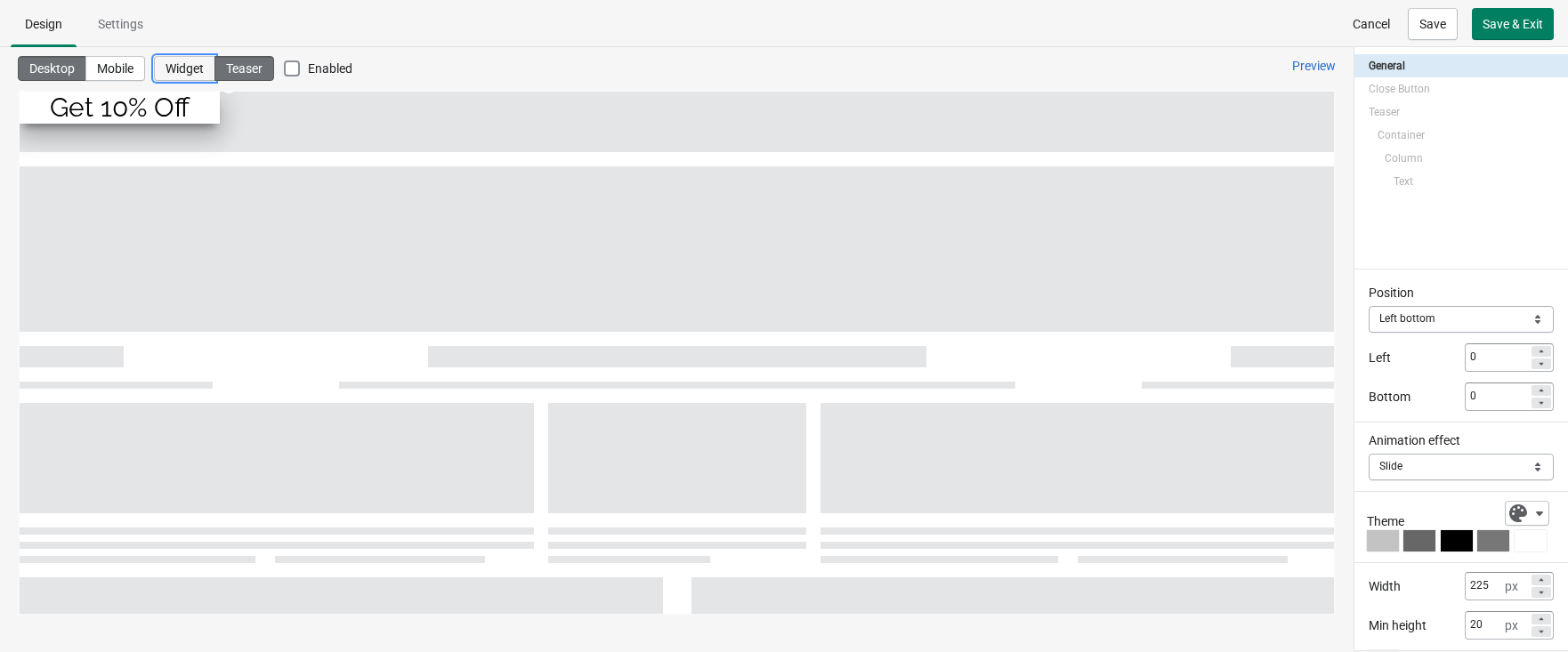 click on "Widget" at bounding box center (184, 68) 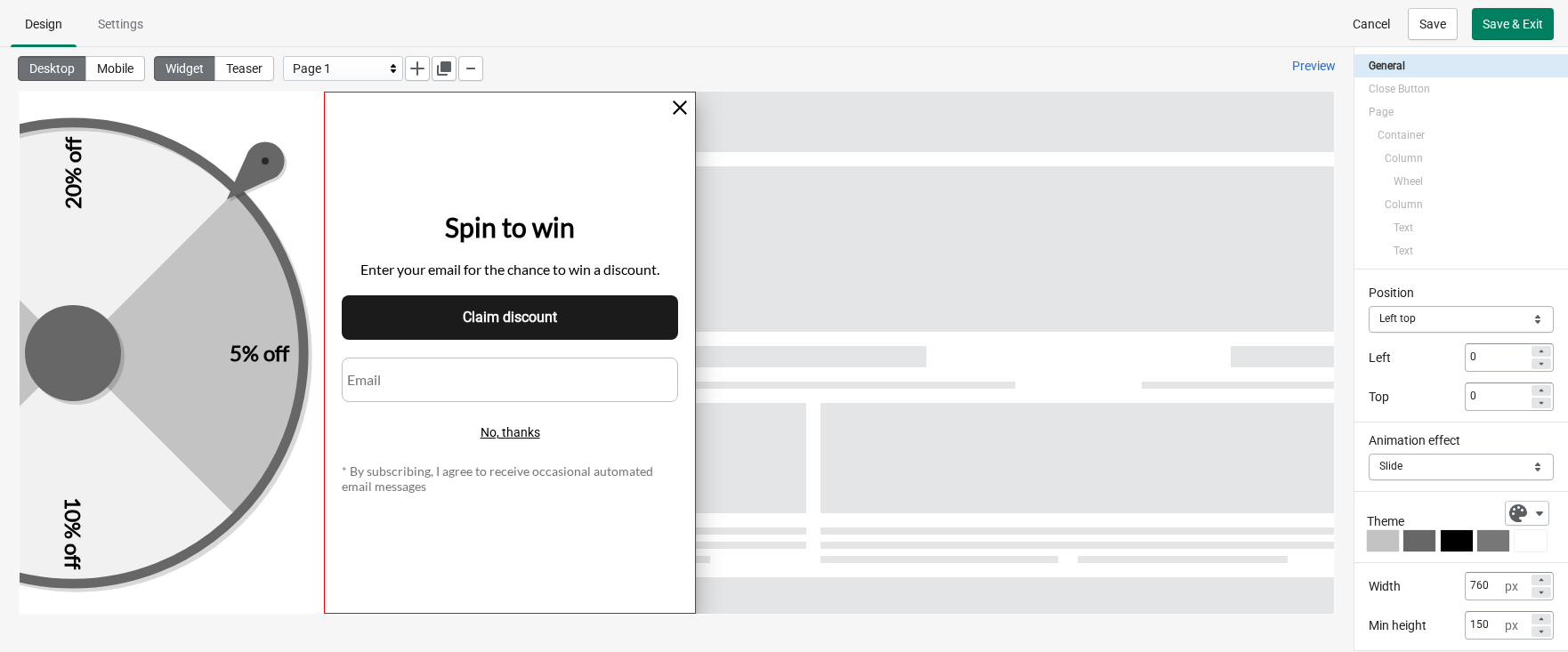 click at bounding box center [510, 352] 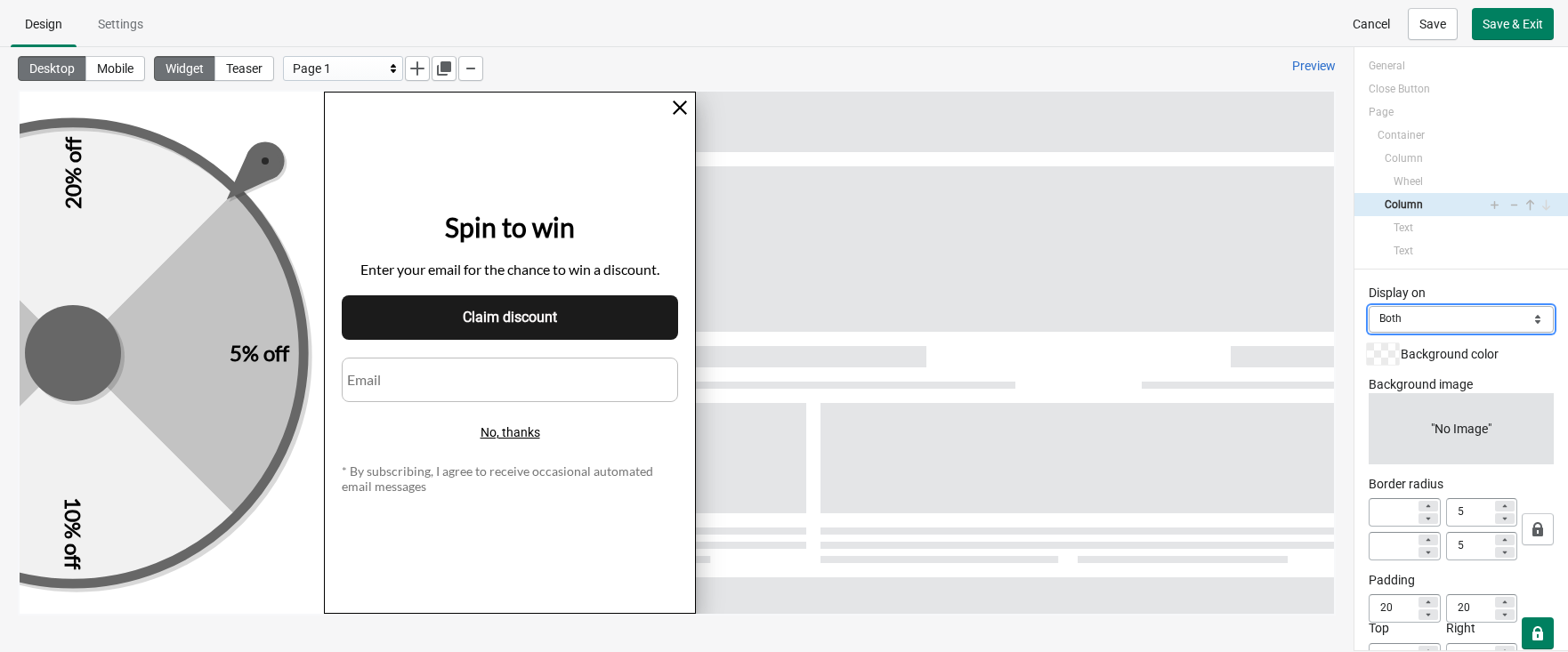 click on "Mobile Desktop Both" at bounding box center (1461, 319) 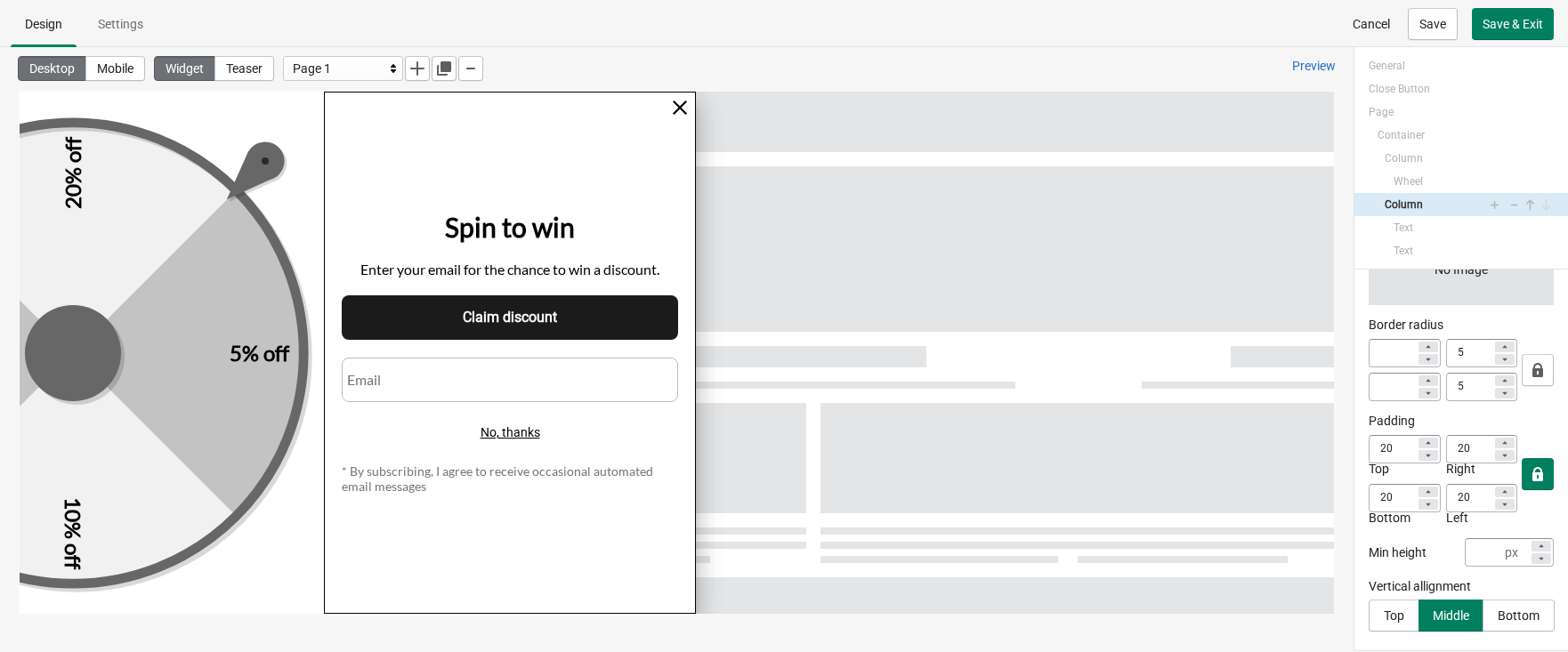 scroll, scrollTop: 0, scrollLeft: 0, axis: both 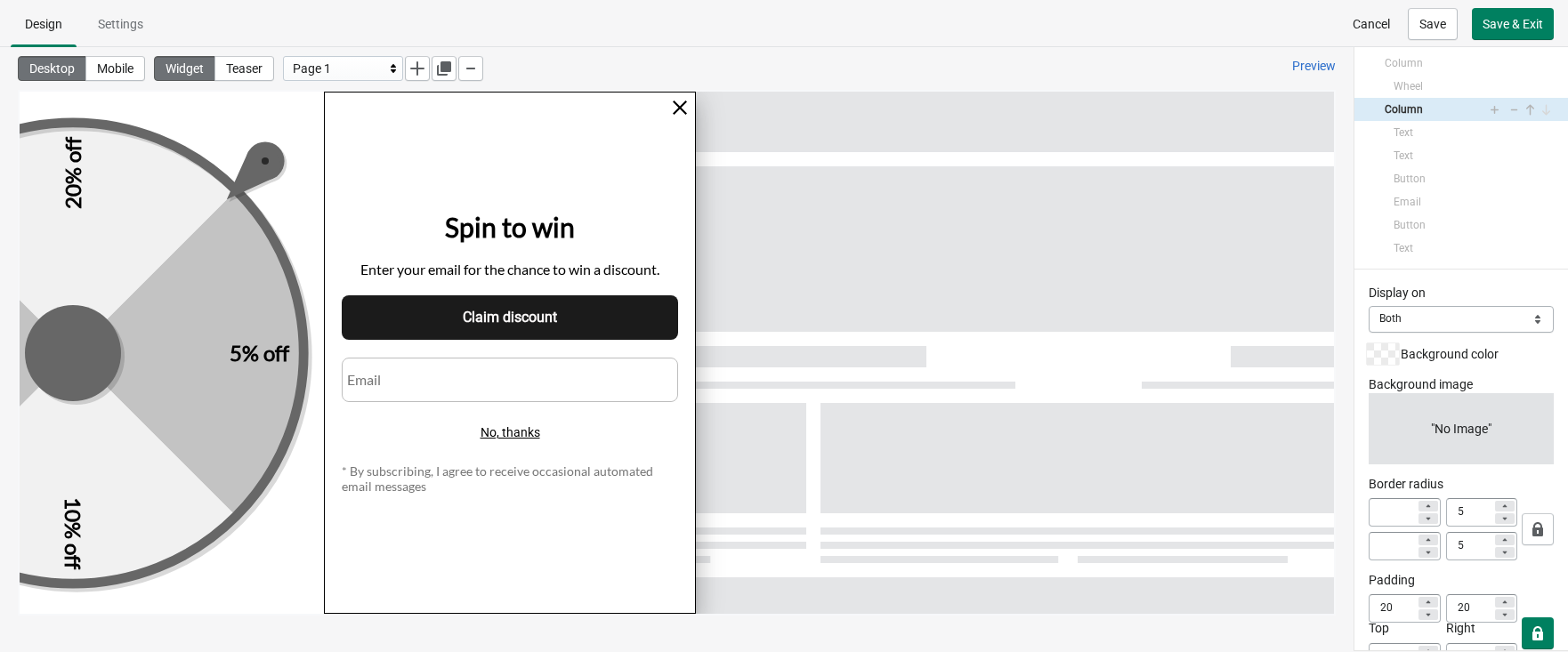 select on "both" 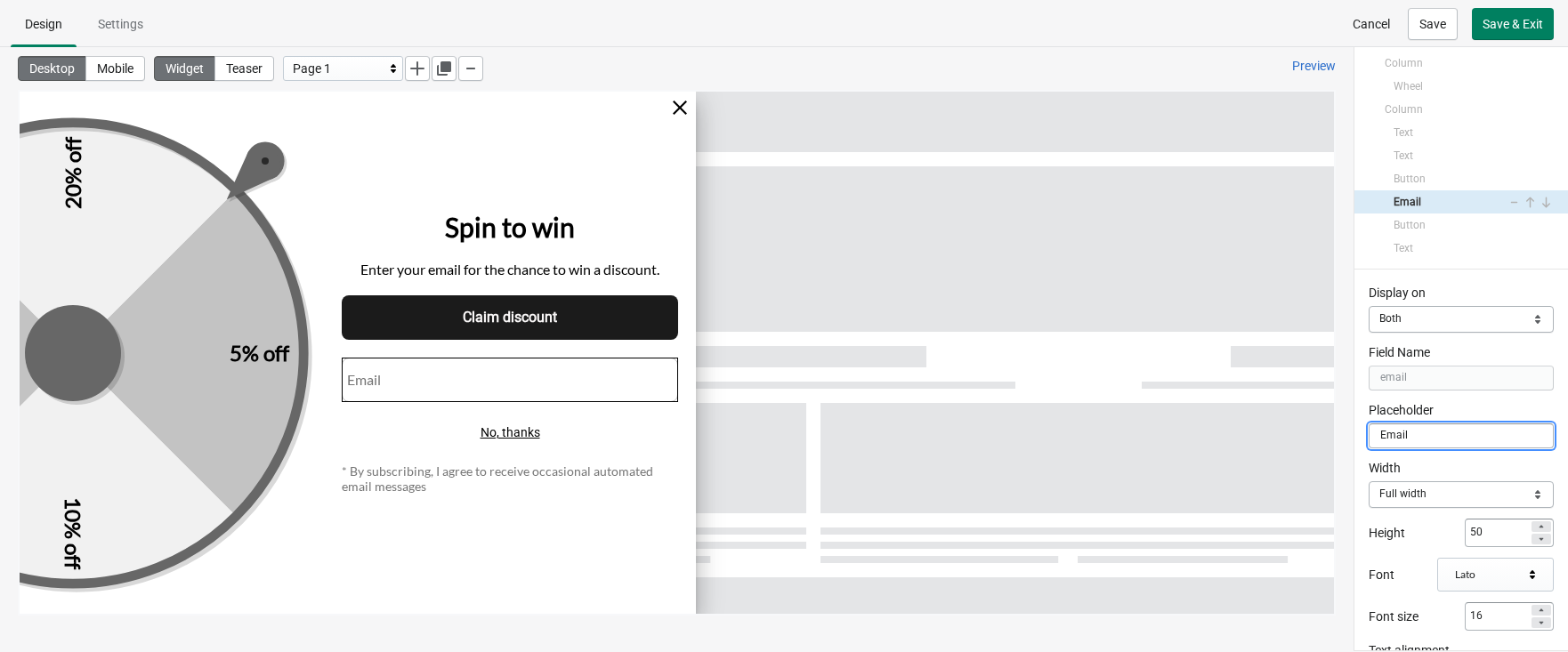 click on "Email" at bounding box center (1461, 436) 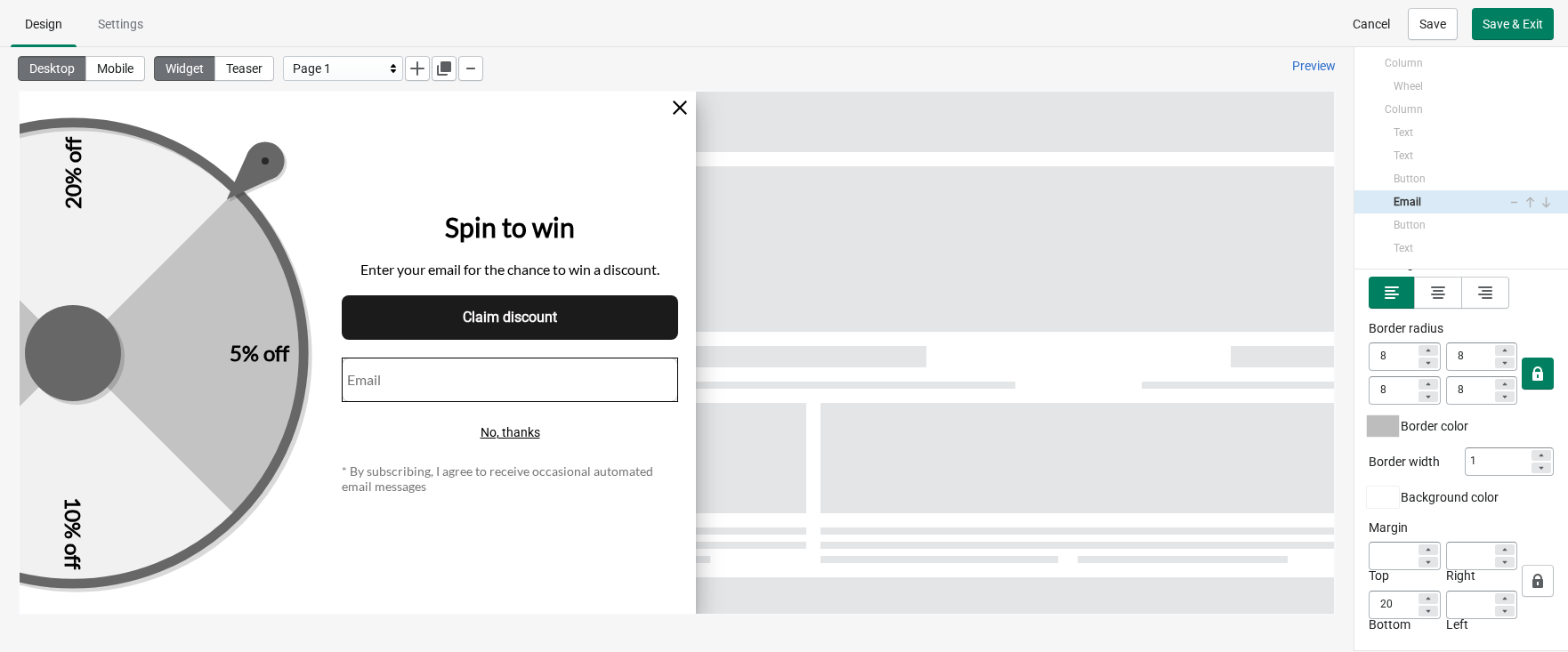 scroll, scrollTop: 0, scrollLeft: 0, axis: both 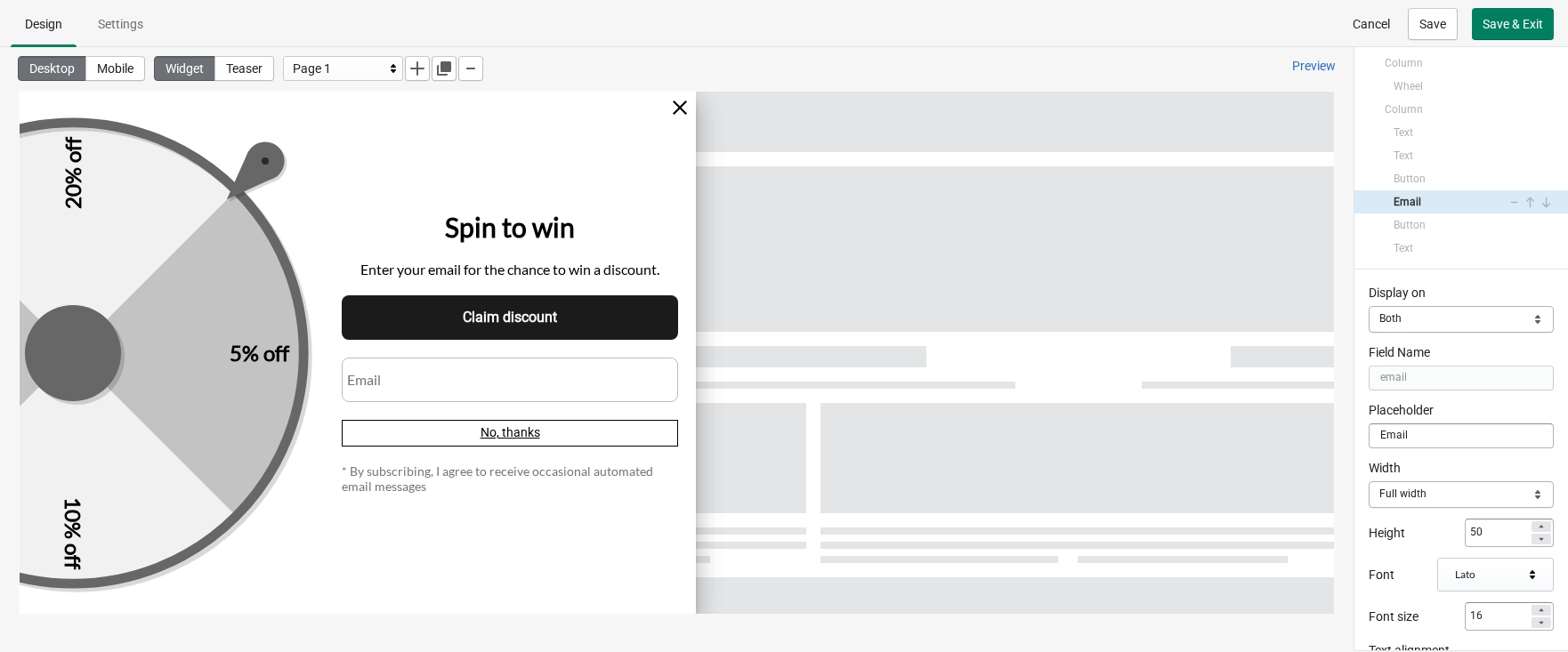 select on "both" 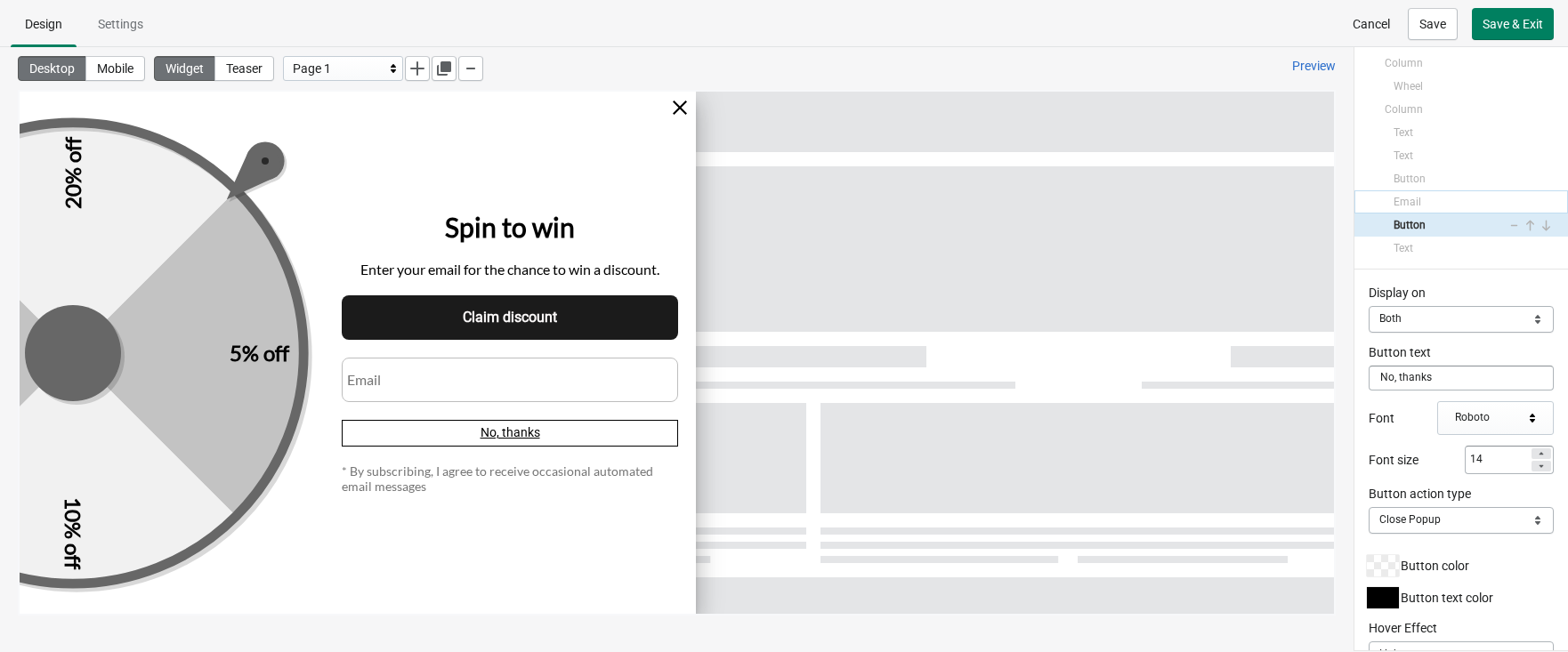 select on "both" 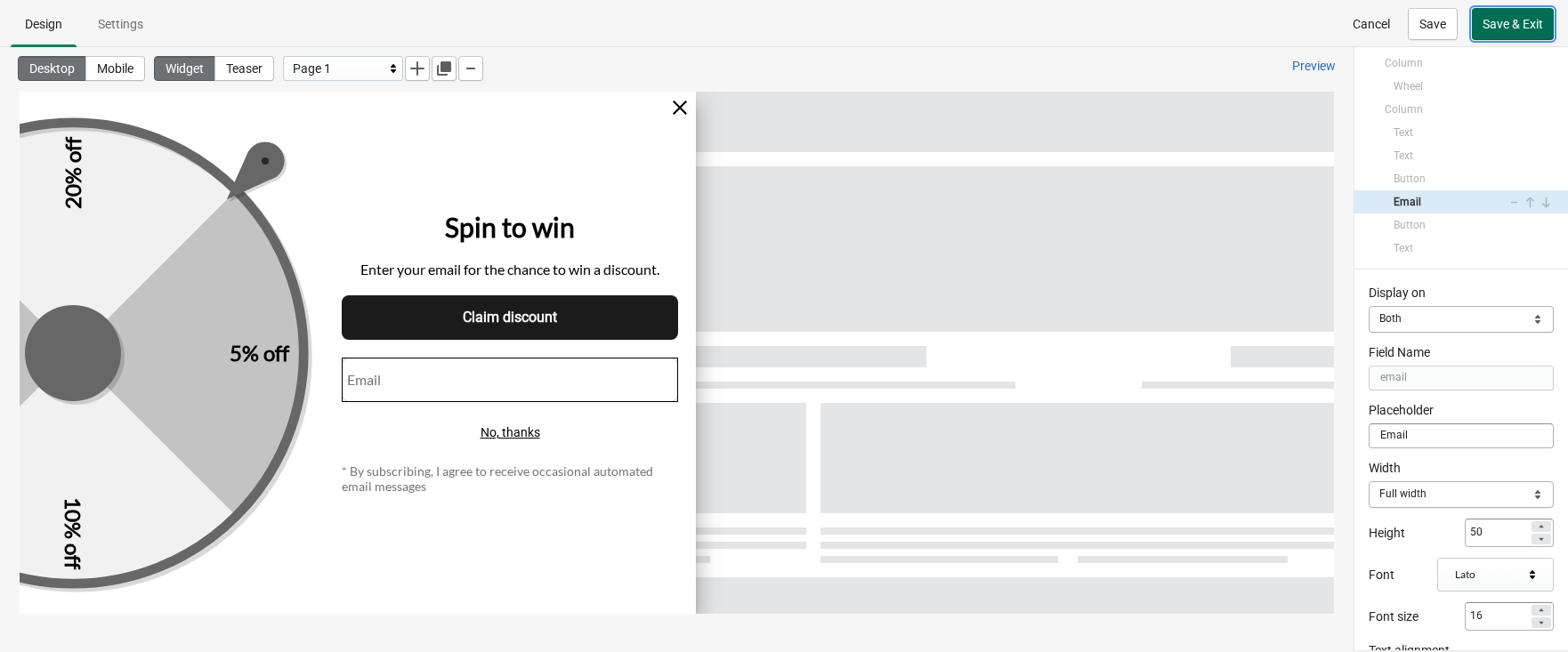click on "Save & Exit" at bounding box center (1513, 24) 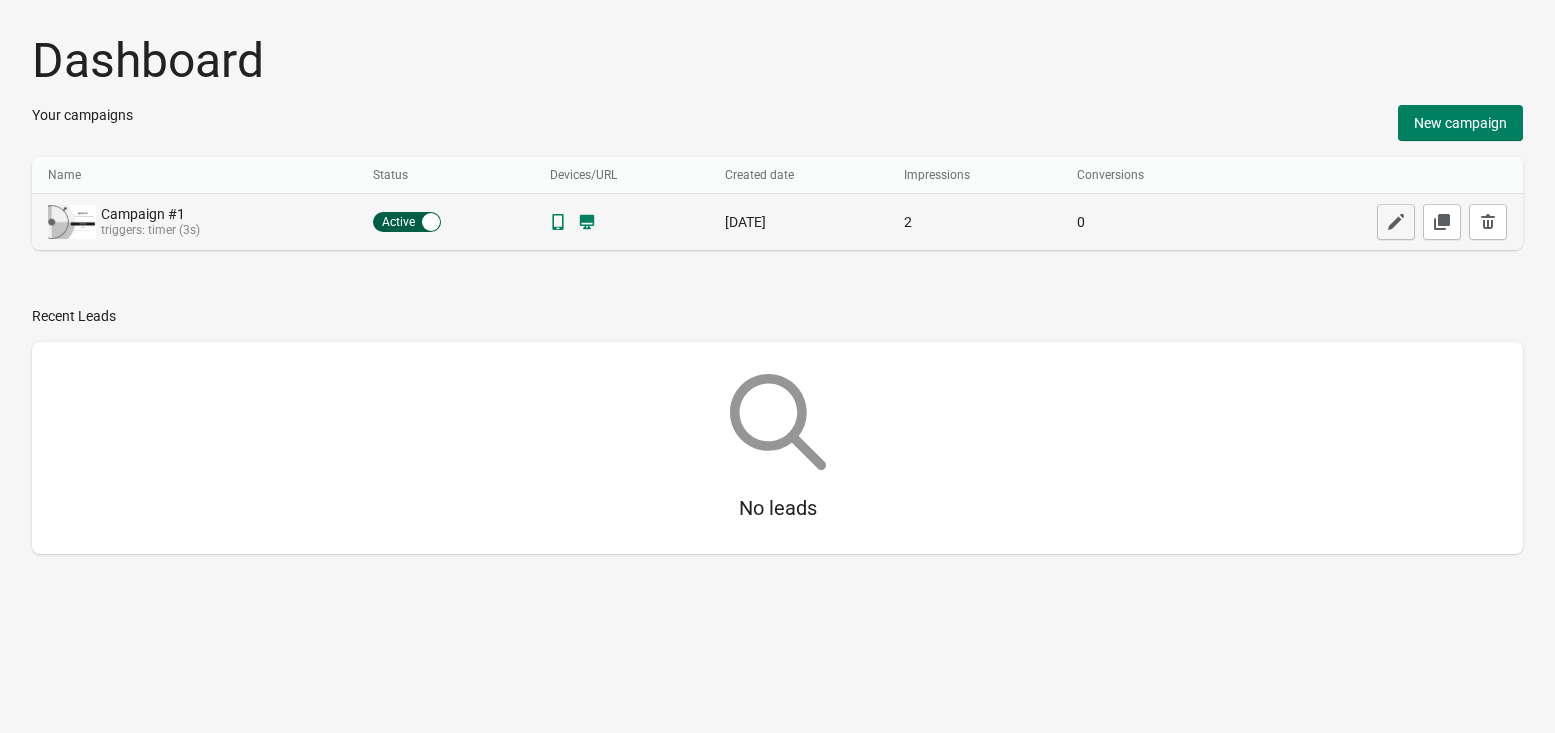 click 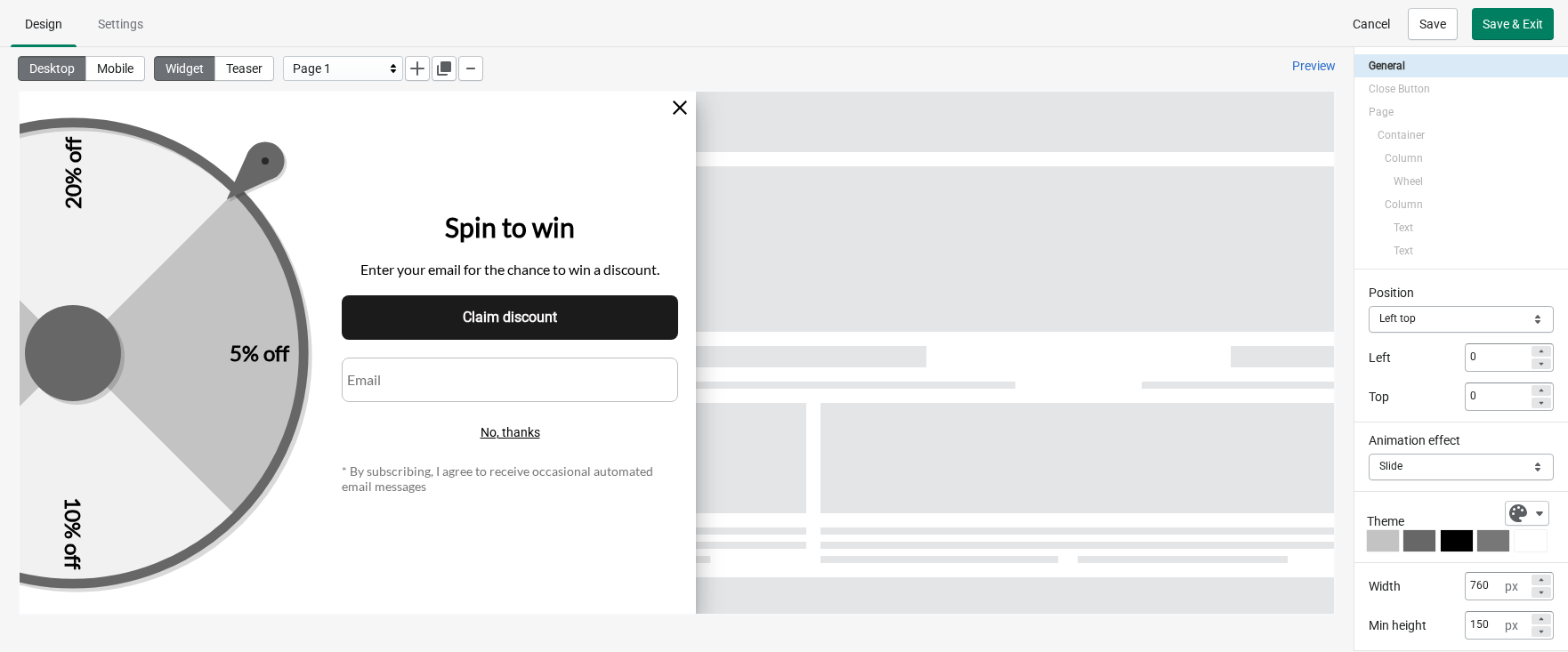 scroll, scrollTop: 0, scrollLeft: 0, axis: both 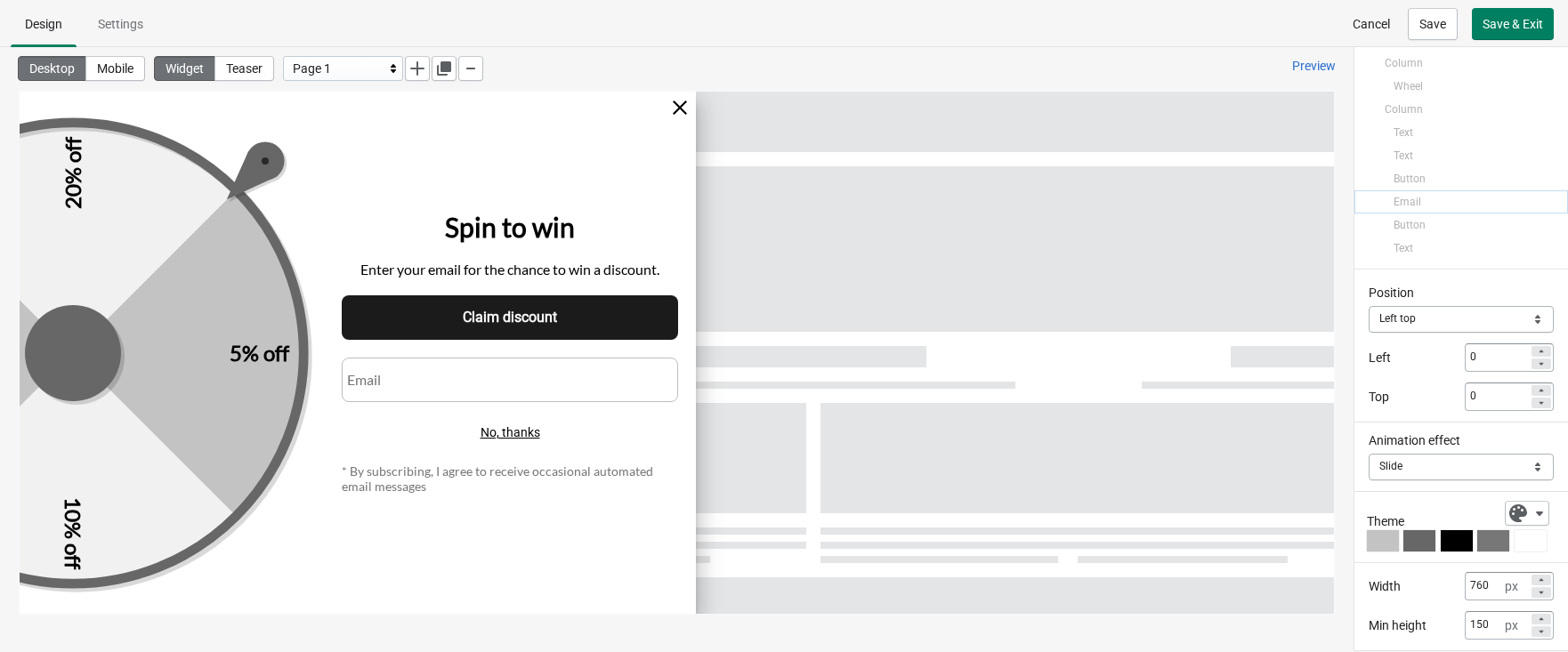 select on "both" 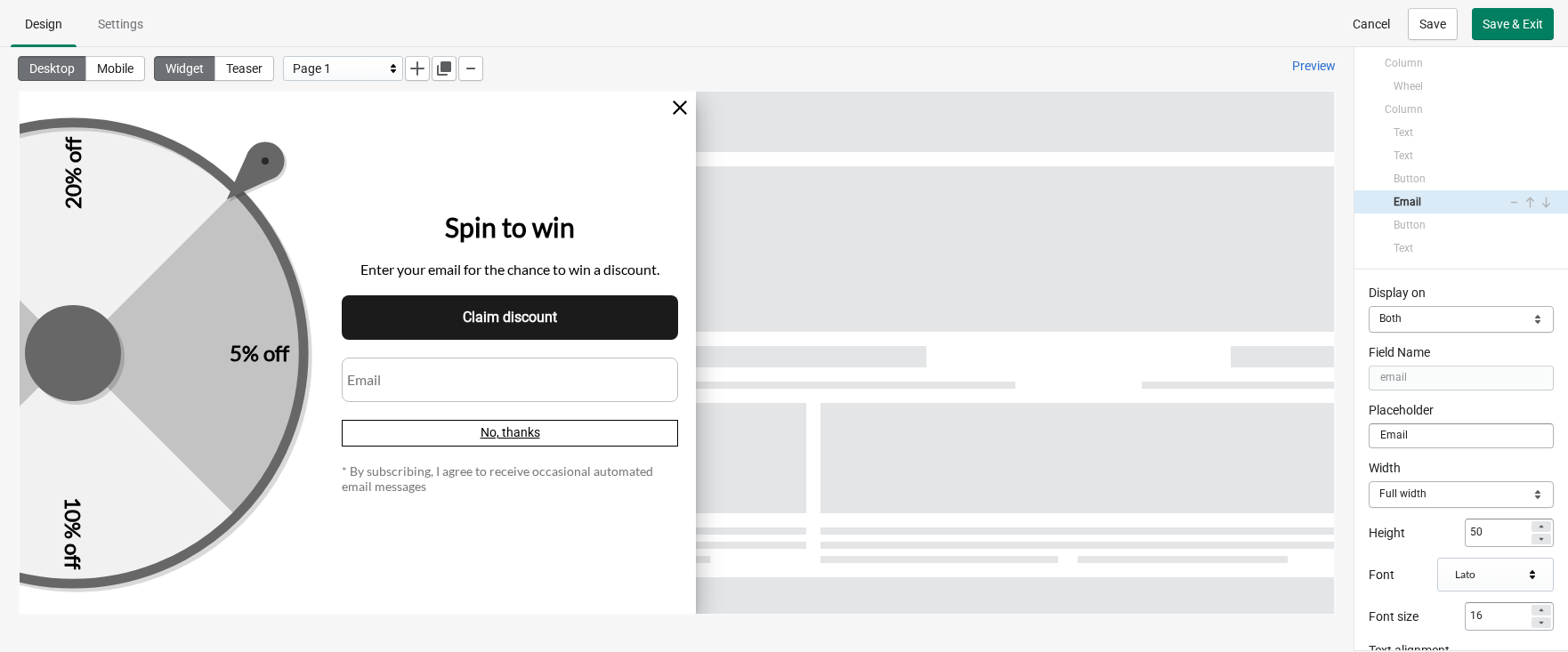select on "both" 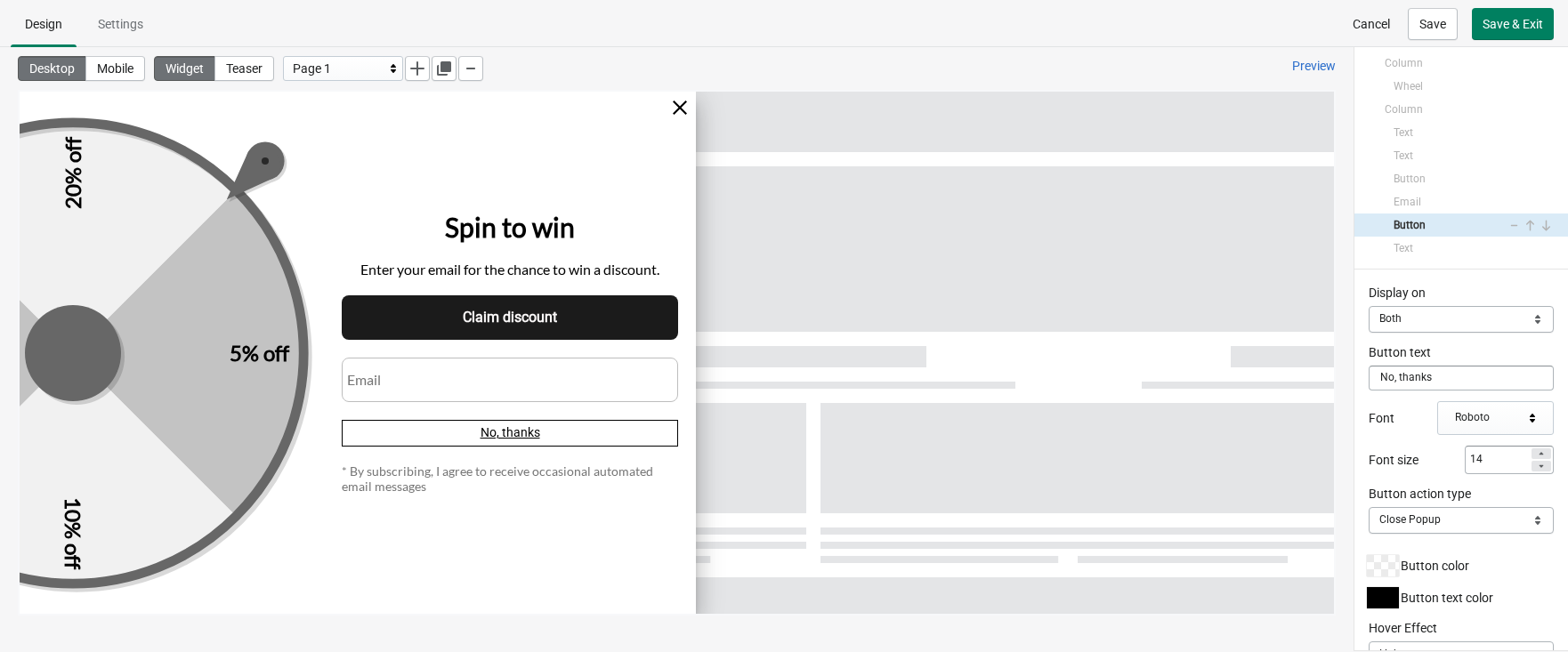 select on "both" 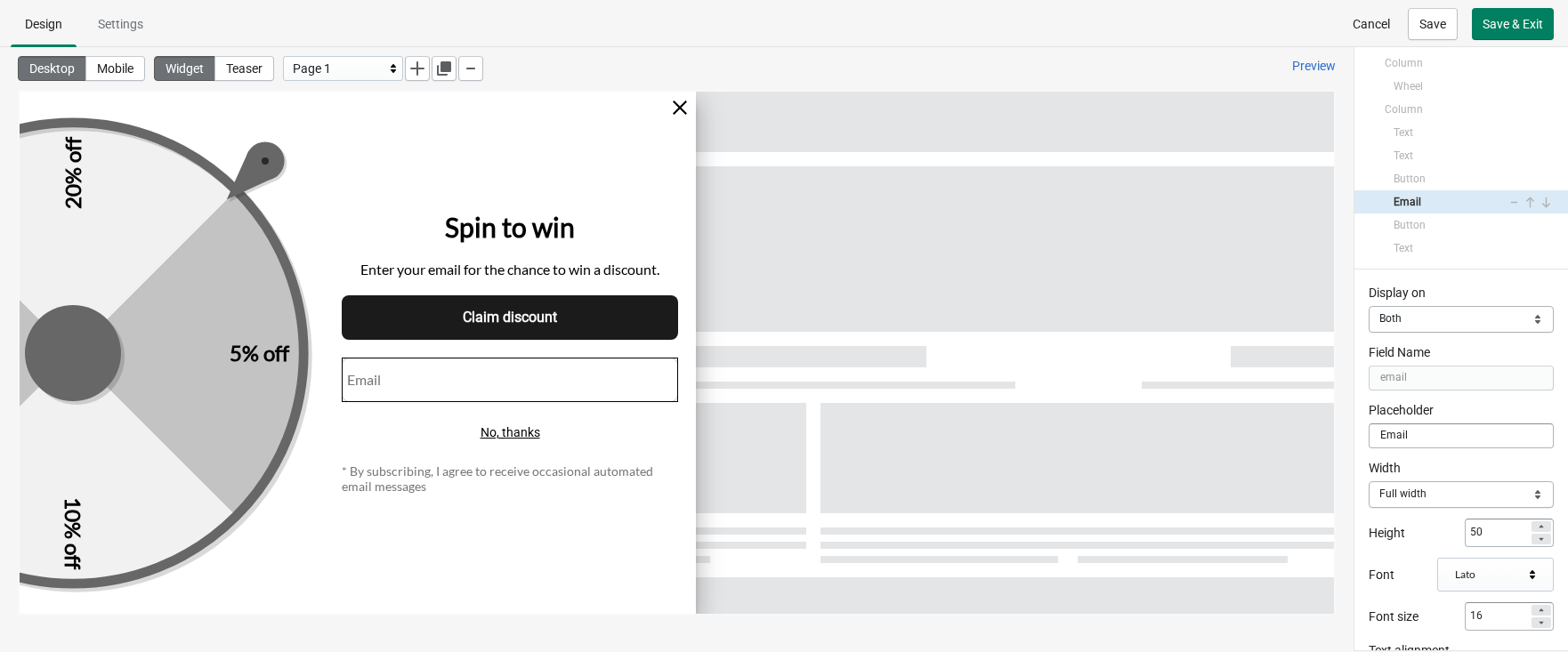 select on "both" 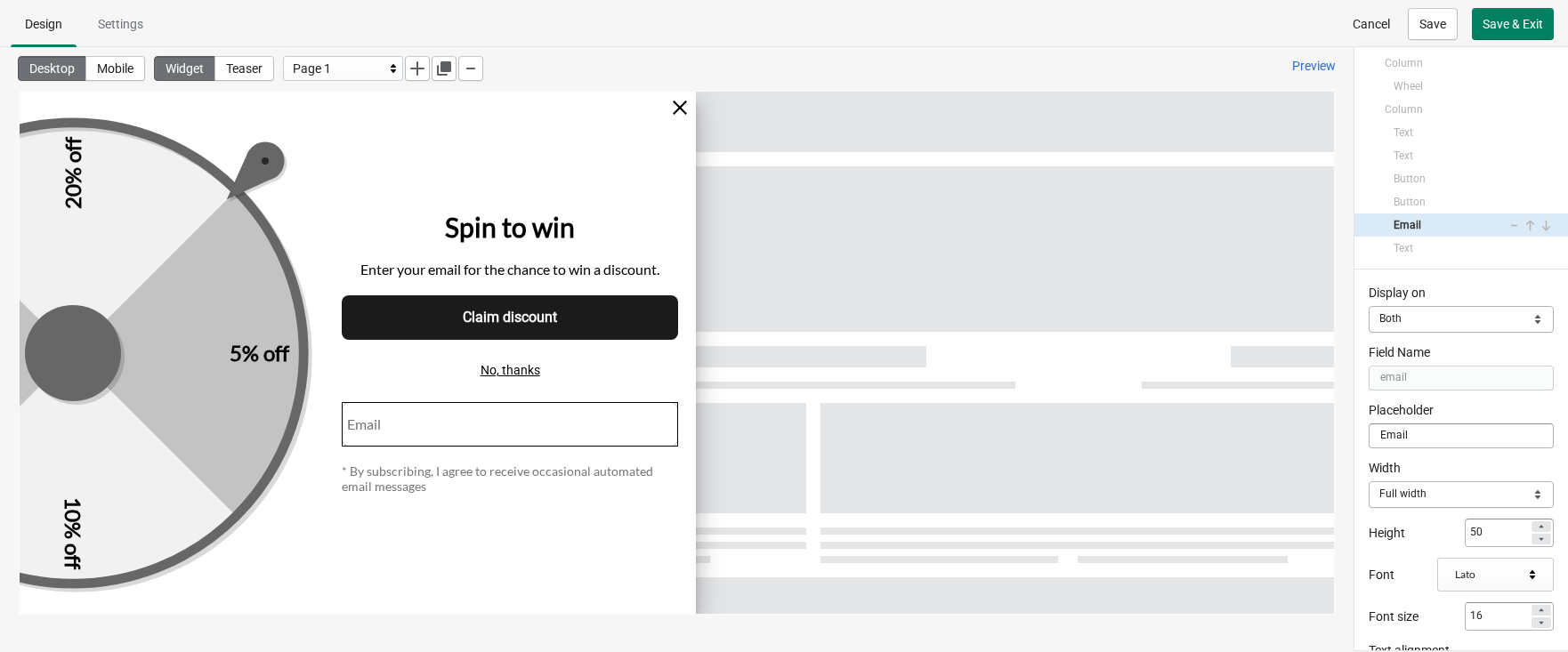 select on "both" 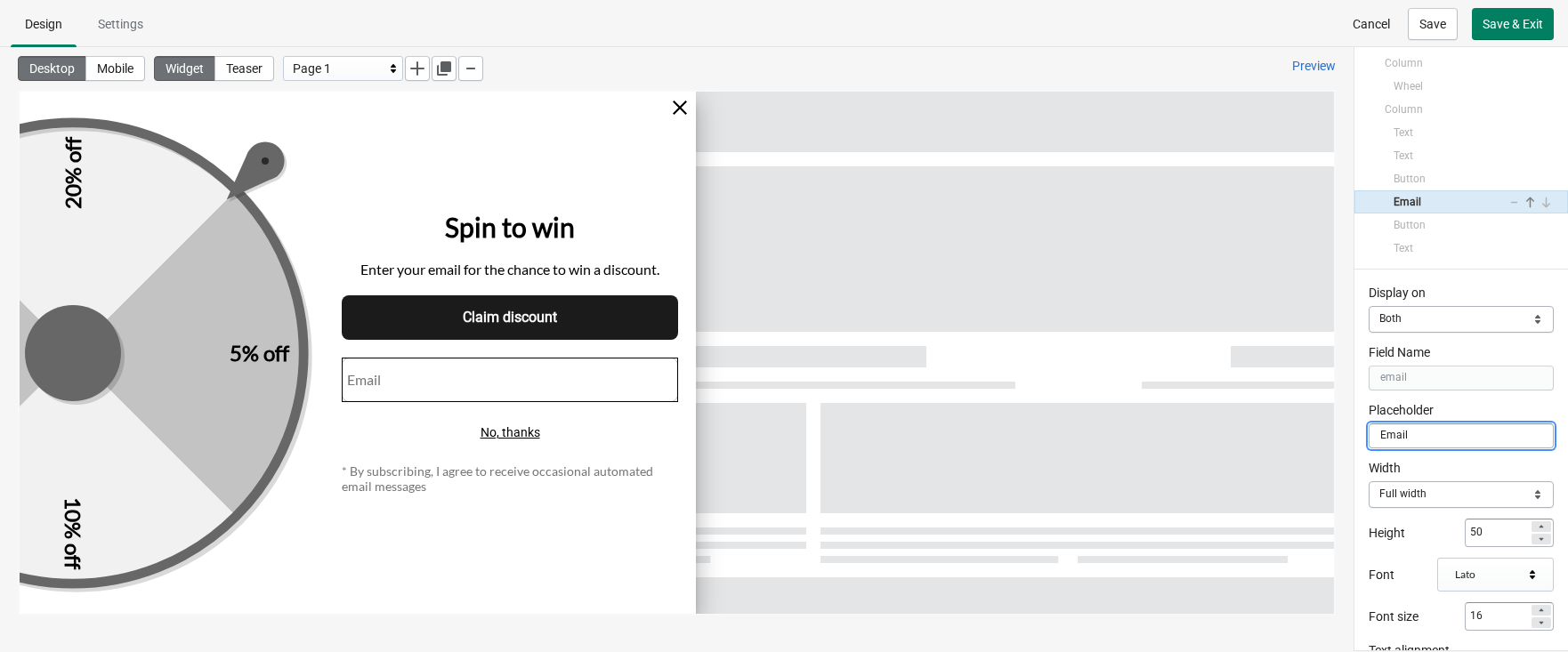 select on "both" 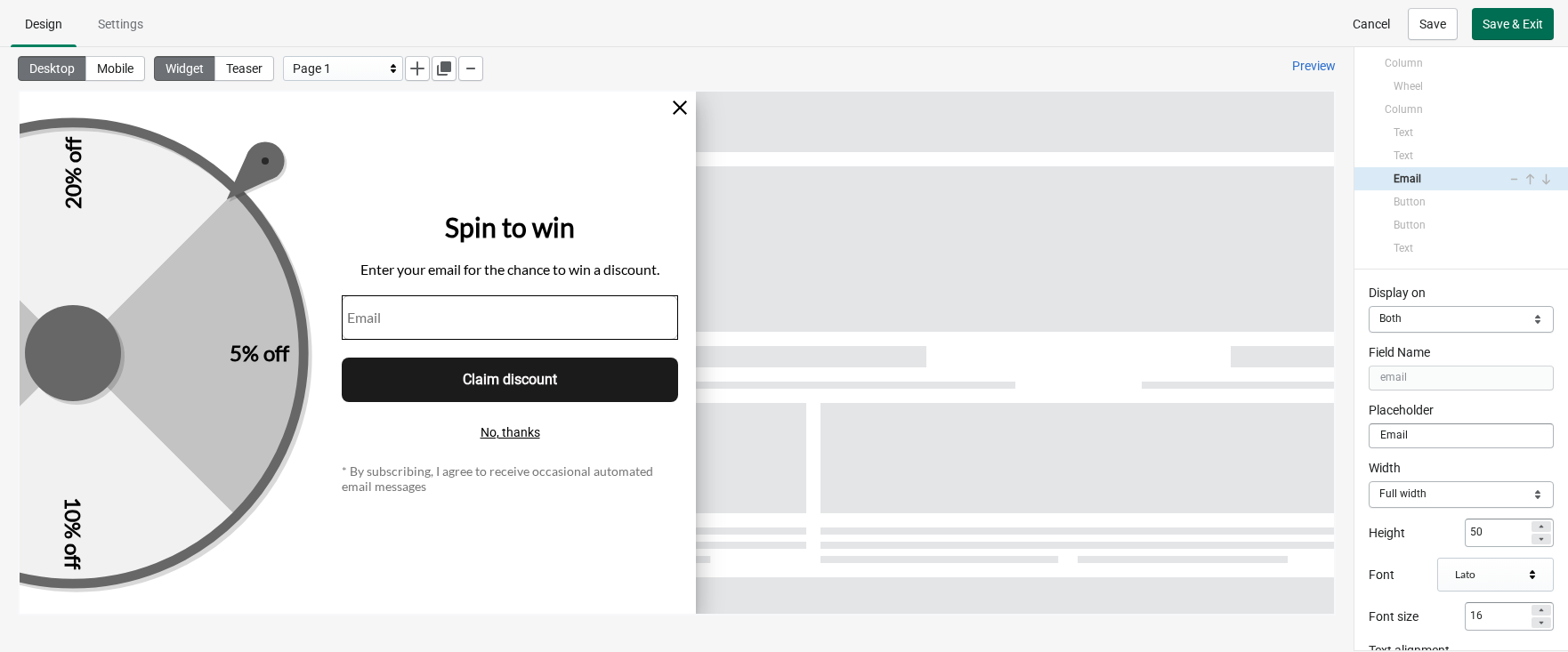 click on "Save & Exit" at bounding box center [1513, 24] 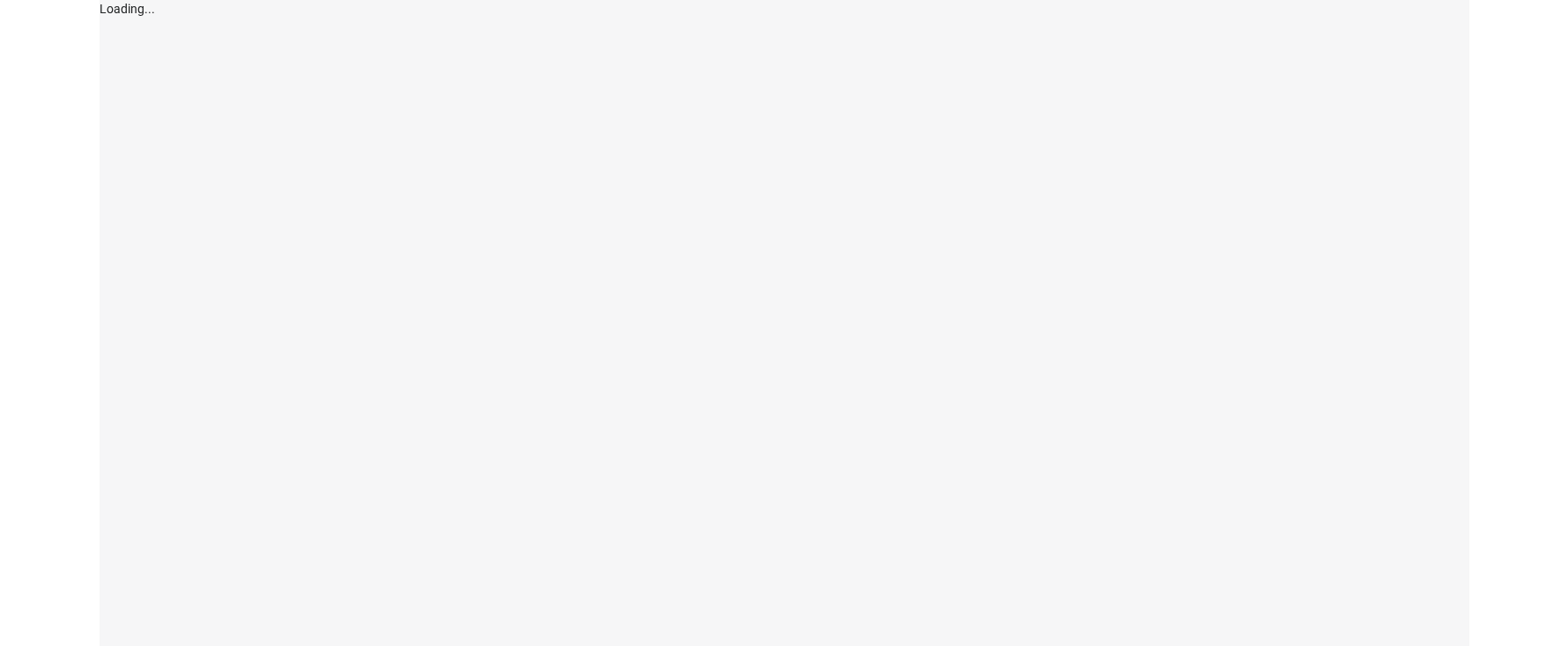 scroll, scrollTop: 0, scrollLeft: 0, axis: both 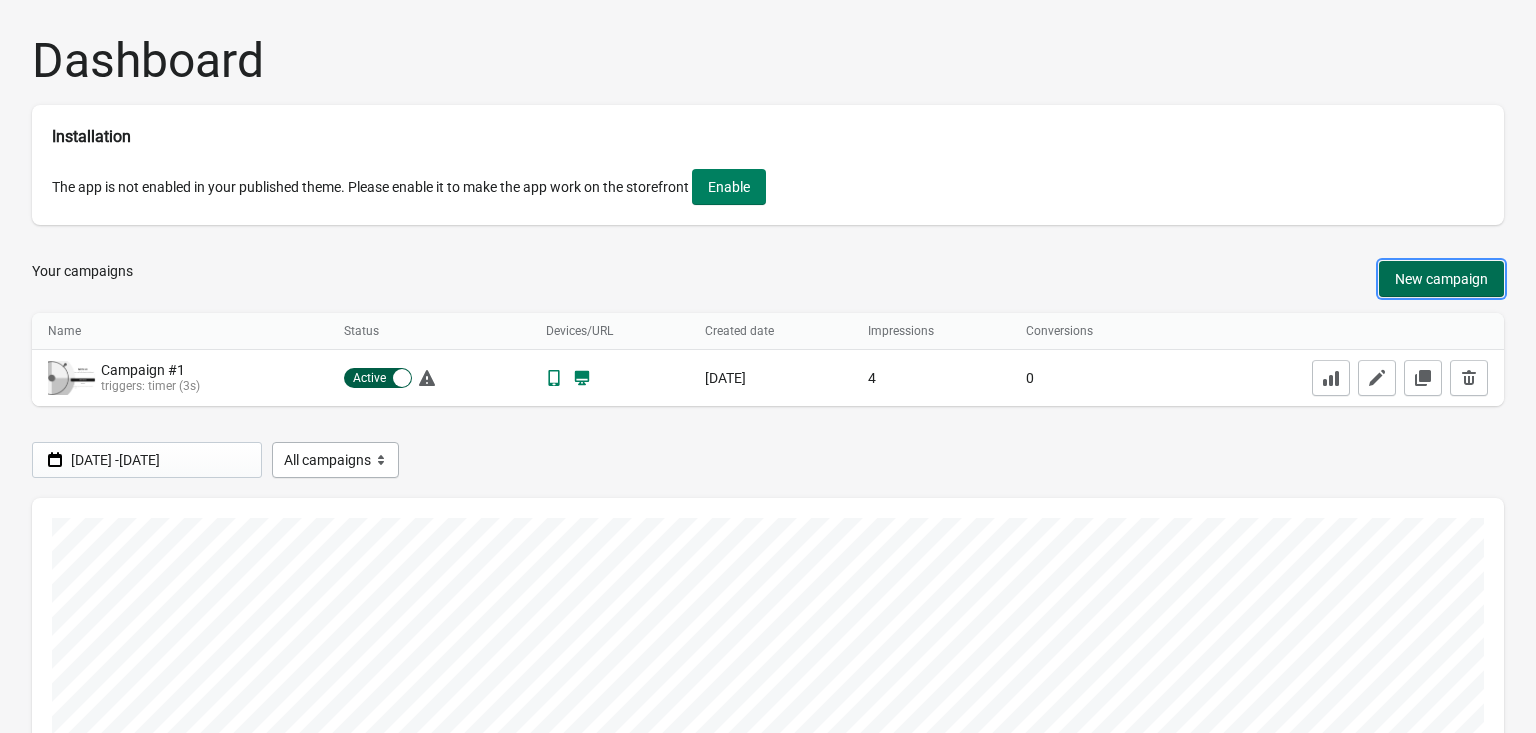 click on "New campaign" at bounding box center (1441, 279) 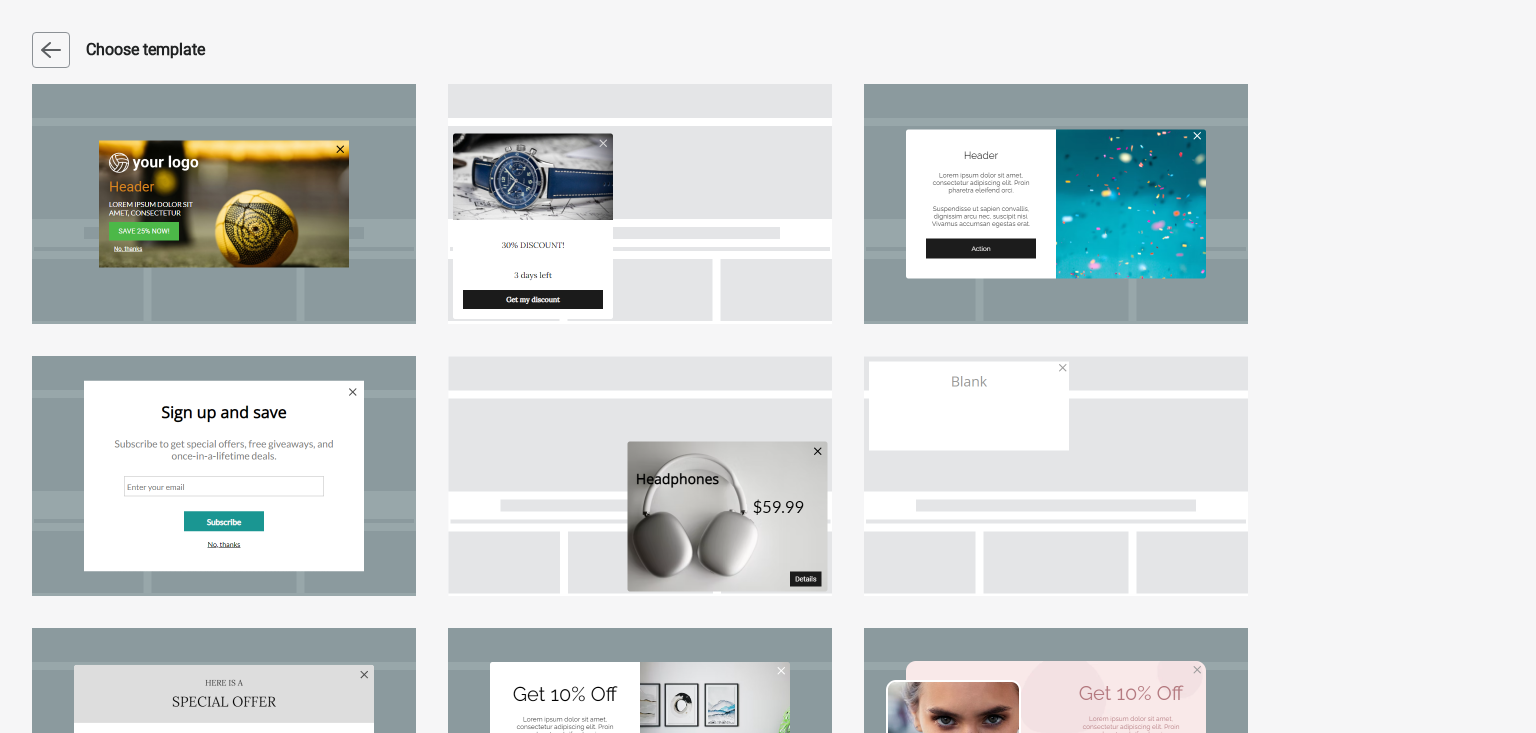 click at bounding box center (640, 476) 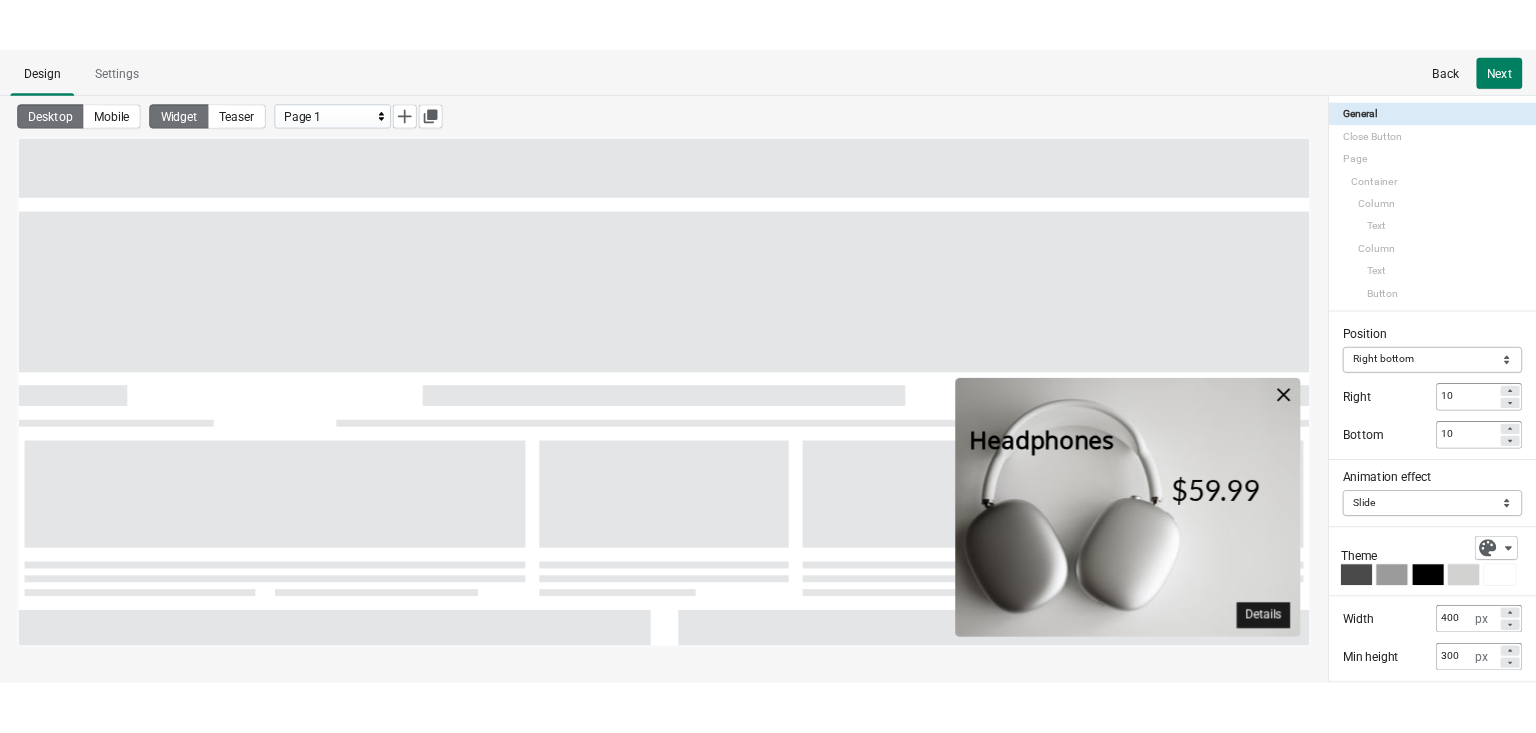 scroll, scrollTop: 0, scrollLeft: 0, axis: both 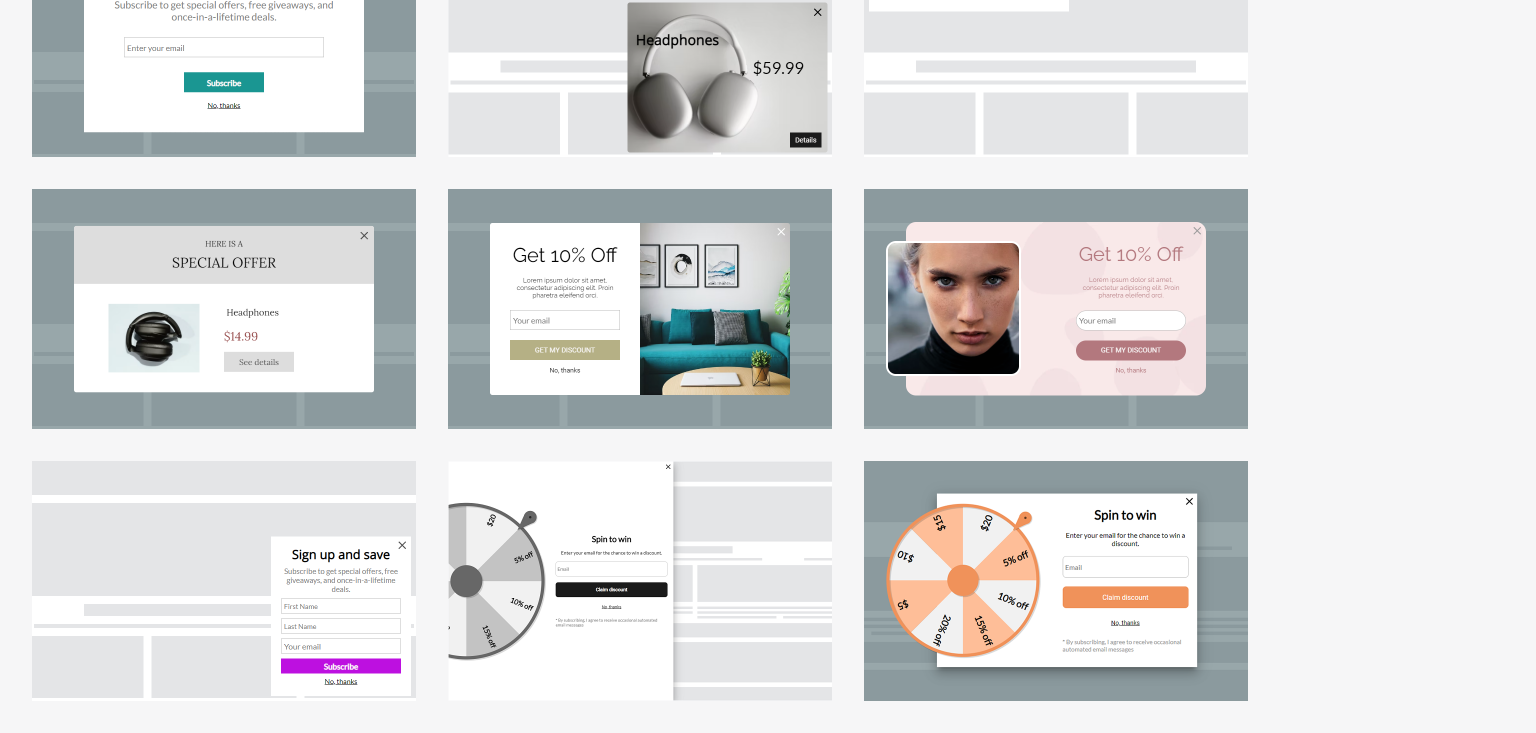 click at bounding box center (1056, 581) 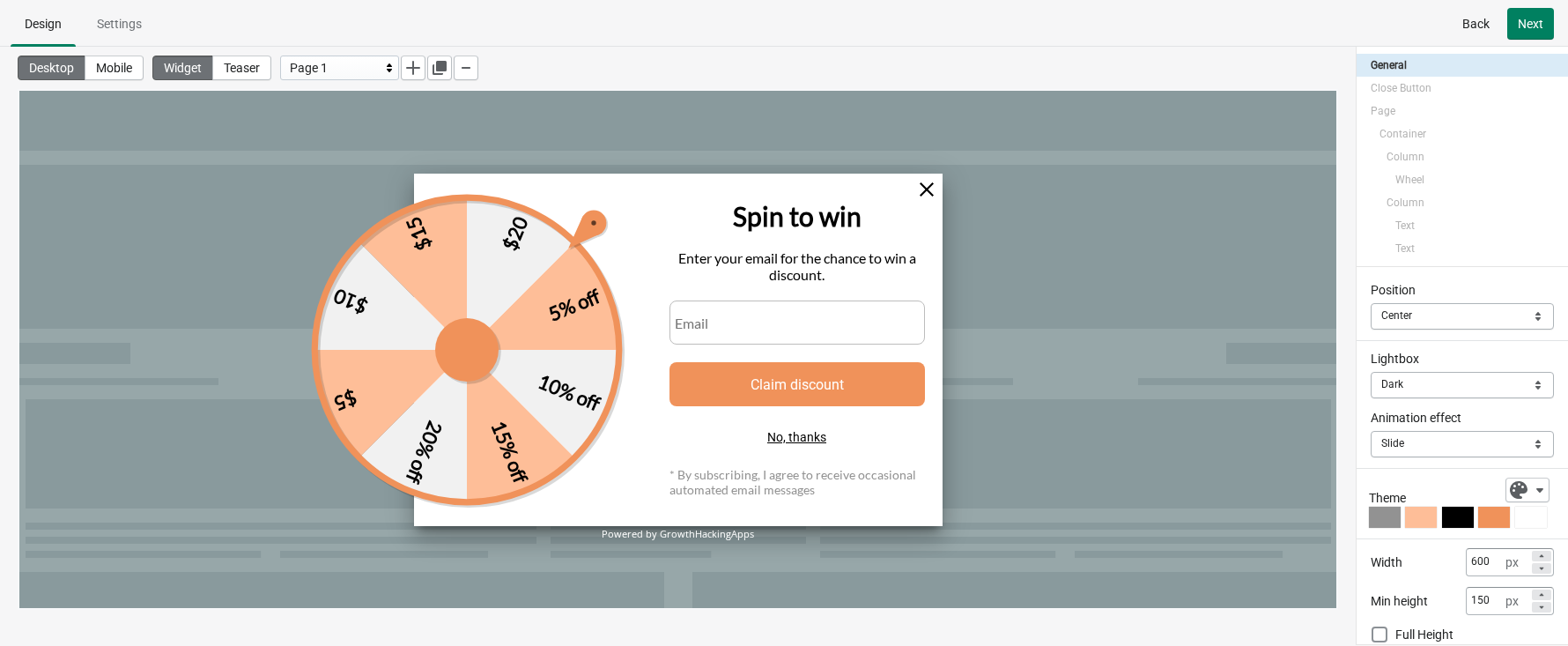 scroll, scrollTop: 0, scrollLeft: 0, axis: both 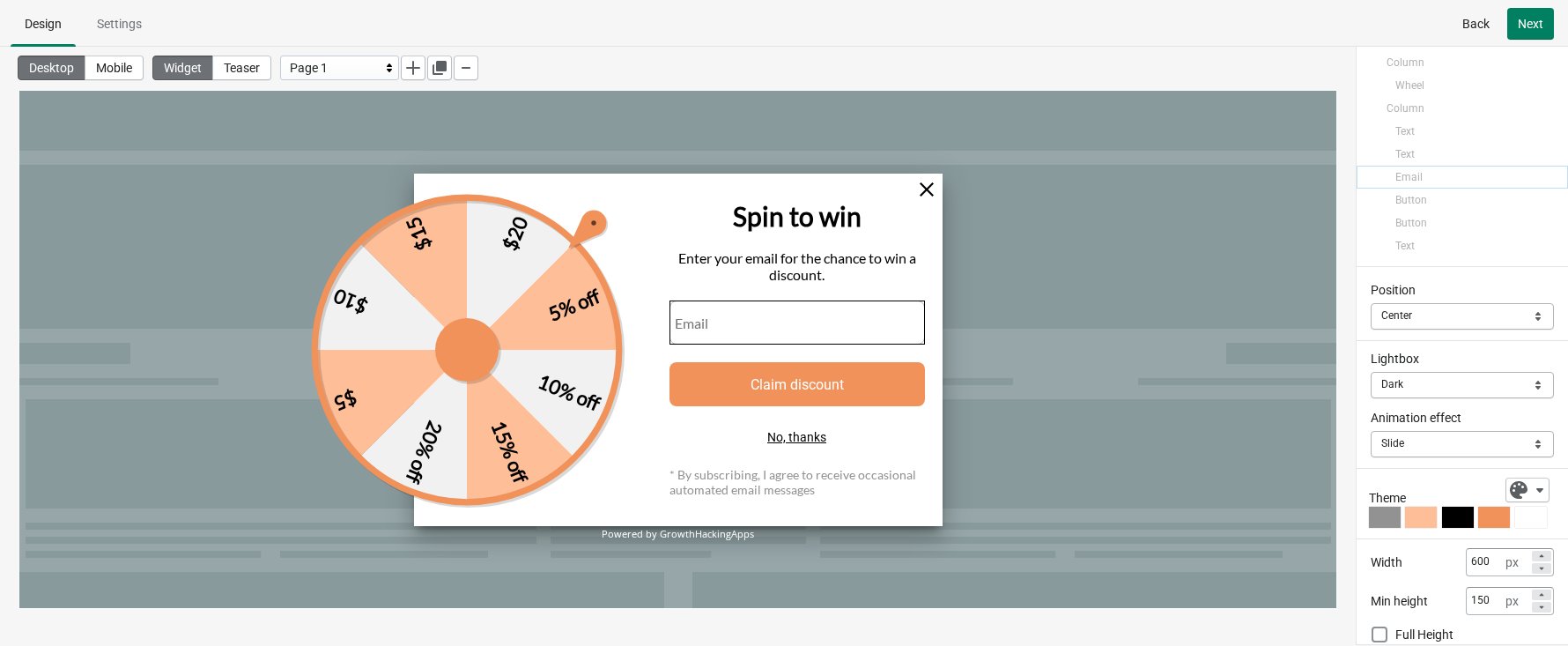 select on "both" 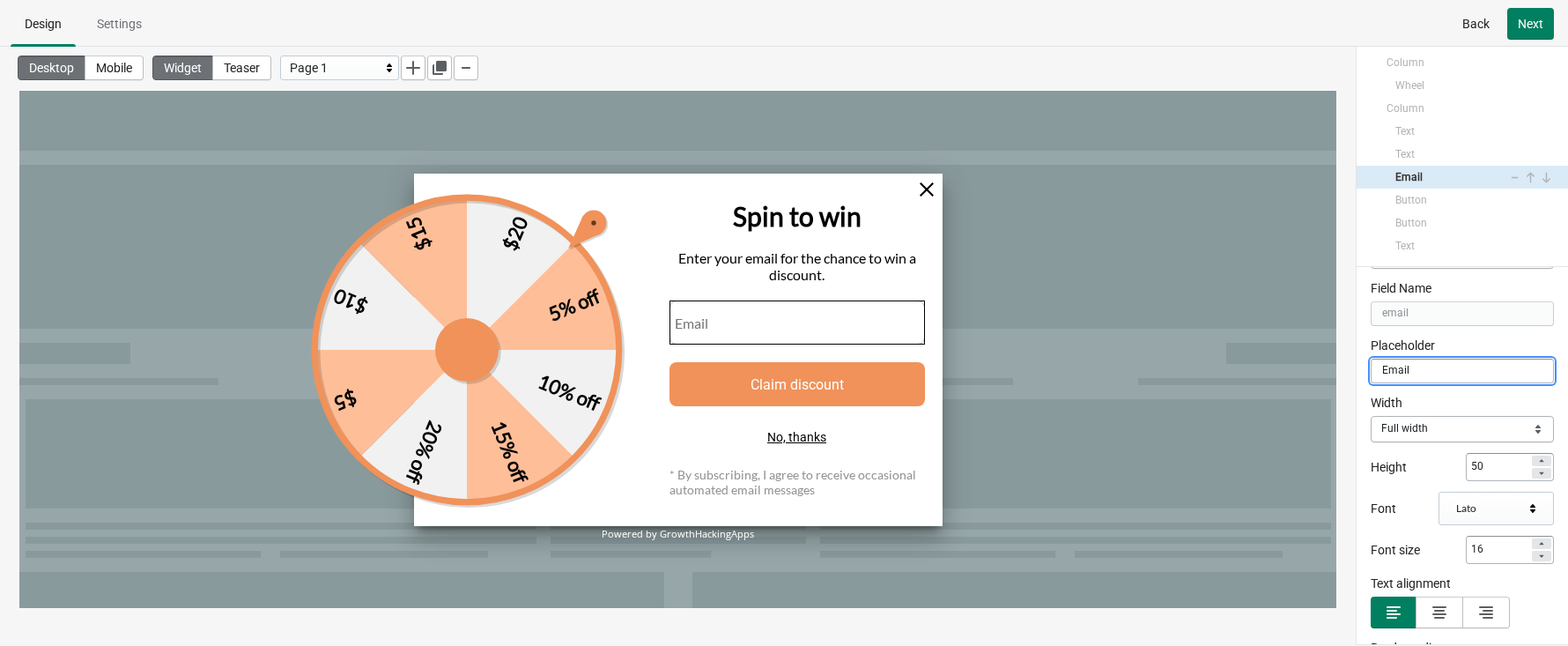 scroll, scrollTop: 17, scrollLeft: 0, axis: vertical 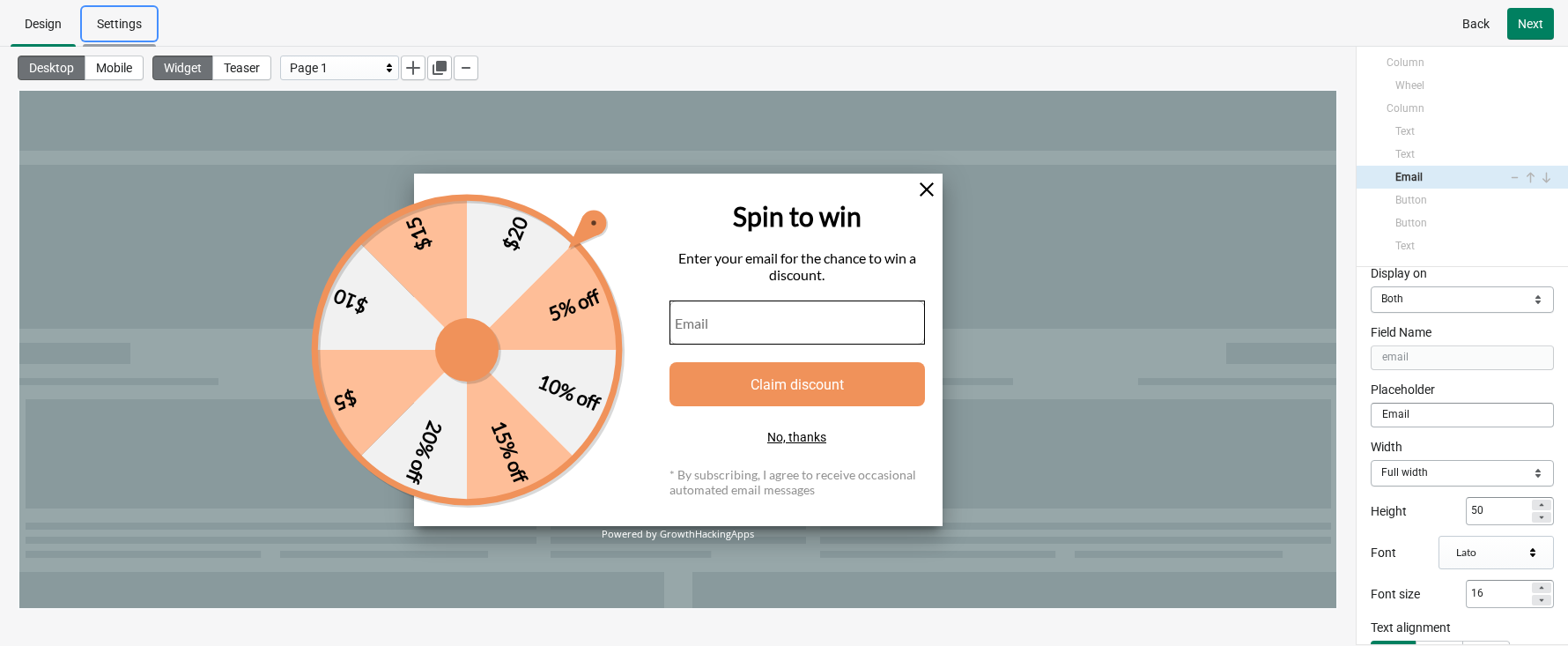 click on "Settings" at bounding box center (119, 24) 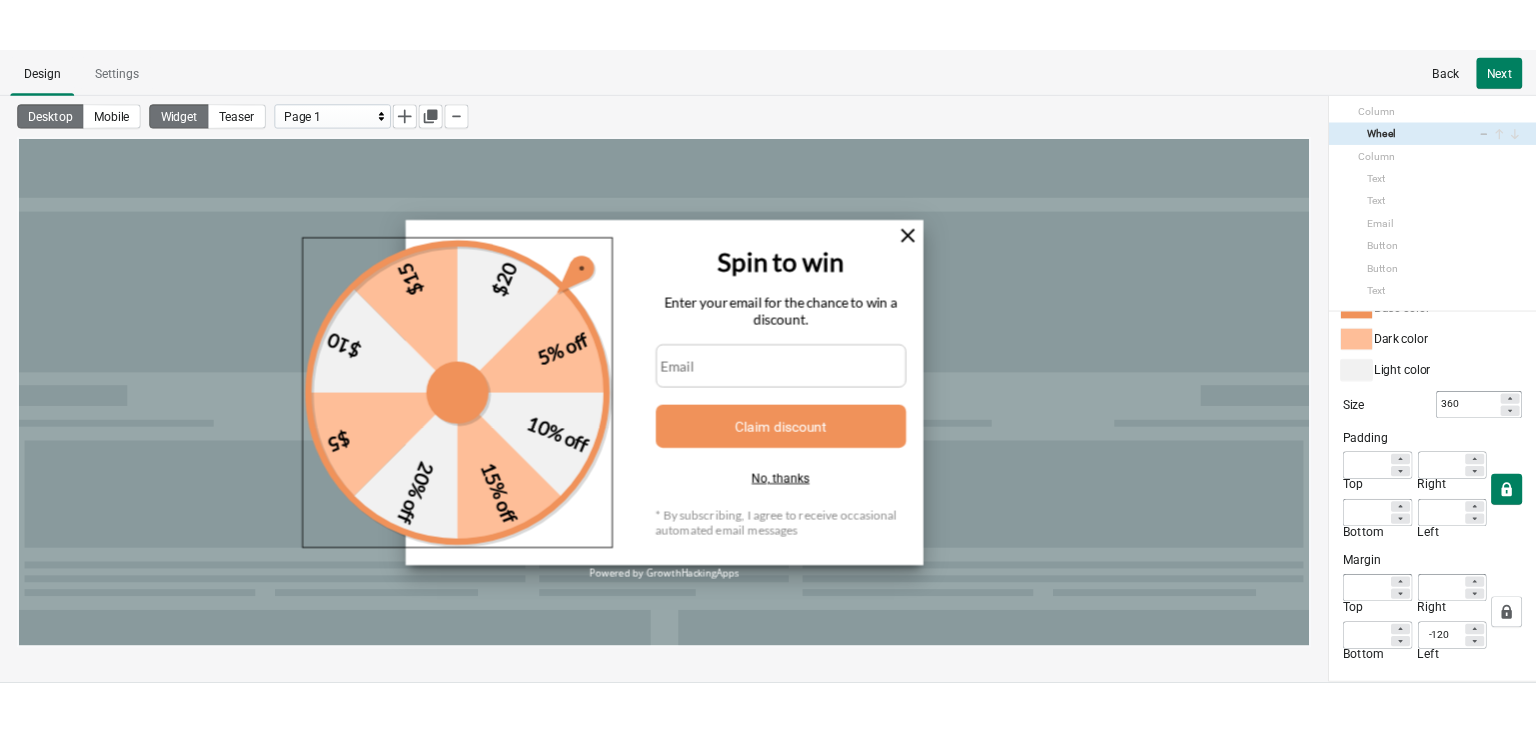 scroll, scrollTop: 0, scrollLeft: 0, axis: both 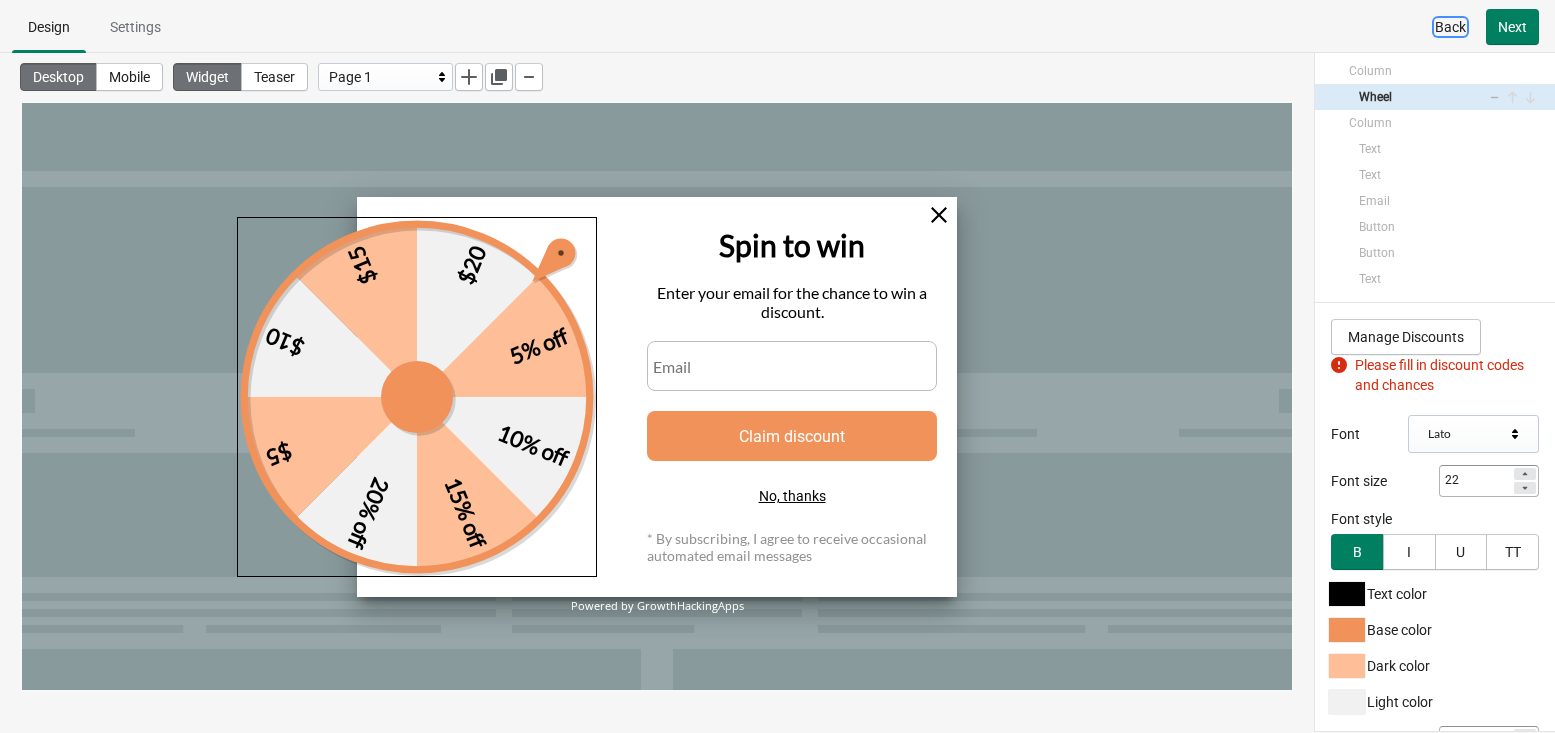 click on "Back" at bounding box center (1450, 27) 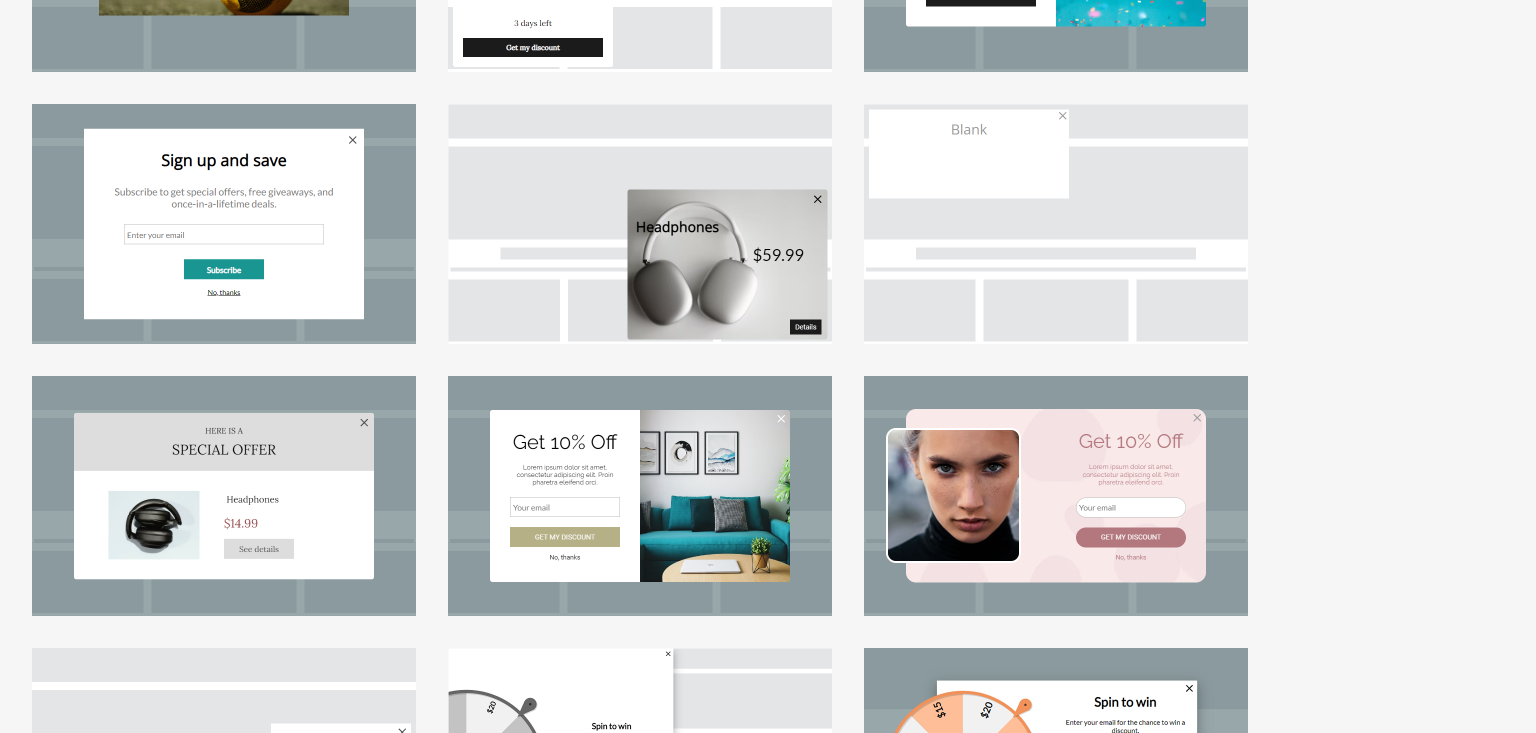 scroll, scrollTop: 256, scrollLeft: 0, axis: vertical 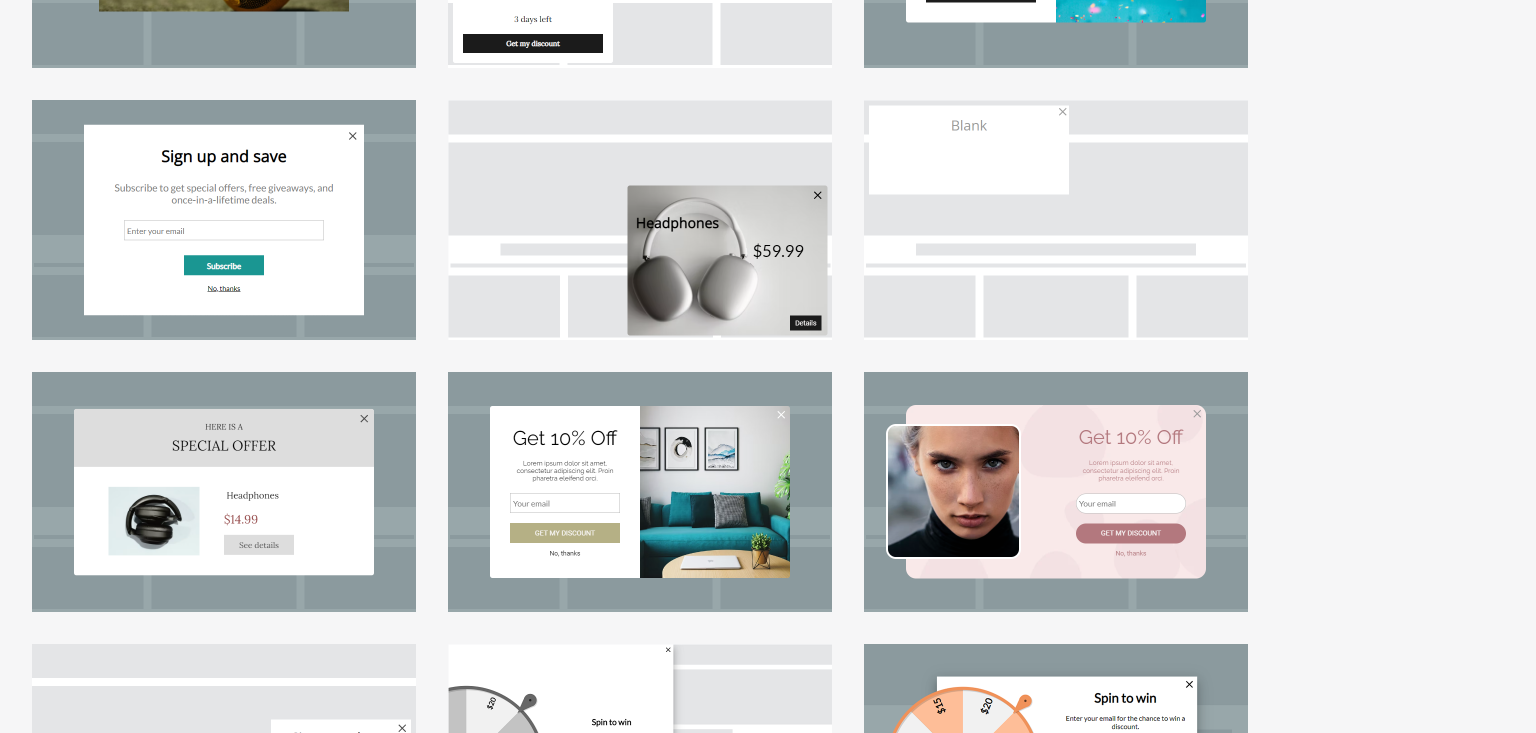 click at bounding box center [1056, 492] 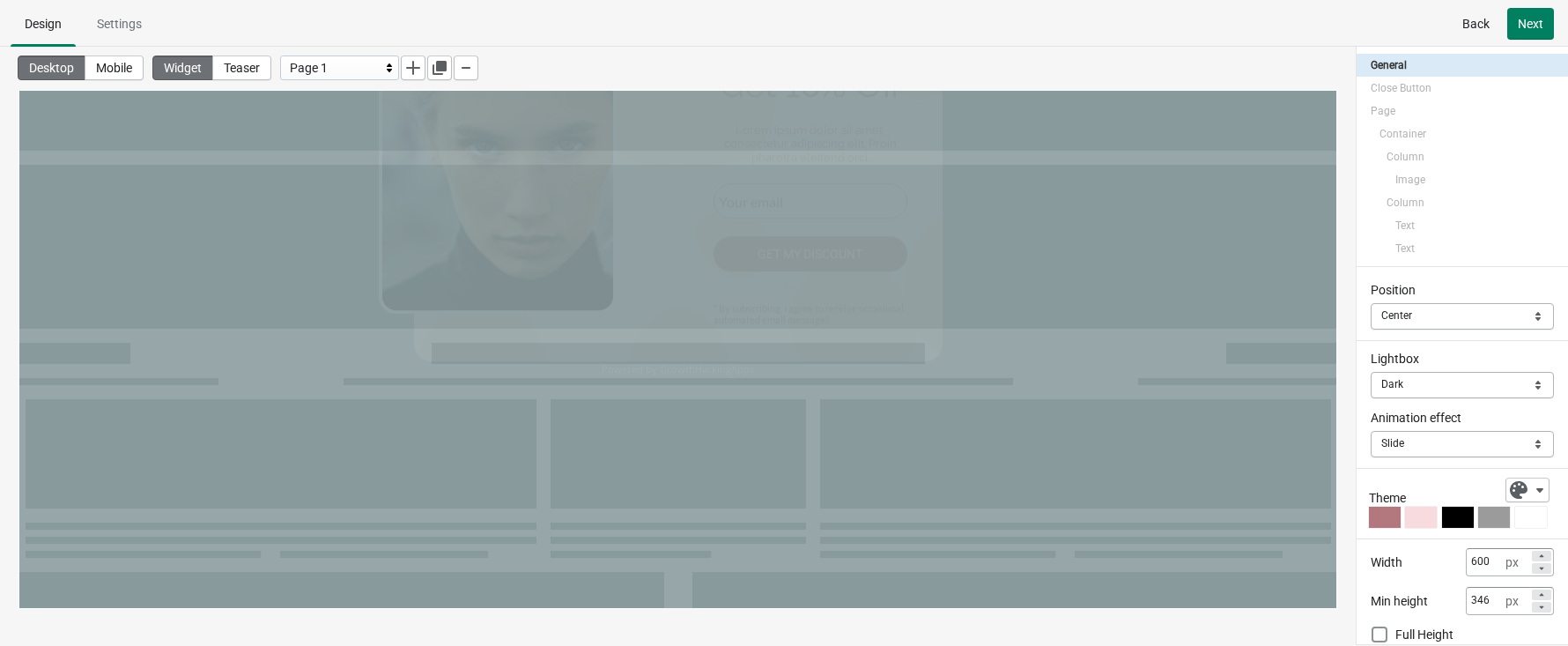 scroll, scrollTop: 0, scrollLeft: 0, axis: both 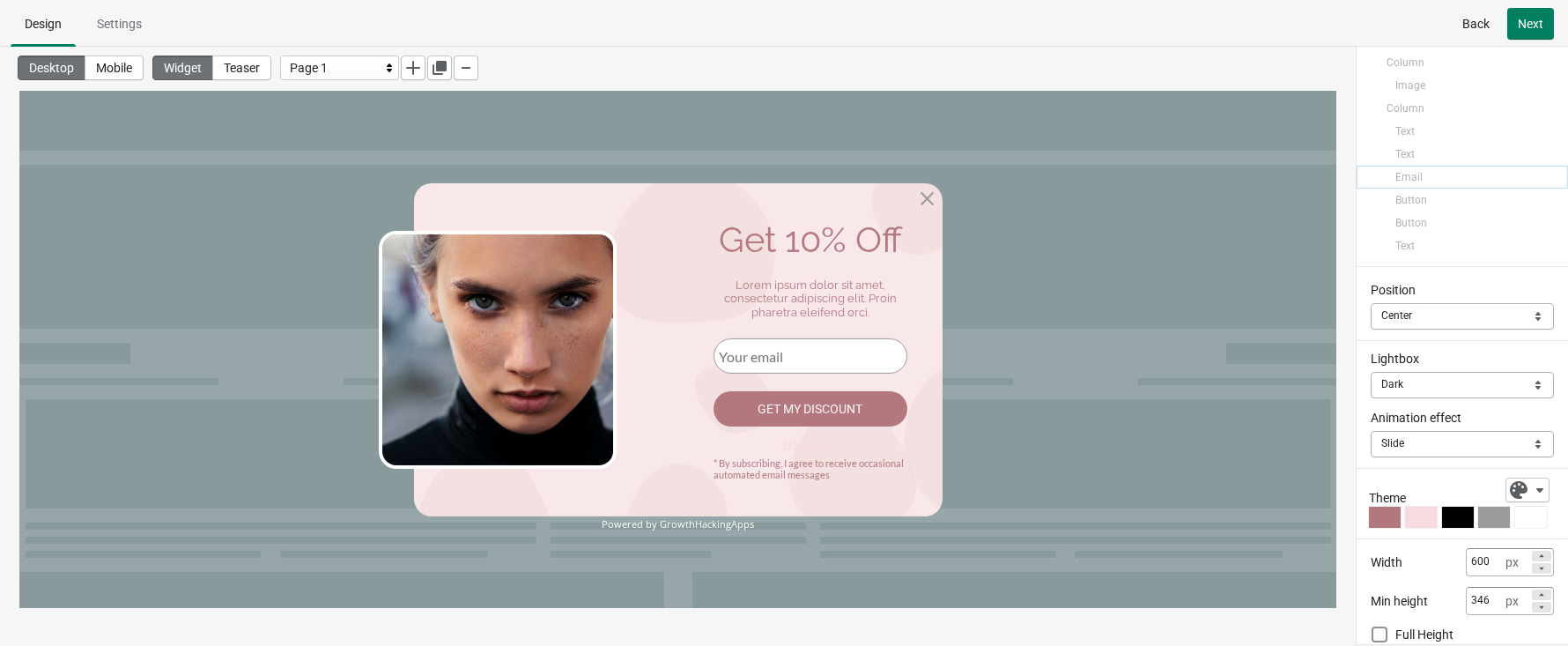 select on "both" 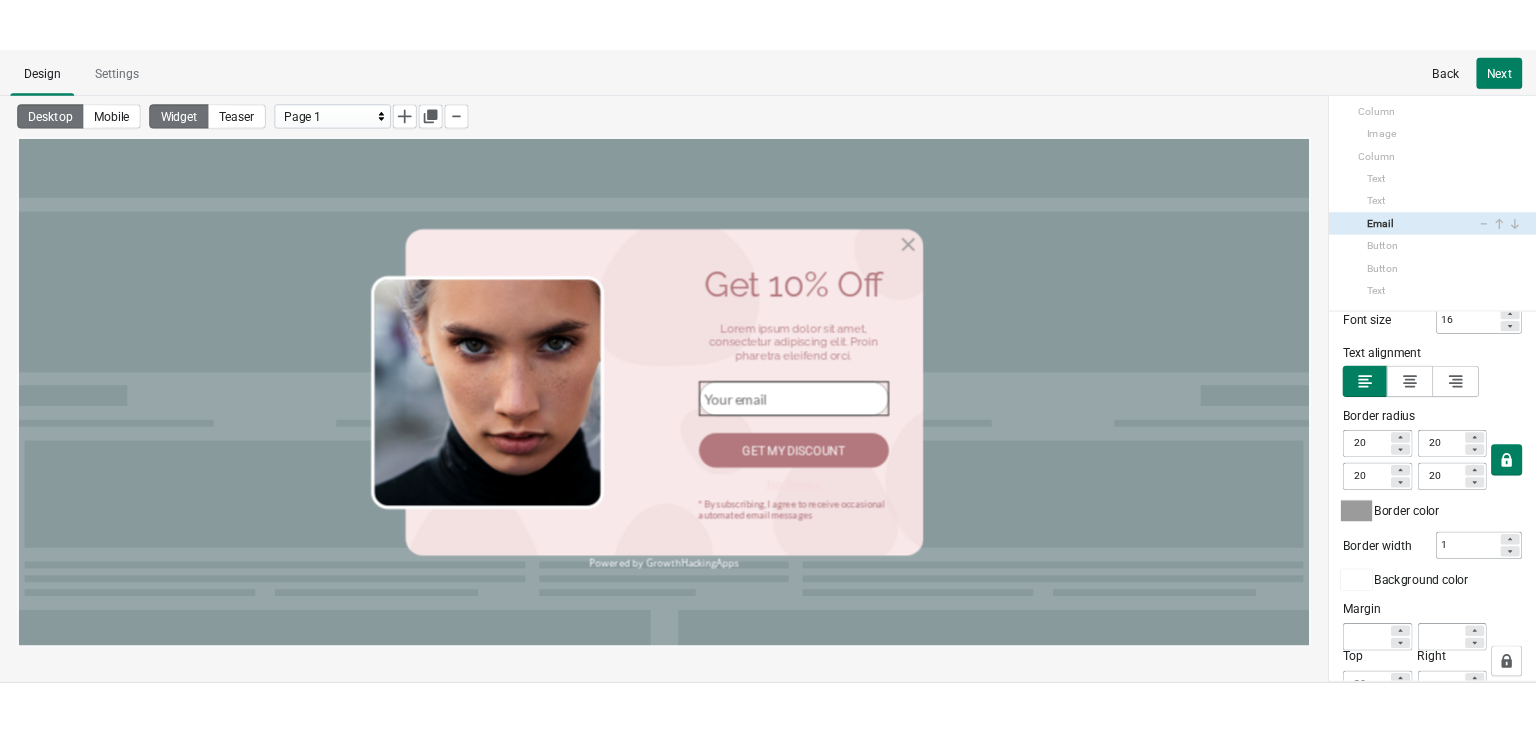 scroll, scrollTop: 0, scrollLeft: 0, axis: both 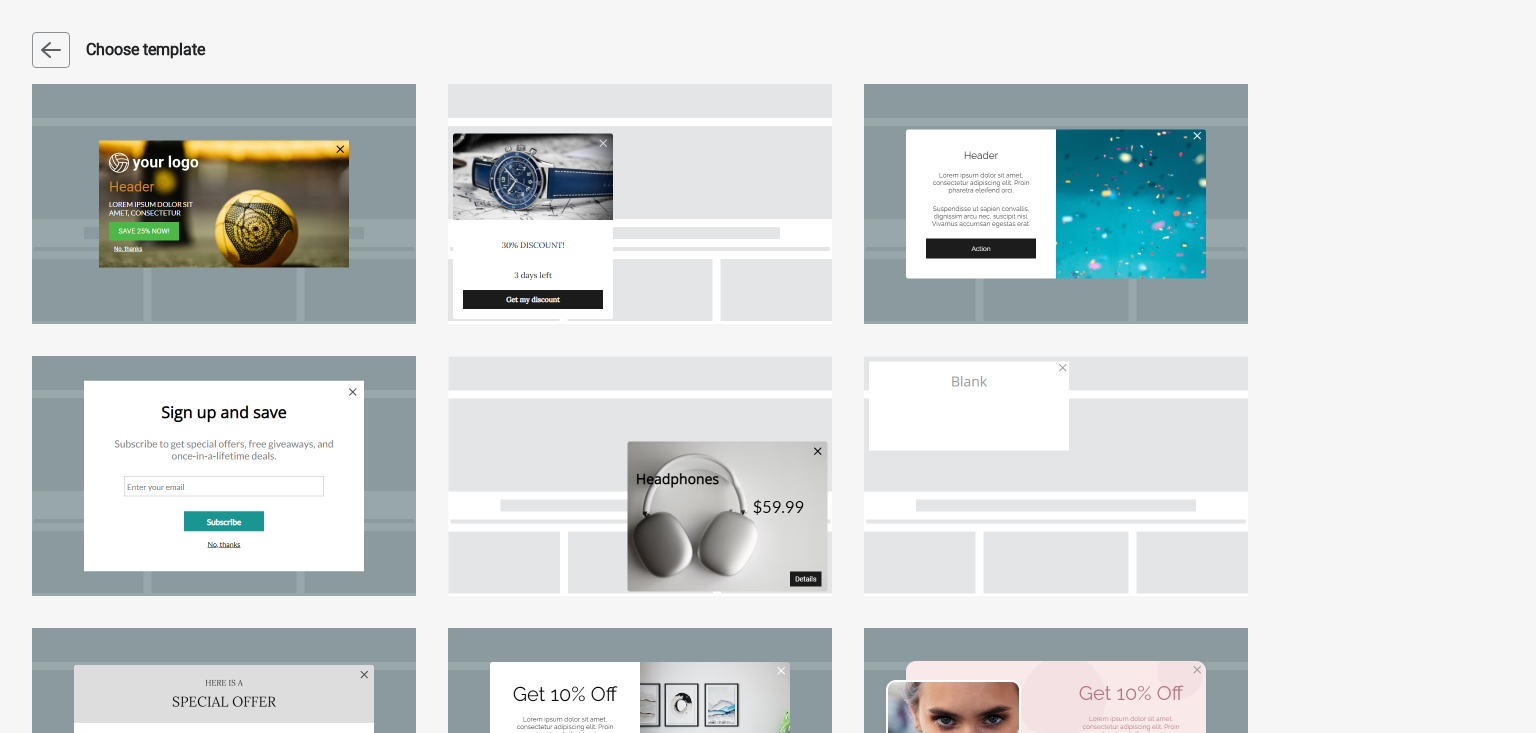 click at bounding box center [51, 50] 